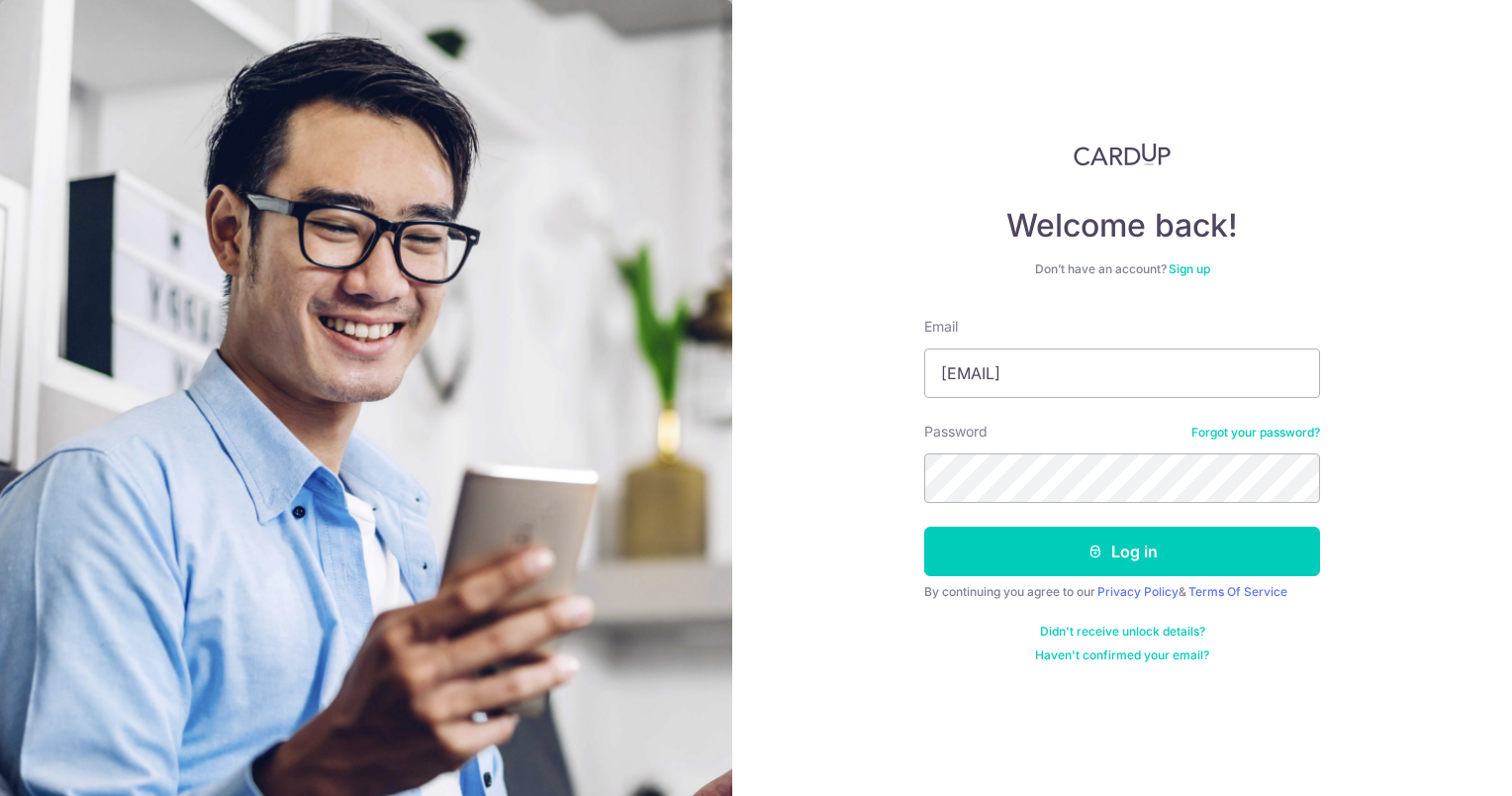 scroll, scrollTop: 0, scrollLeft: 0, axis: both 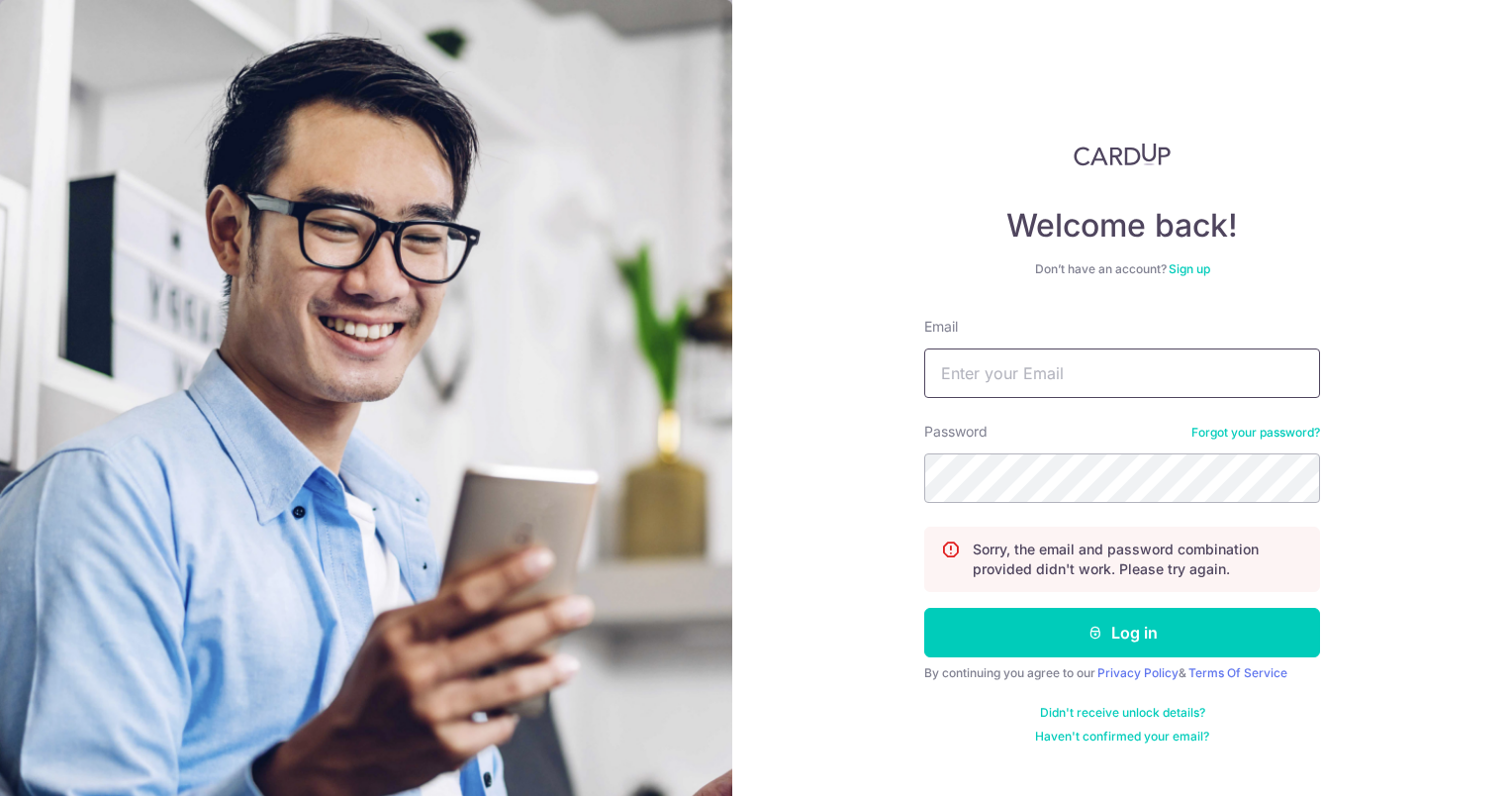 click on "Email" at bounding box center (1122, 373) 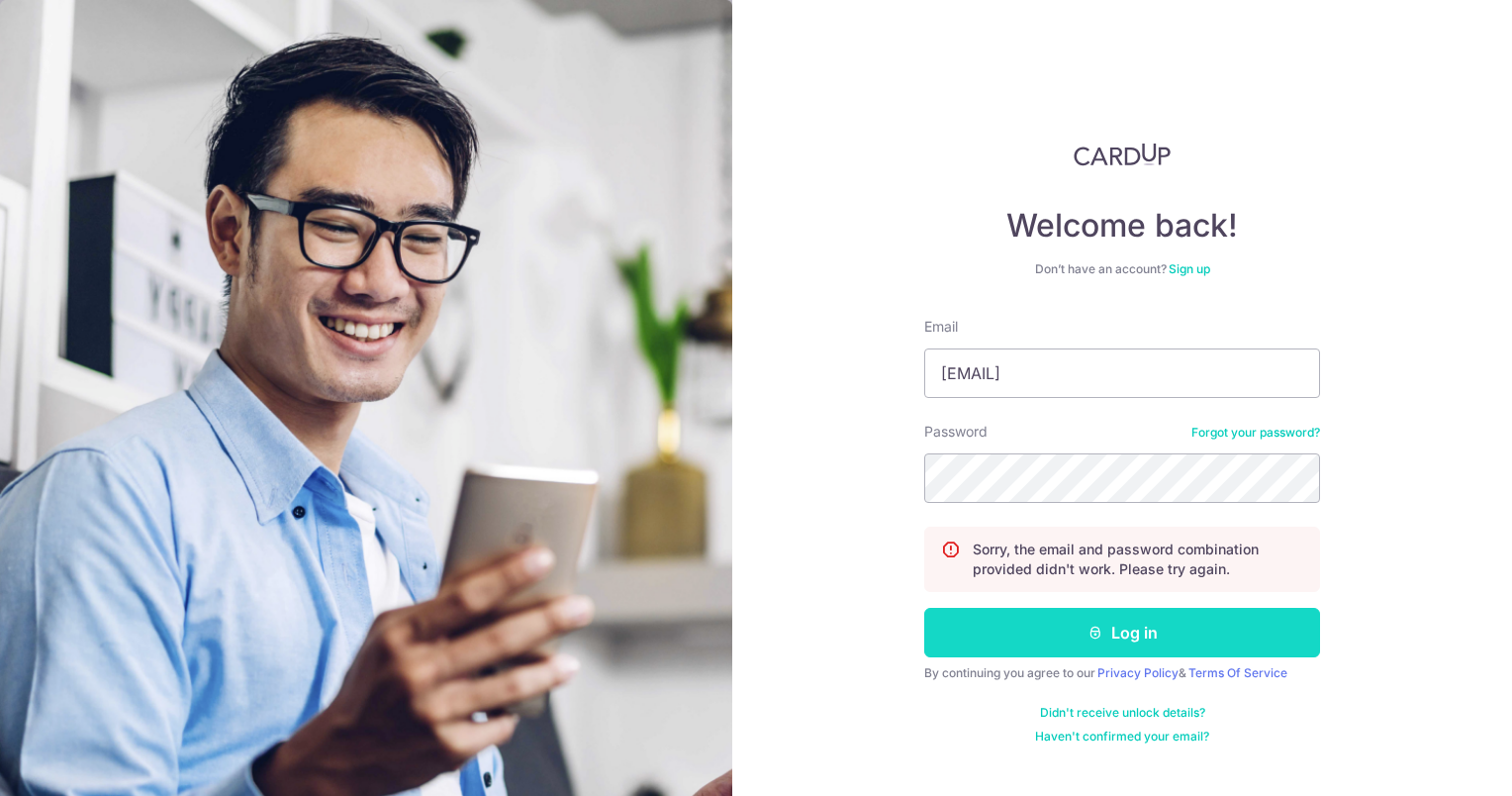 click on "Log in" at bounding box center [1122, 633] 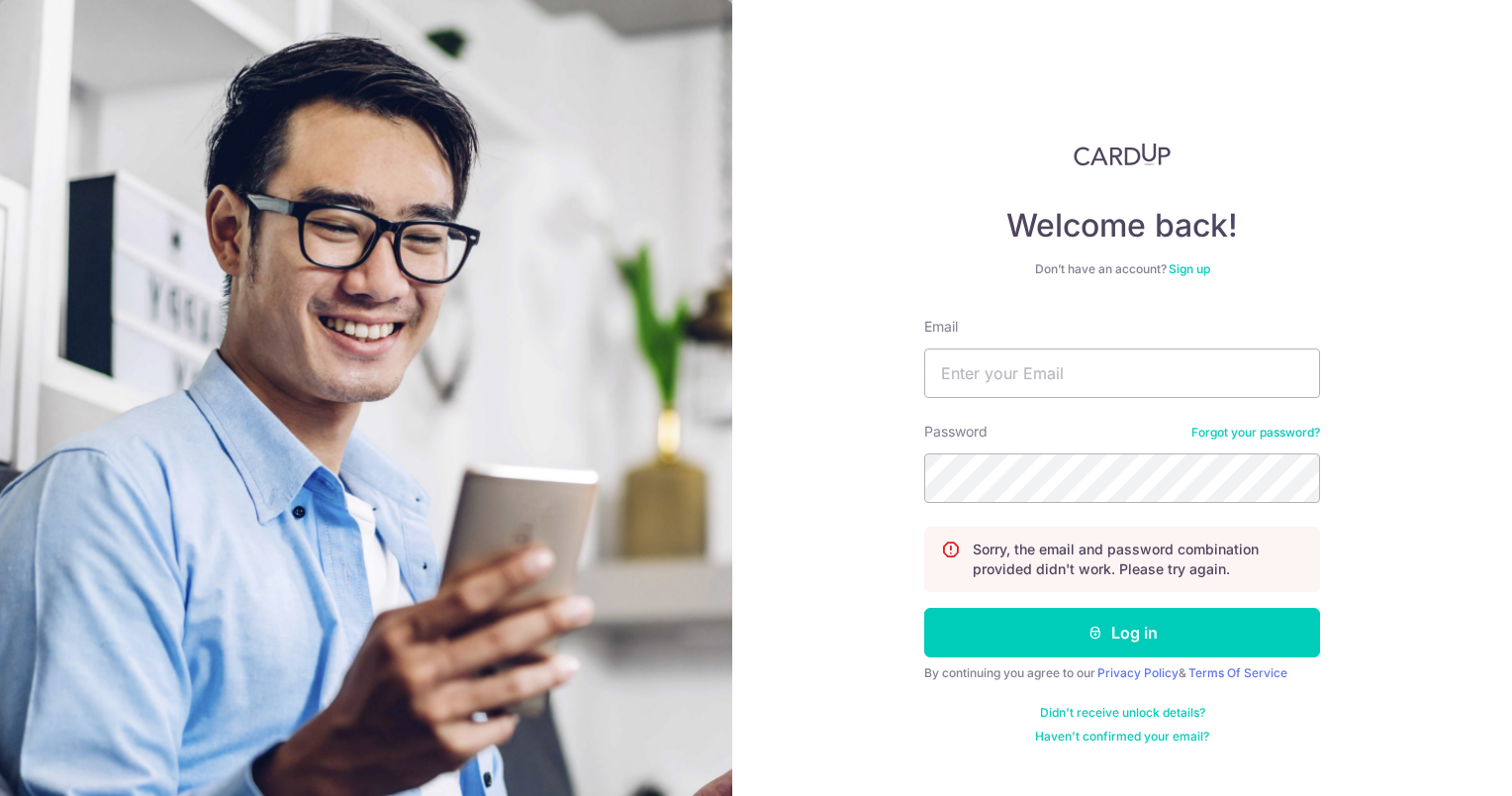 scroll, scrollTop: 0, scrollLeft: 0, axis: both 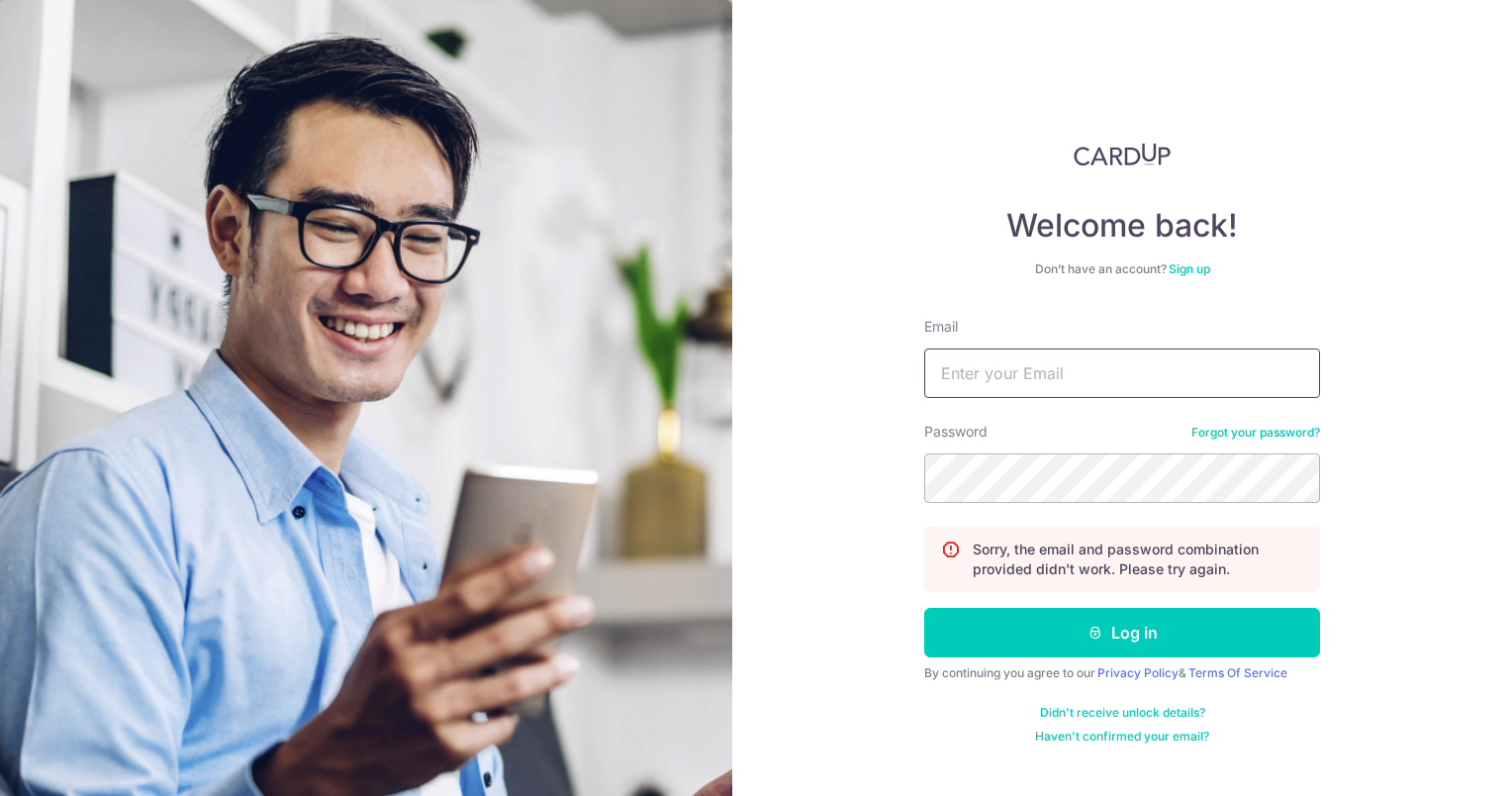 click on "Email" at bounding box center (1122, 373) 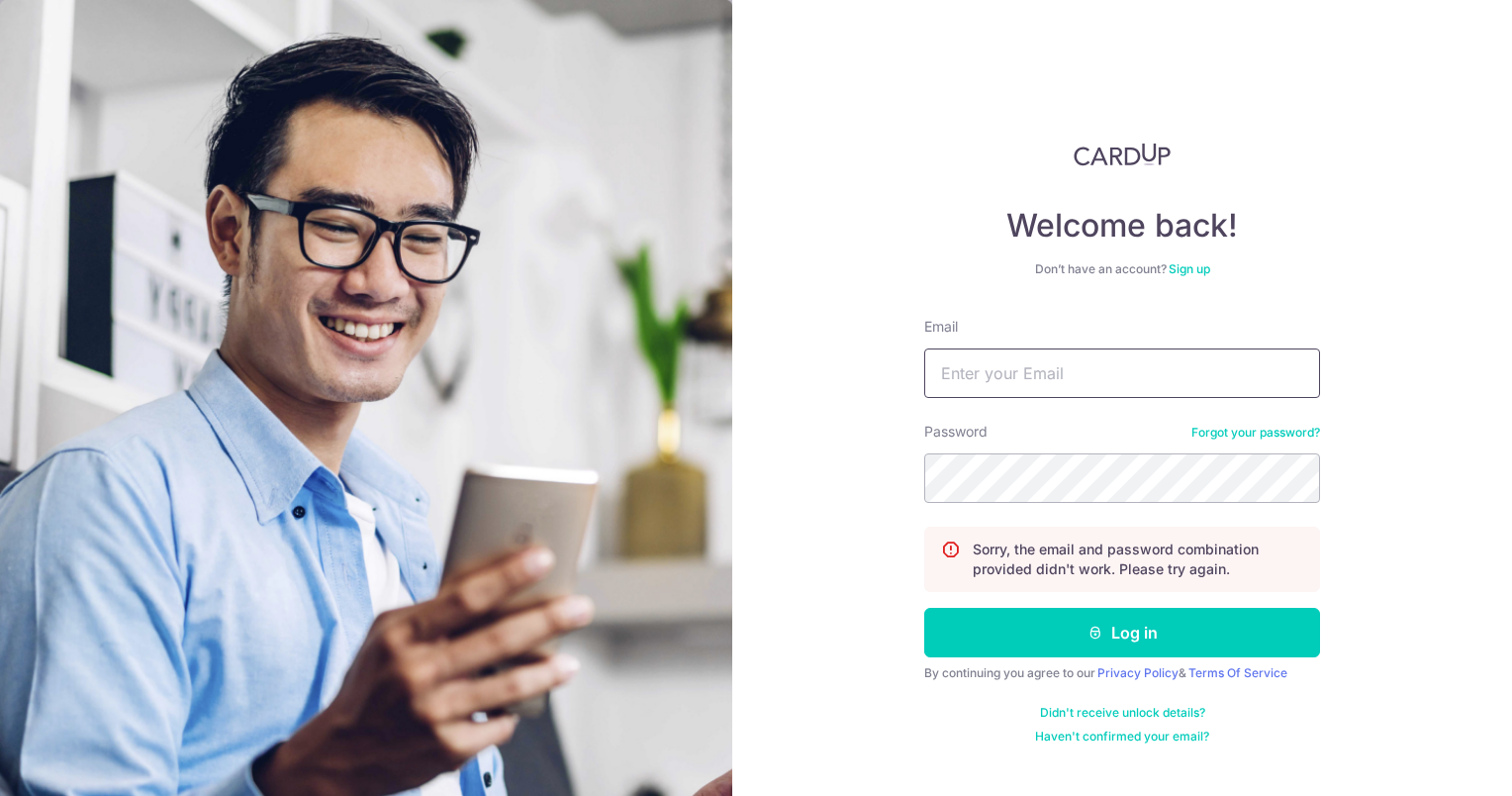 type on "[EMAIL]" 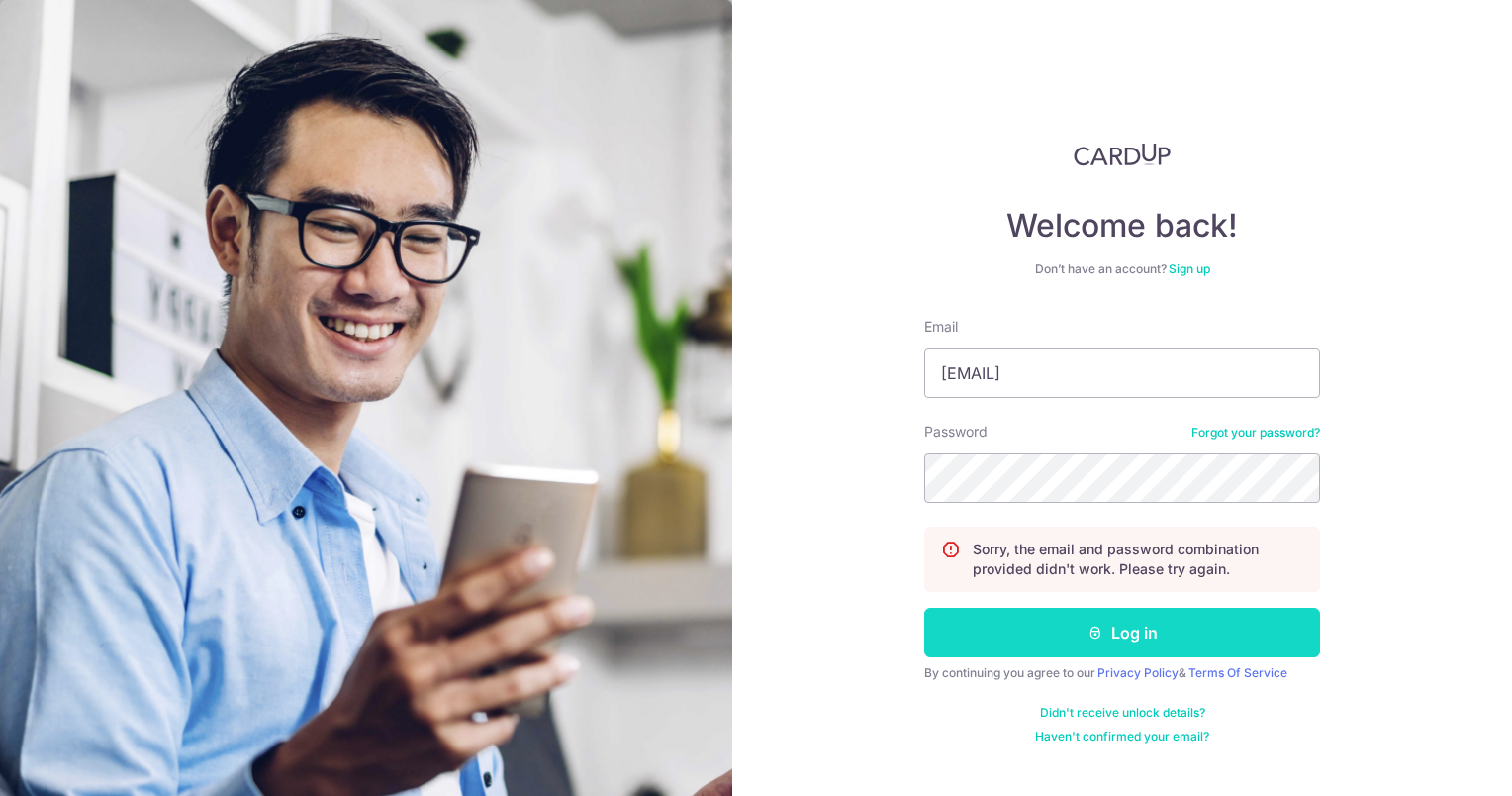 click on "Log in" at bounding box center [1122, 633] 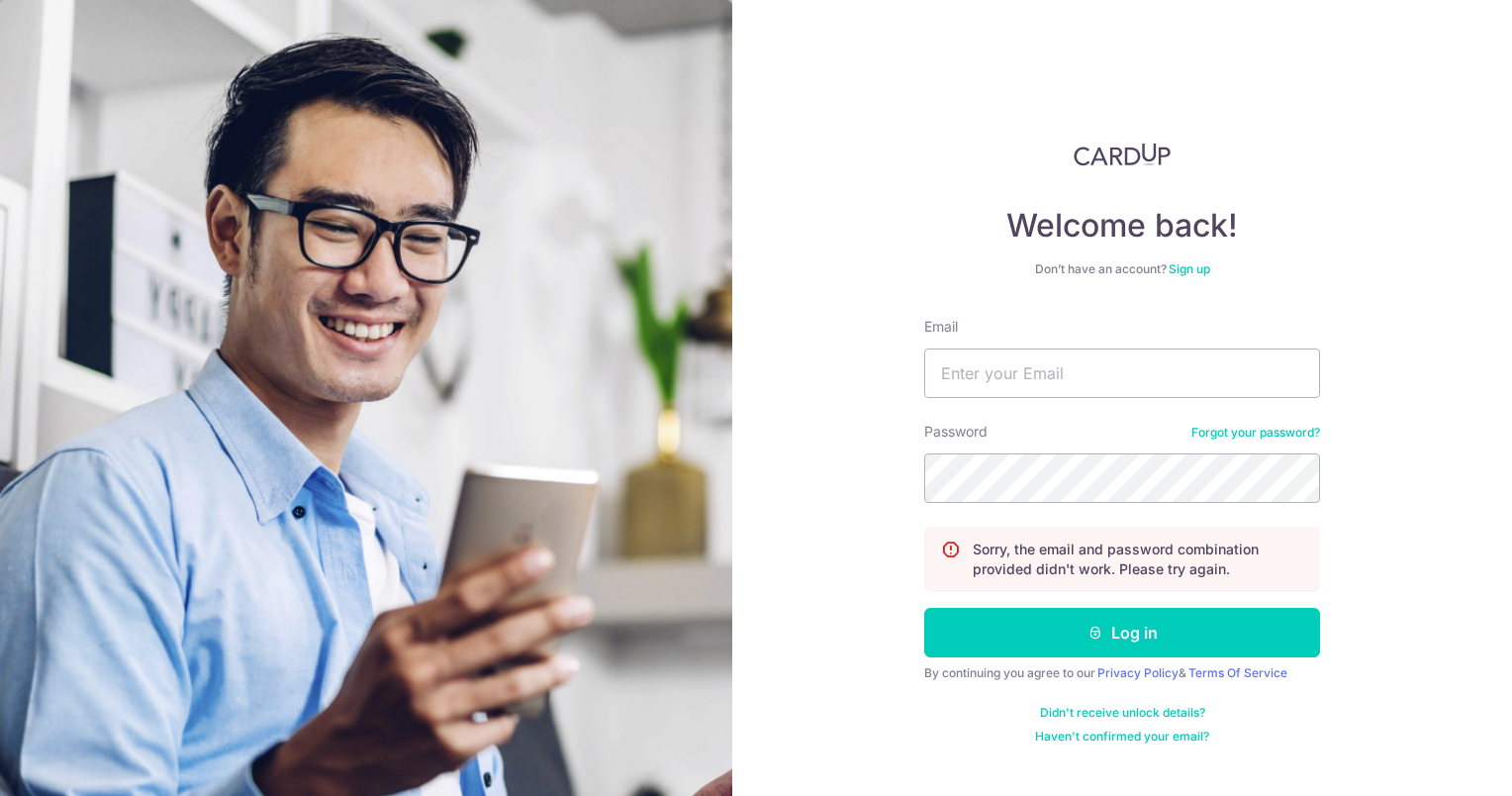 scroll, scrollTop: 0, scrollLeft: 0, axis: both 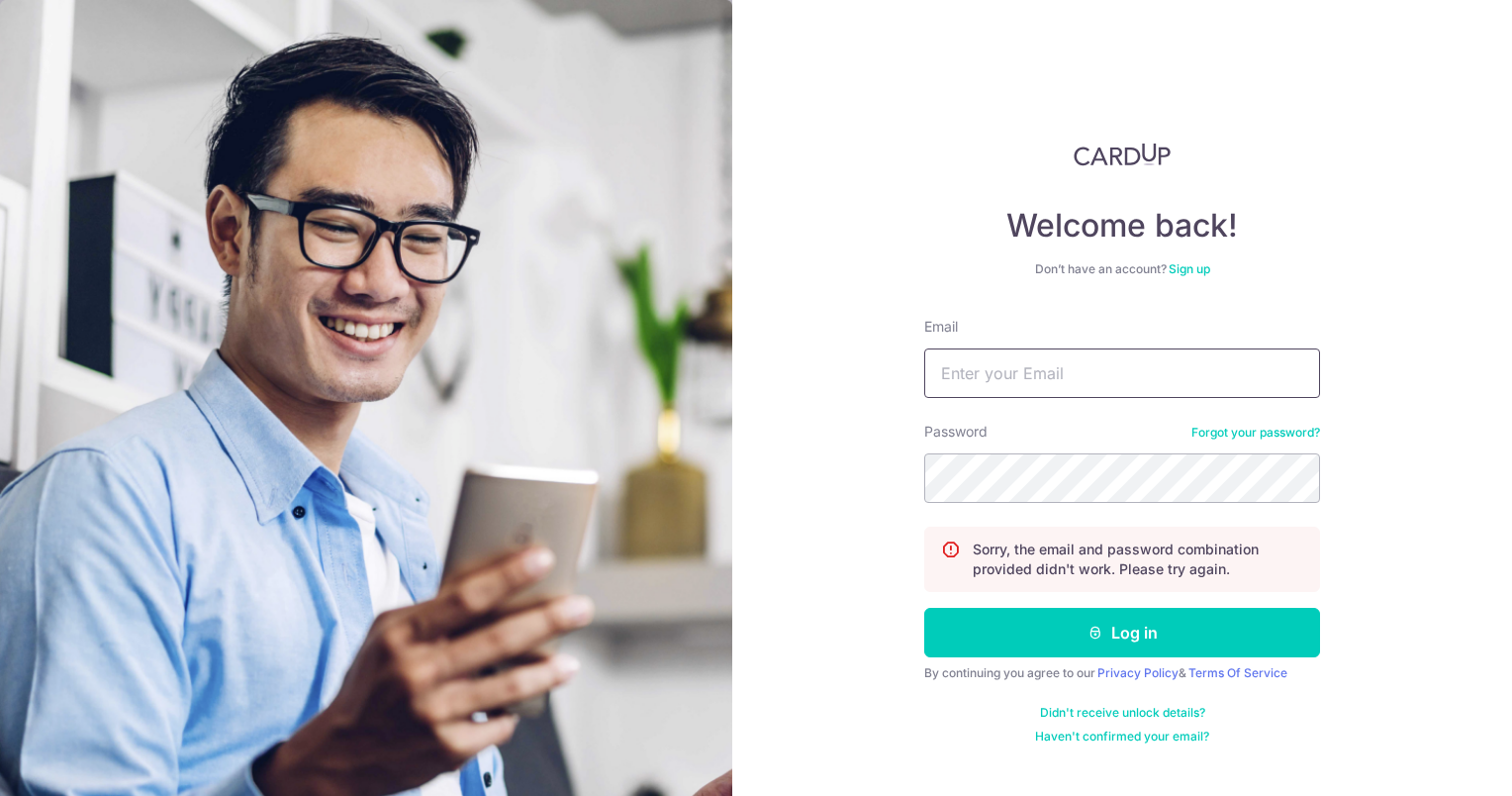 click on "Email" at bounding box center (1122, 373) 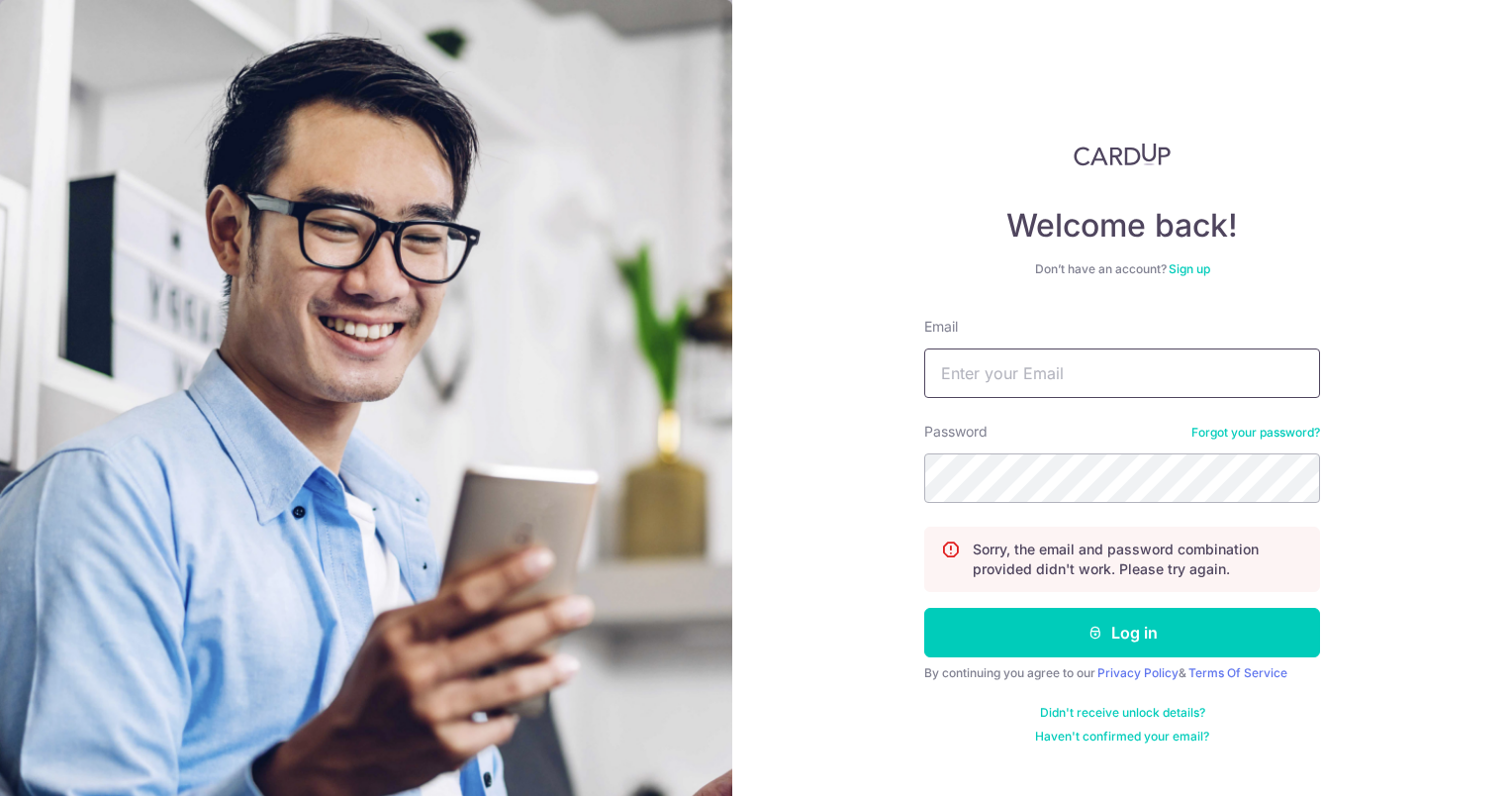 type on "cychun@[EXAMPLE.COM]" 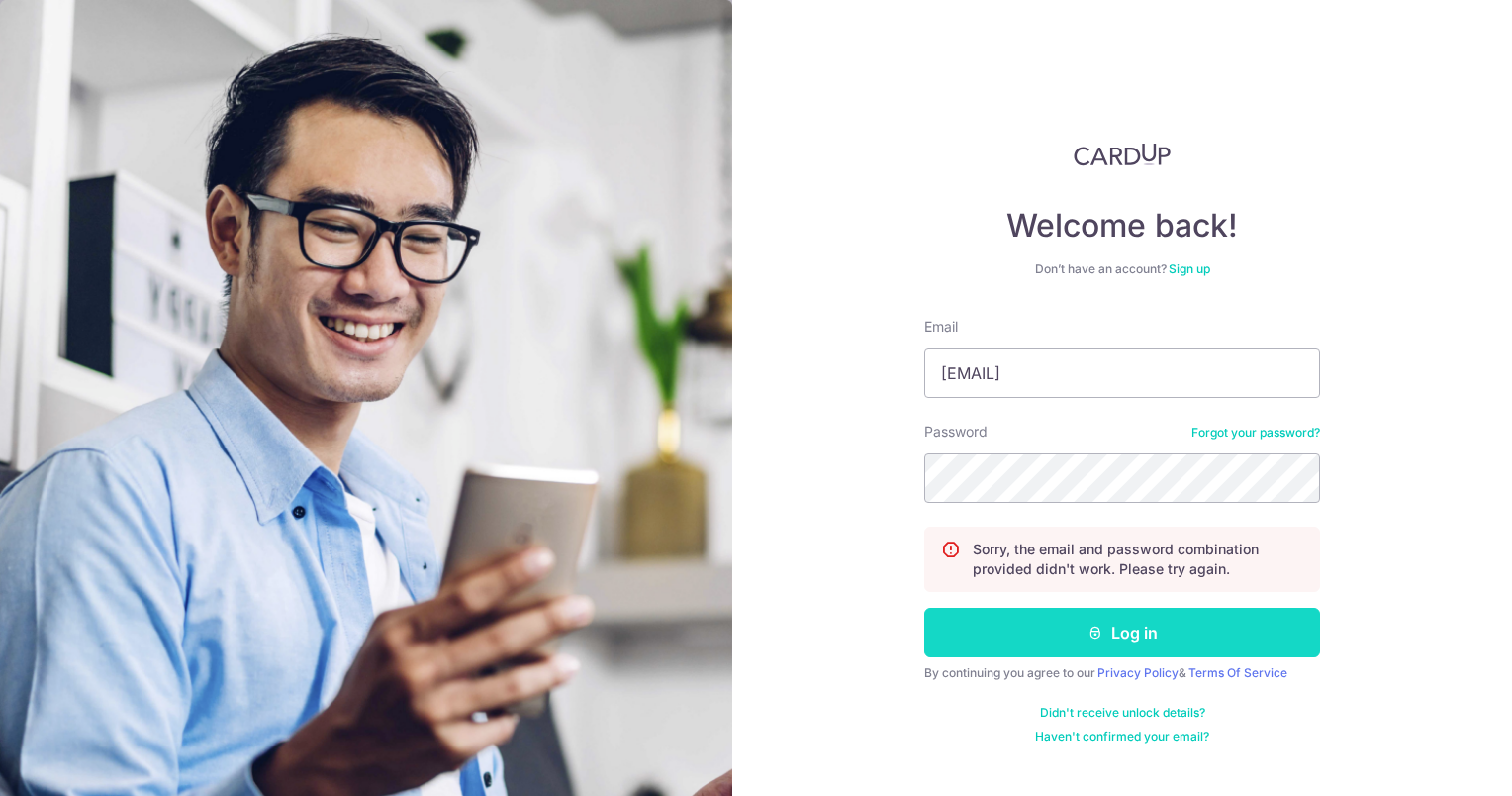 click on "Log in" at bounding box center [1122, 633] 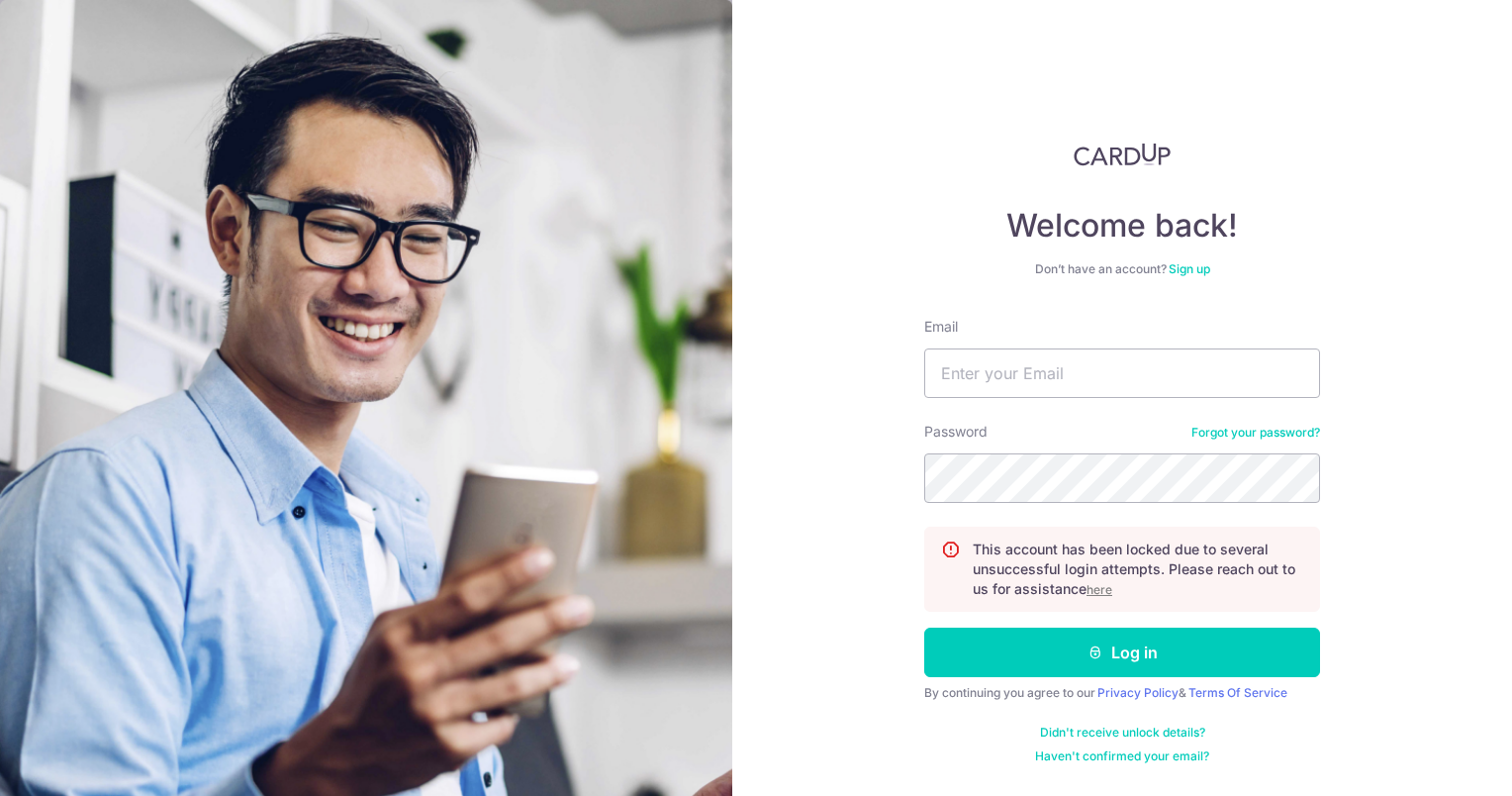 scroll, scrollTop: 0, scrollLeft: 0, axis: both 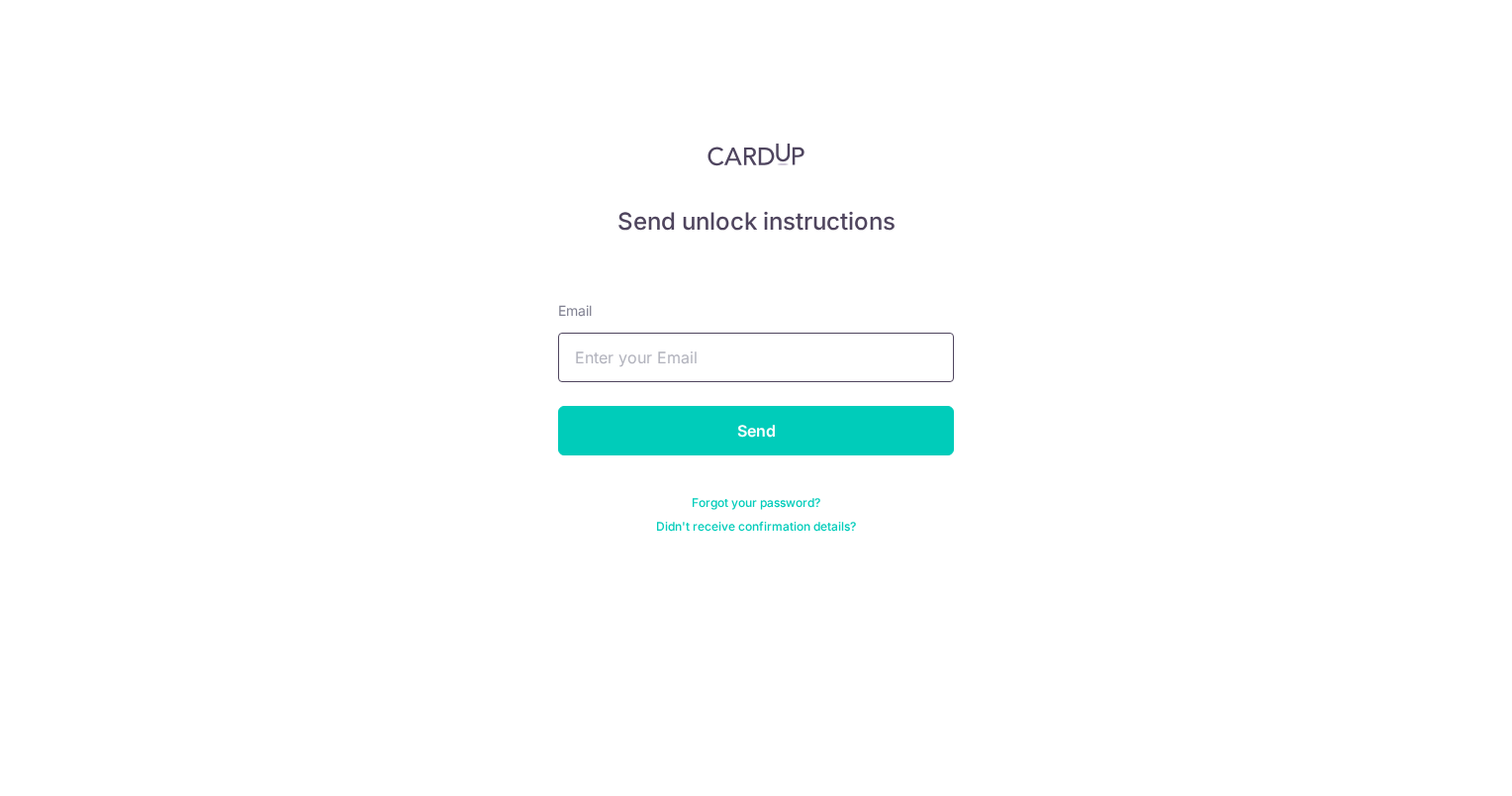 click at bounding box center [756, 357] 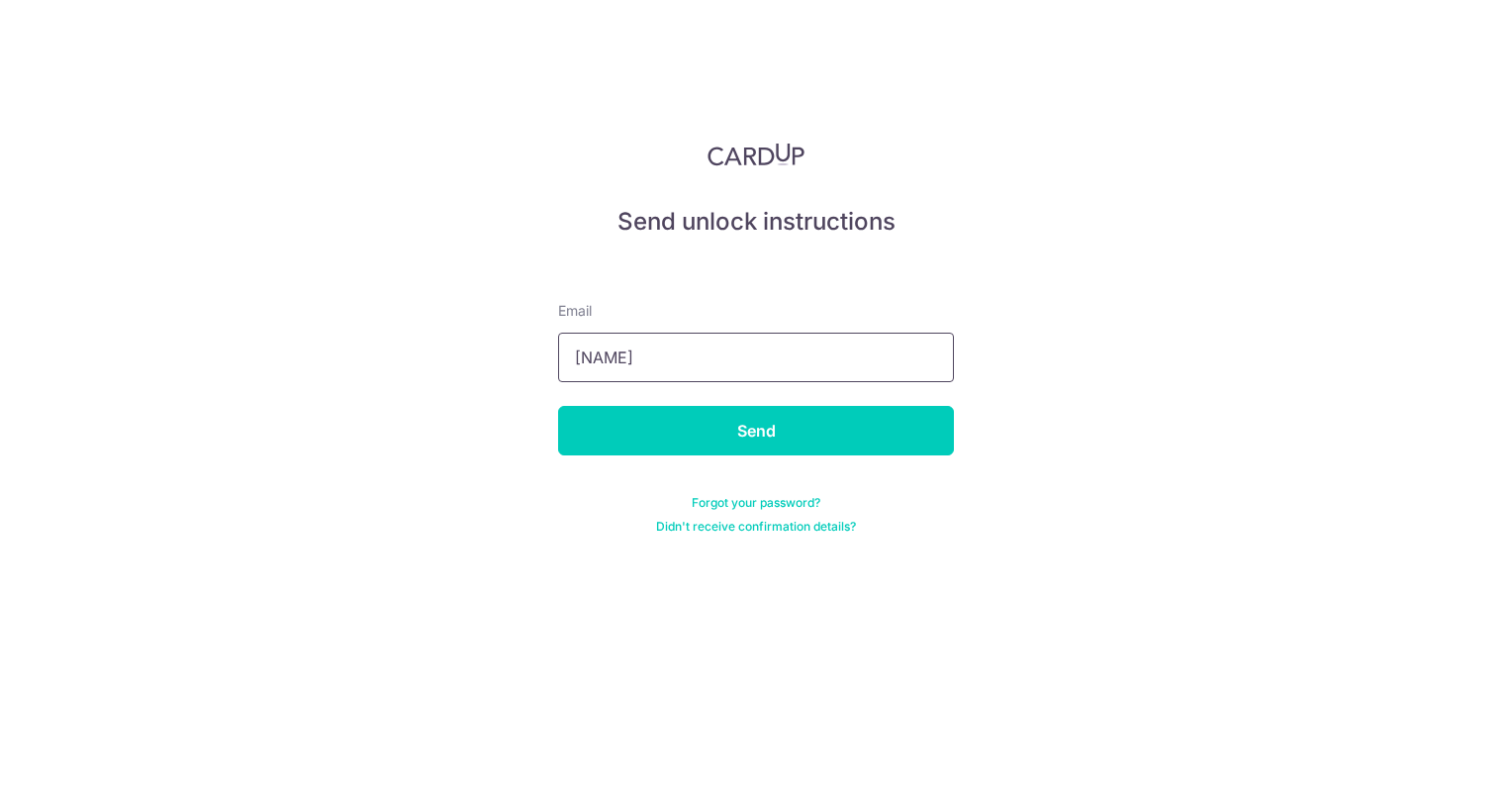 type on "cychun@[EXAMPLE.COM]" 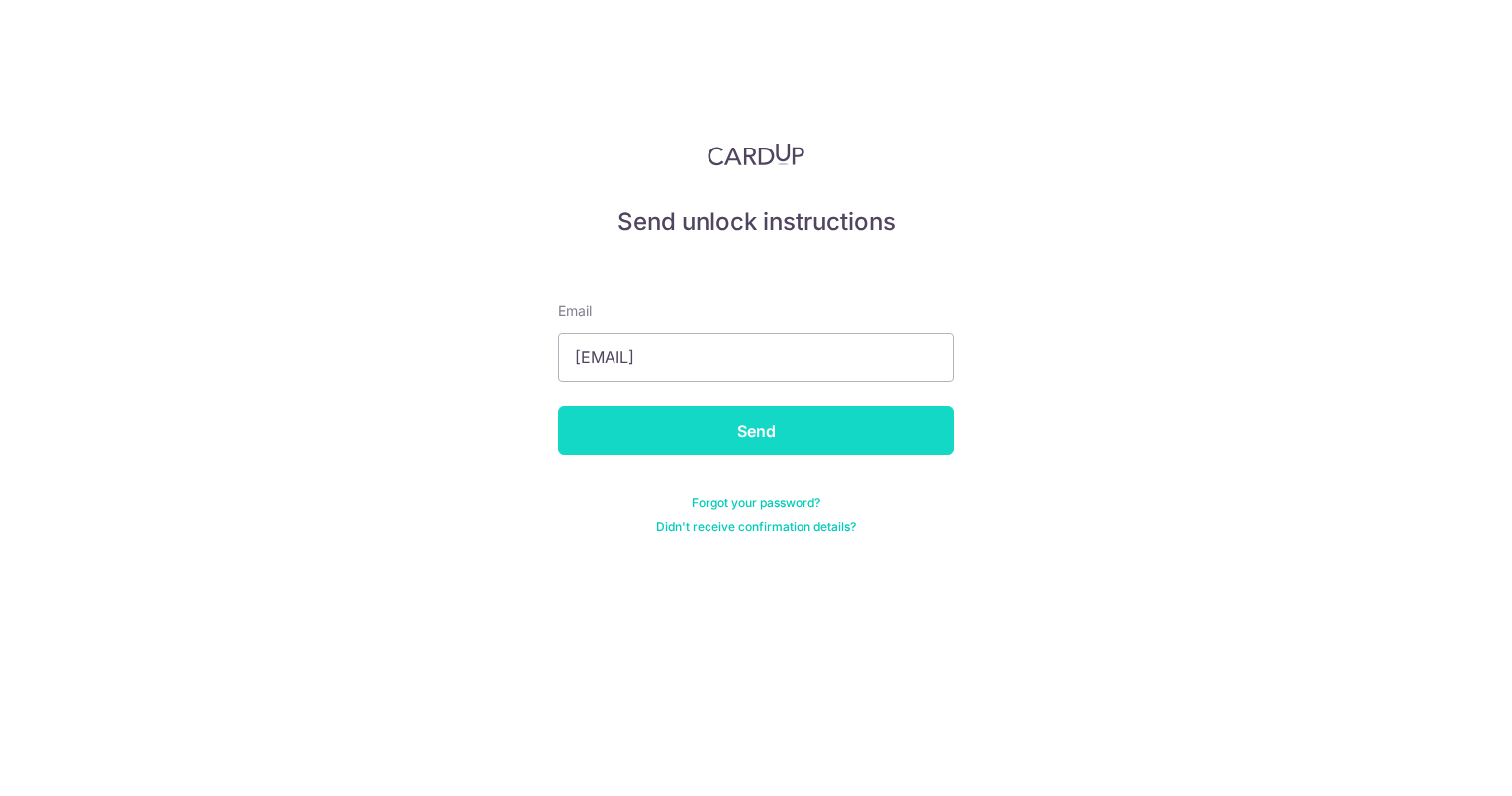 click on "Send" at bounding box center (756, 431) 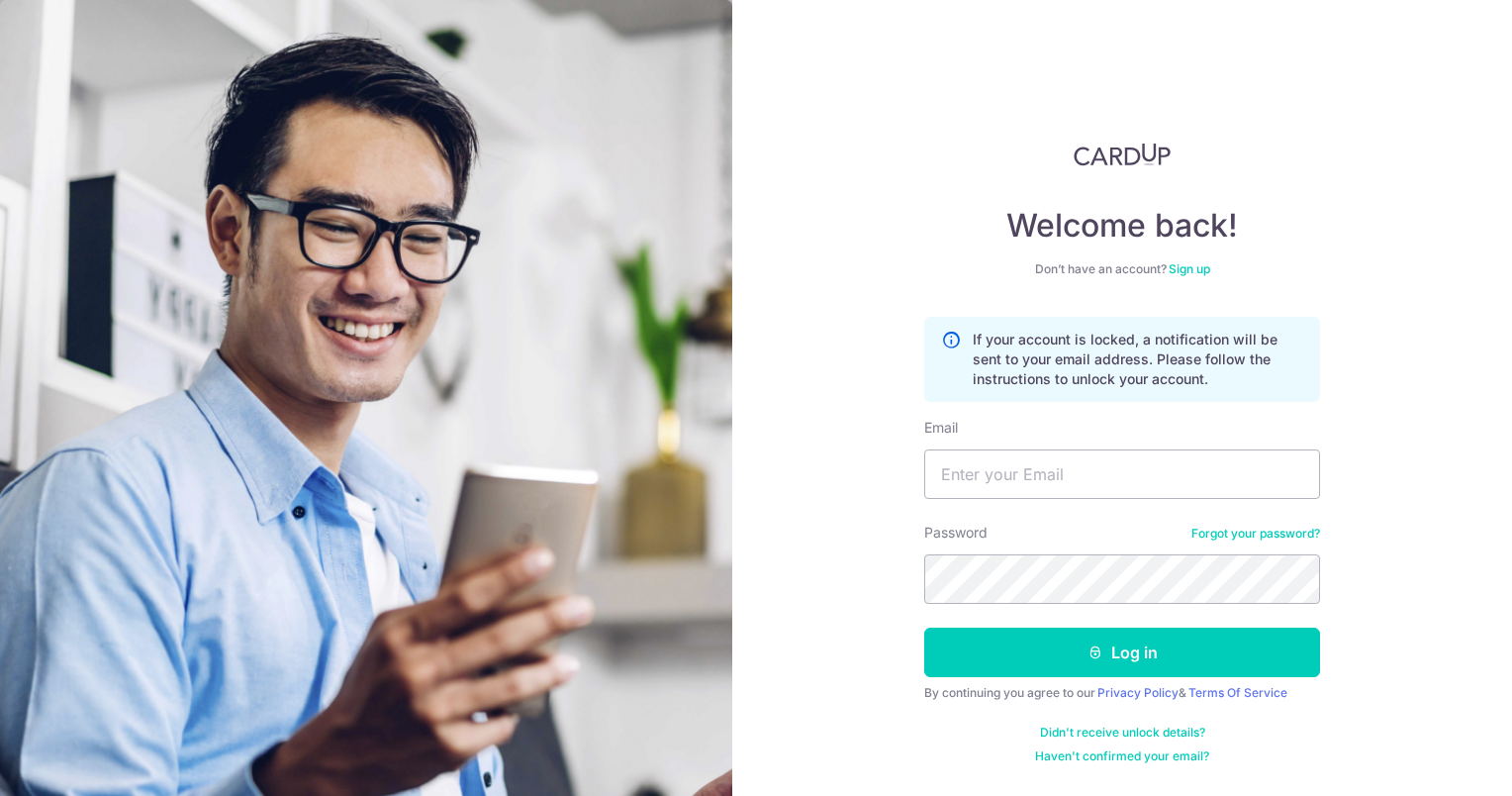 scroll, scrollTop: 0, scrollLeft: 0, axis: both 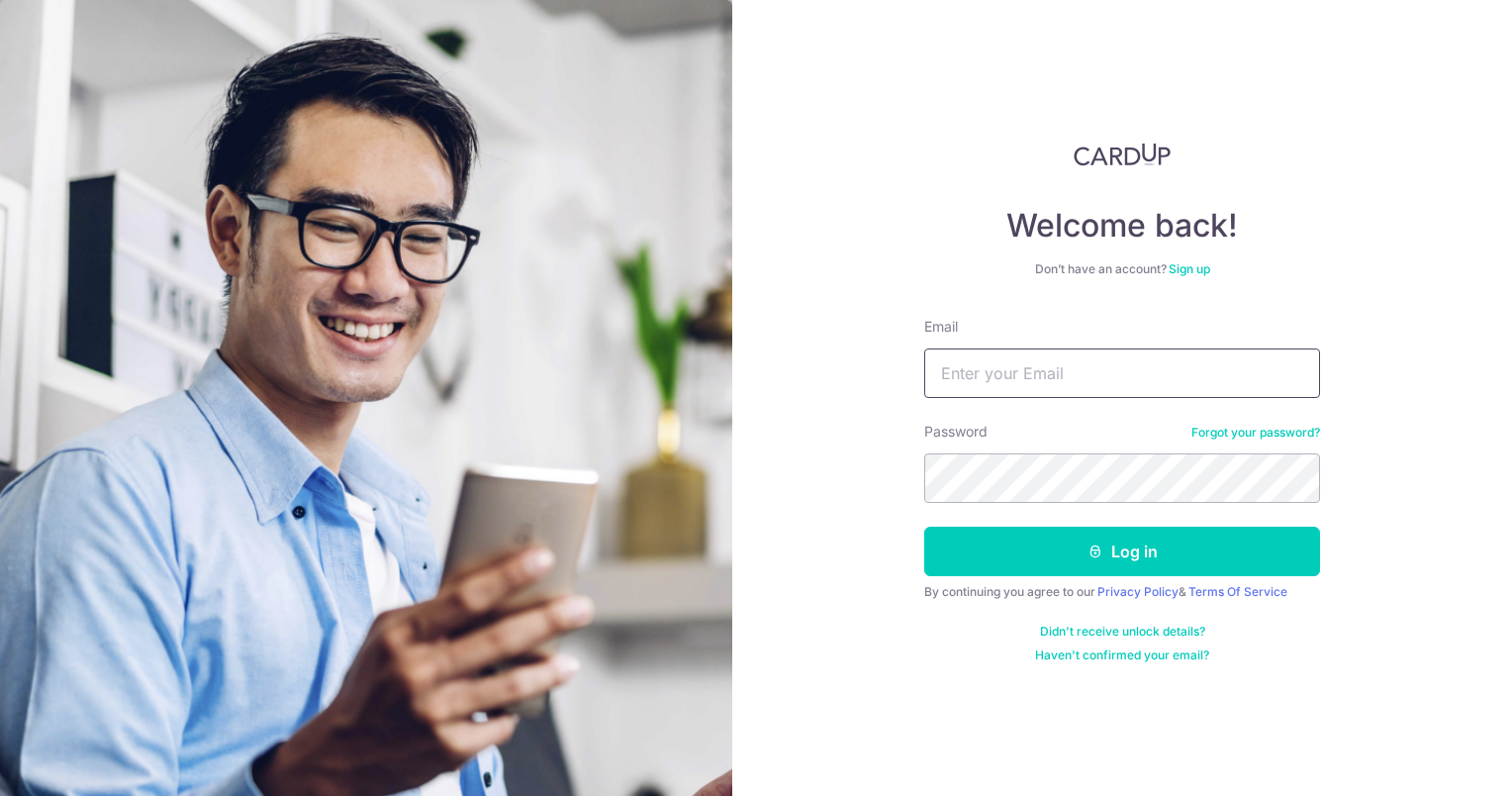 click on "Email" at bounding box center (1122, 373) 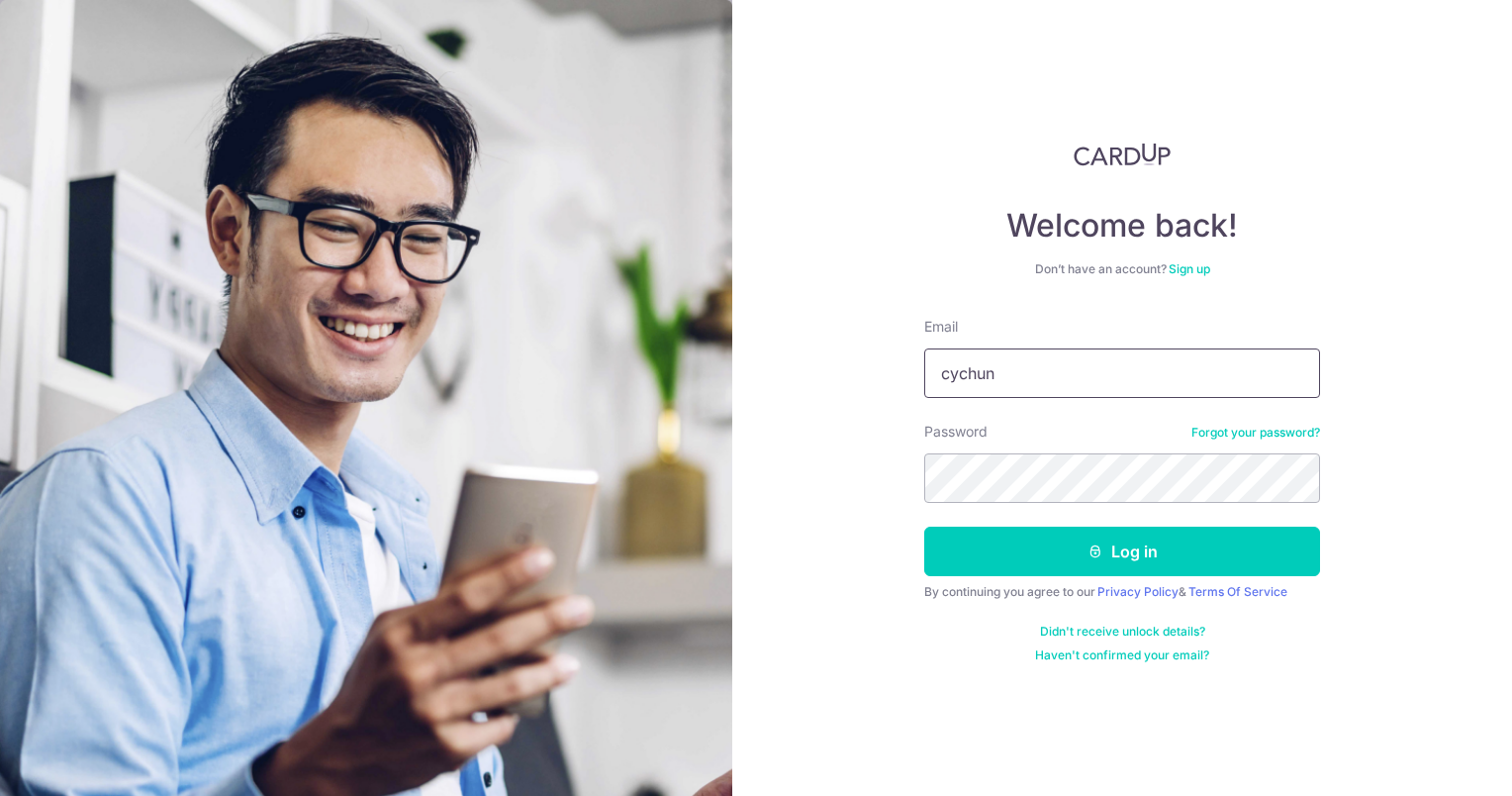 click on "cychun" at bounding box center (1122, 373) 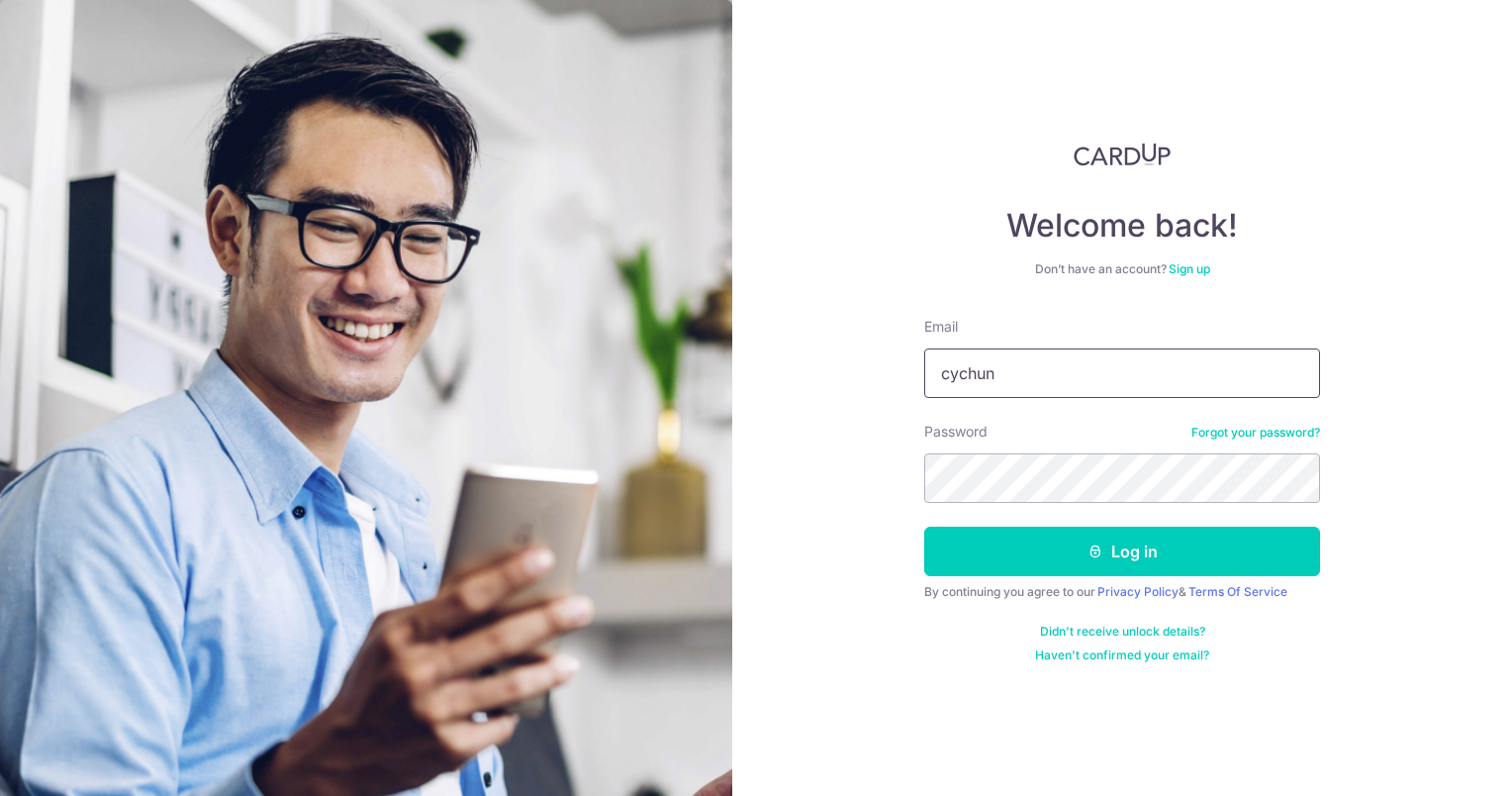 type on "[EMAIL]" 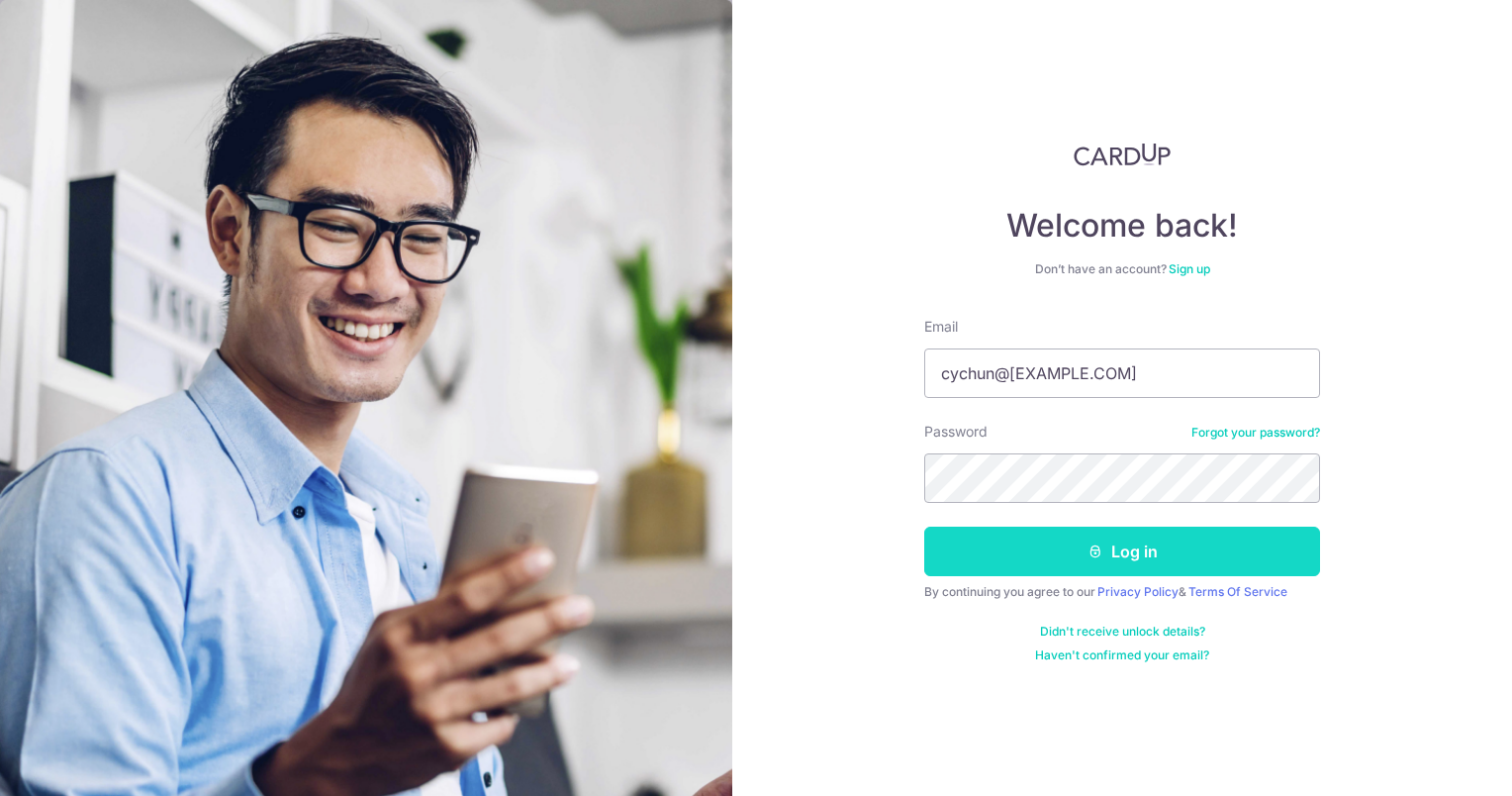 click on "Log in" at bounding box center [1122, 551] 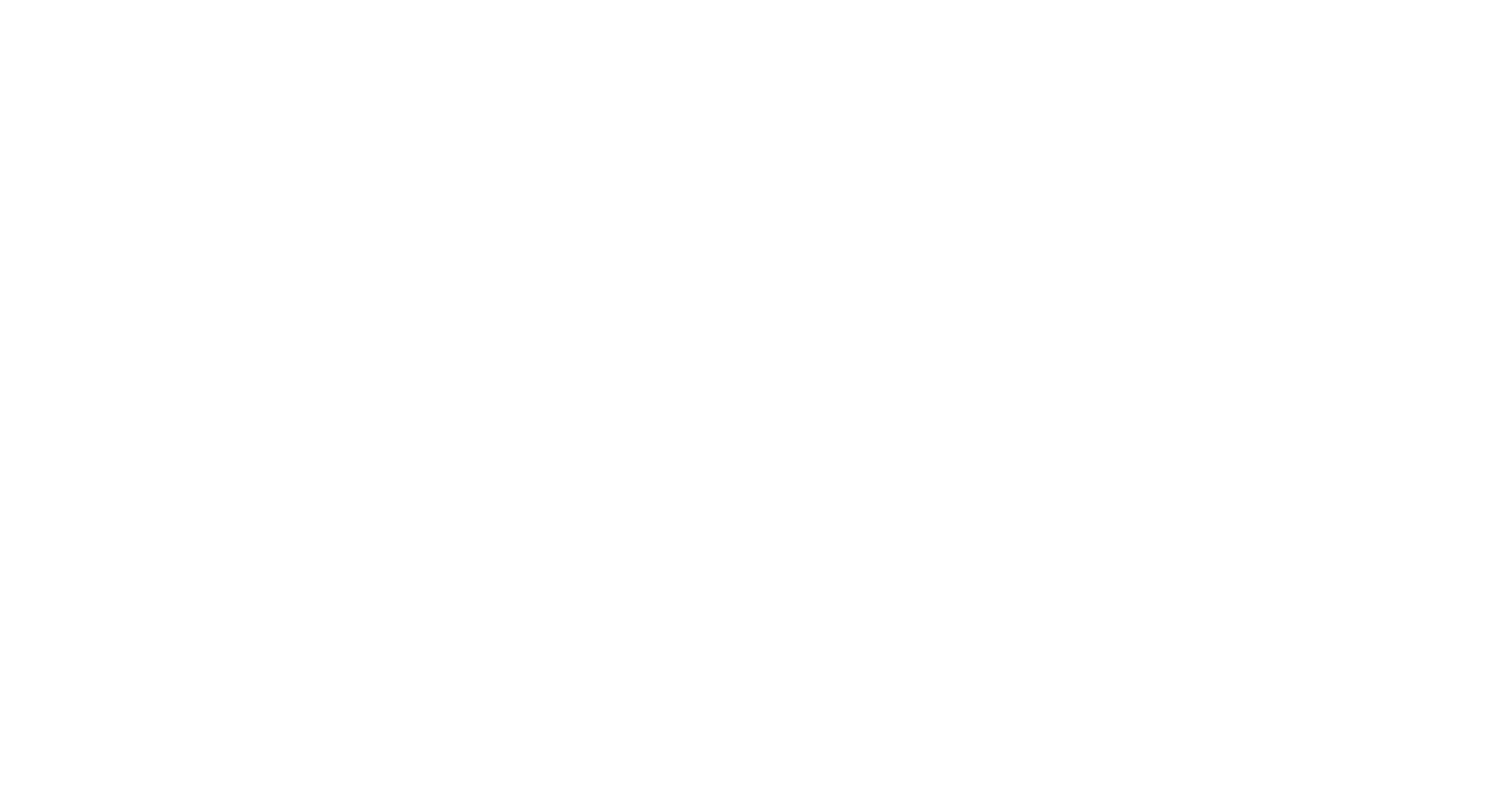 scroll, scrollTop: 0, scrollLeft: 0, axis: both 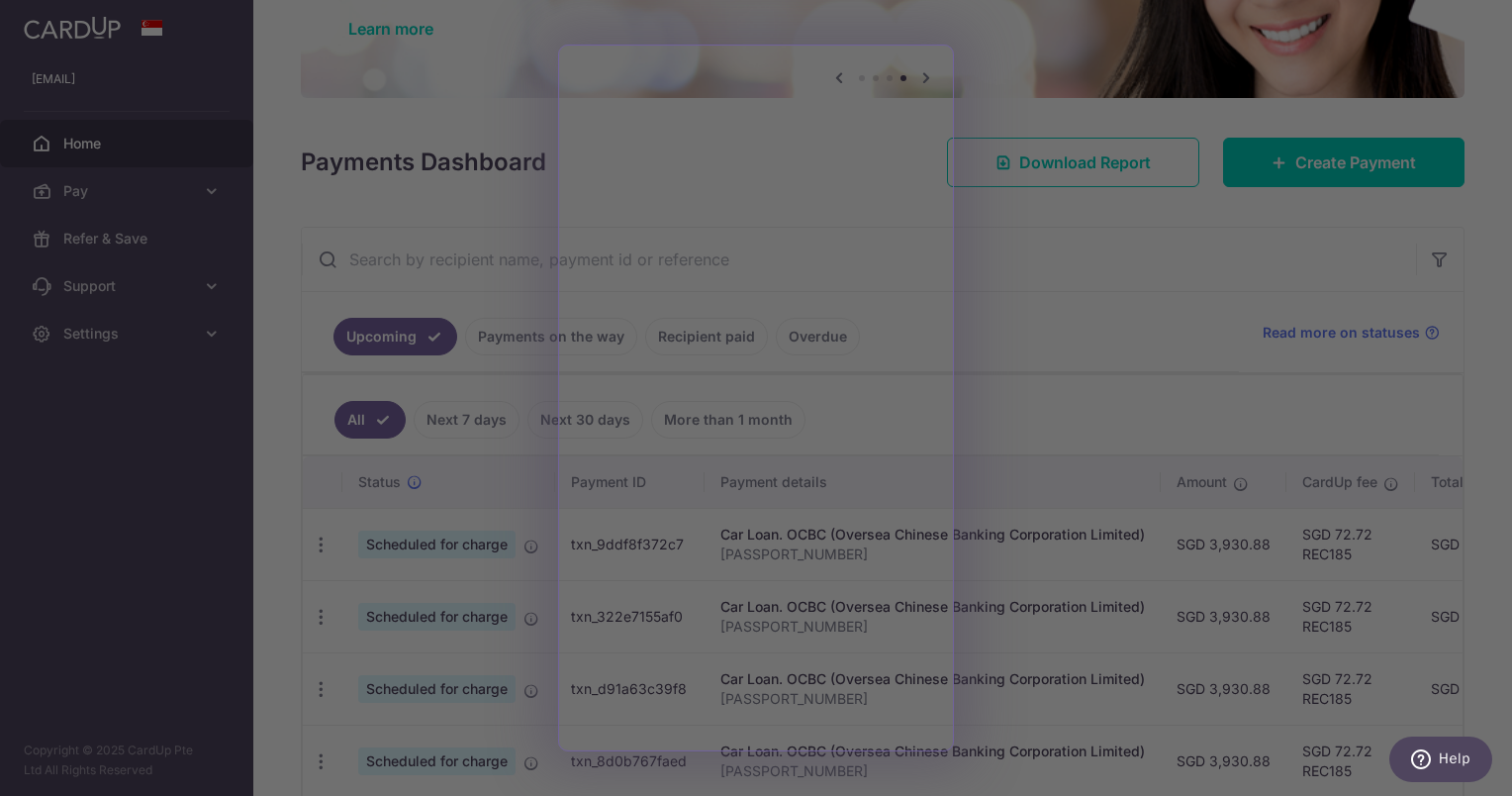 click at bounding box center [763, 402] 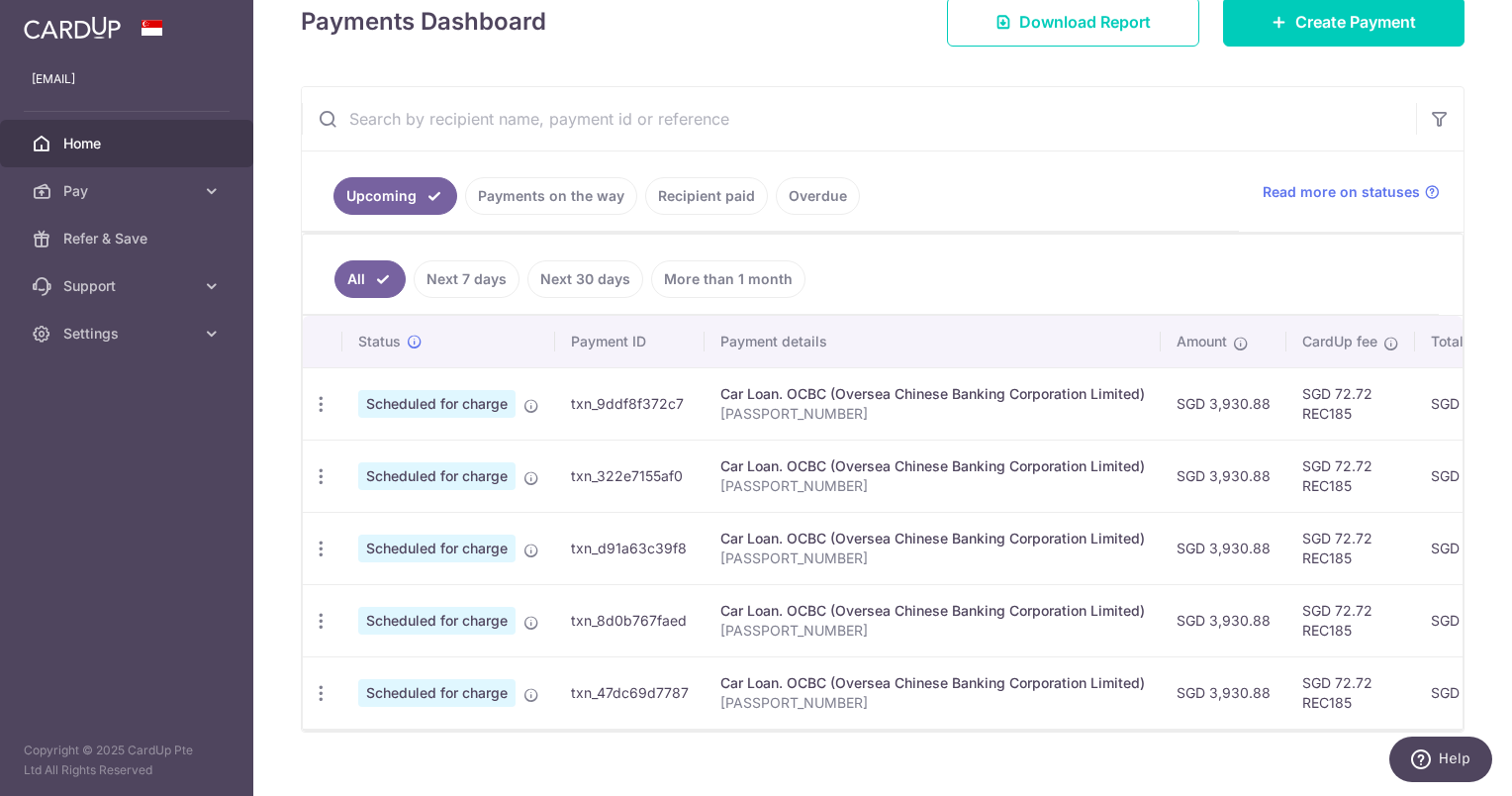 scroll, scrollTop: 332, scrollLeft: 0, axis: vertical 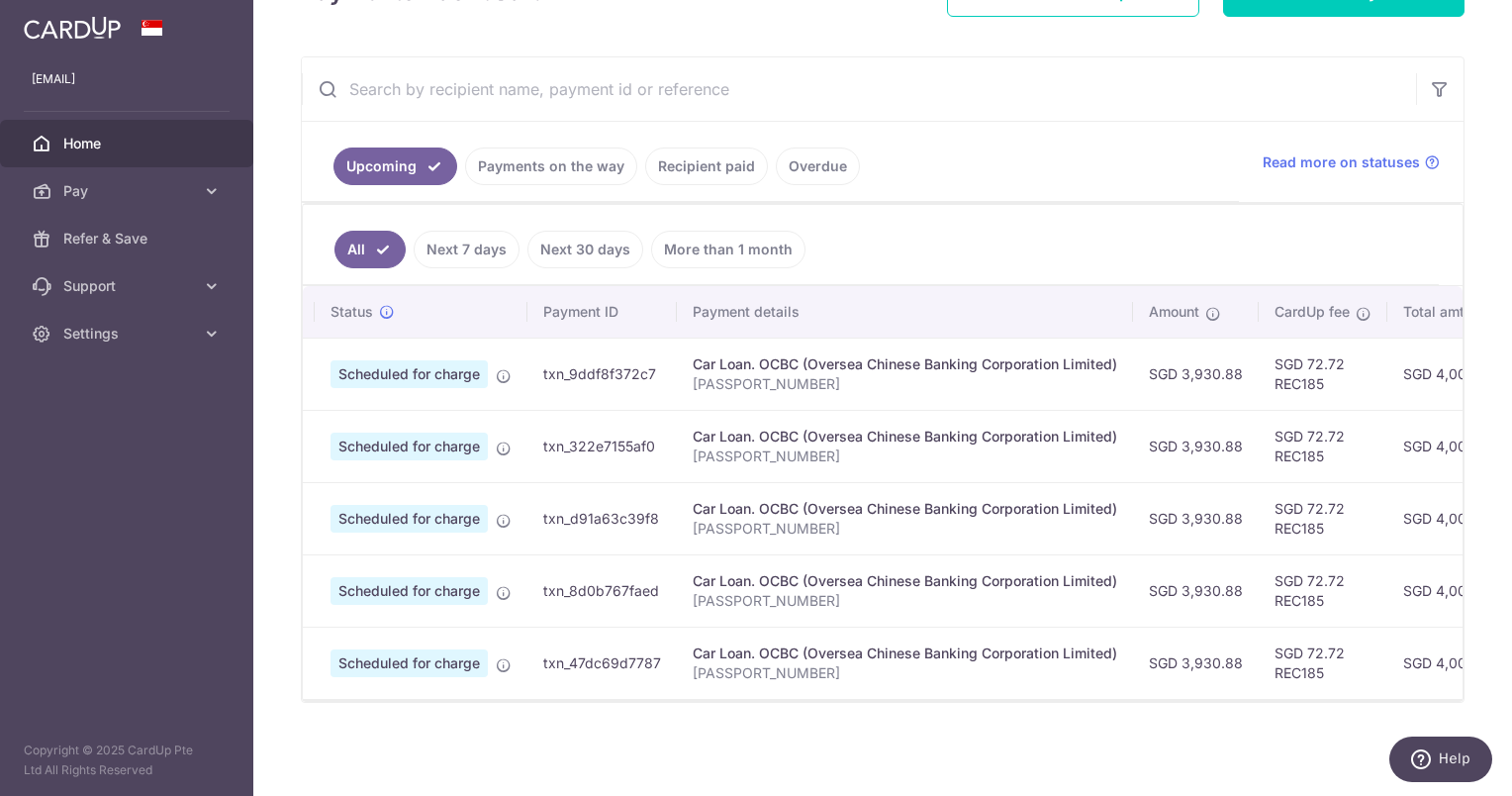click on "Recipient paid" at bounding box center (707, 166) 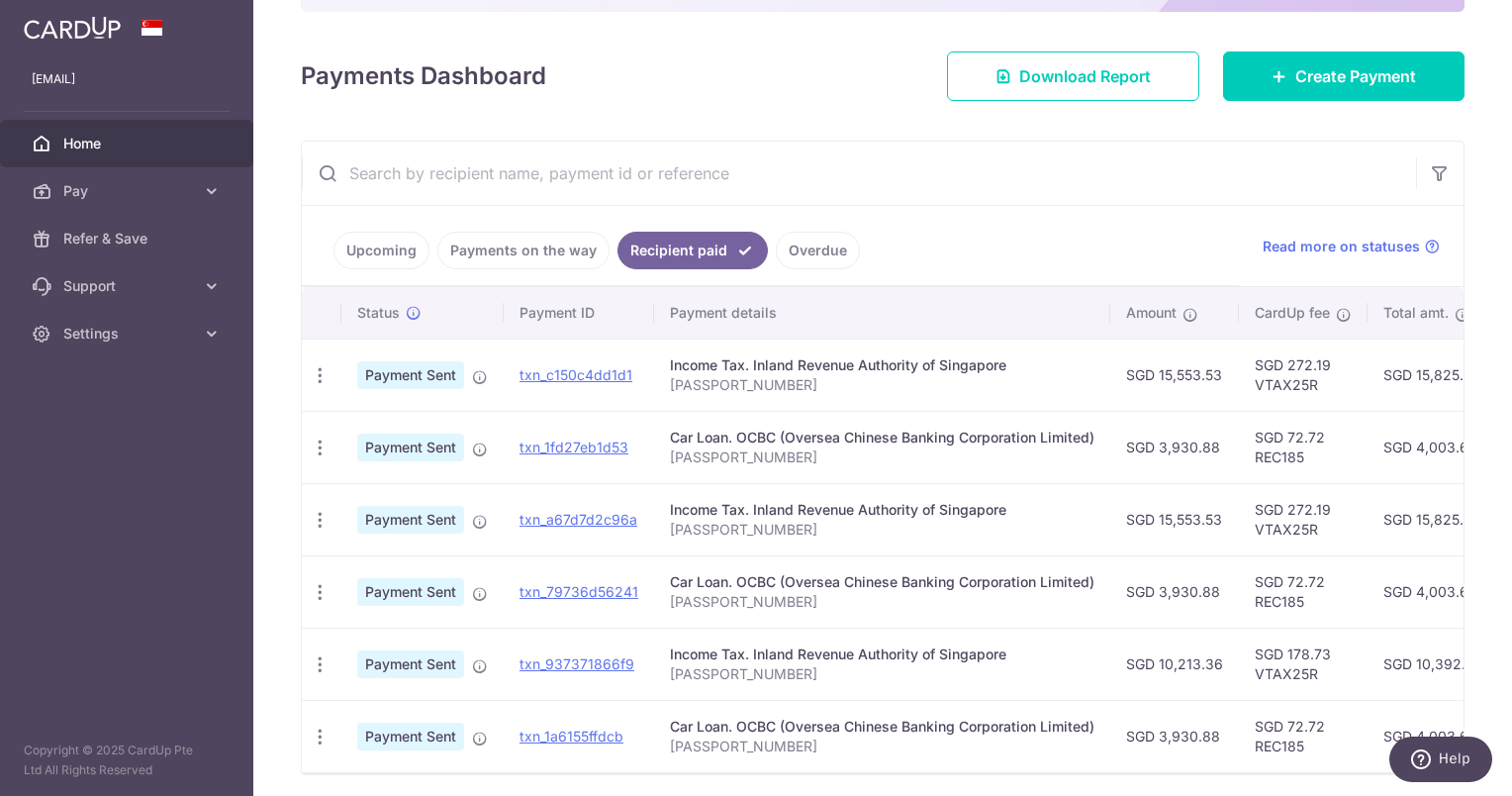 scroll, scrollTop: 188, scrollLeft: 0, axis: vertical 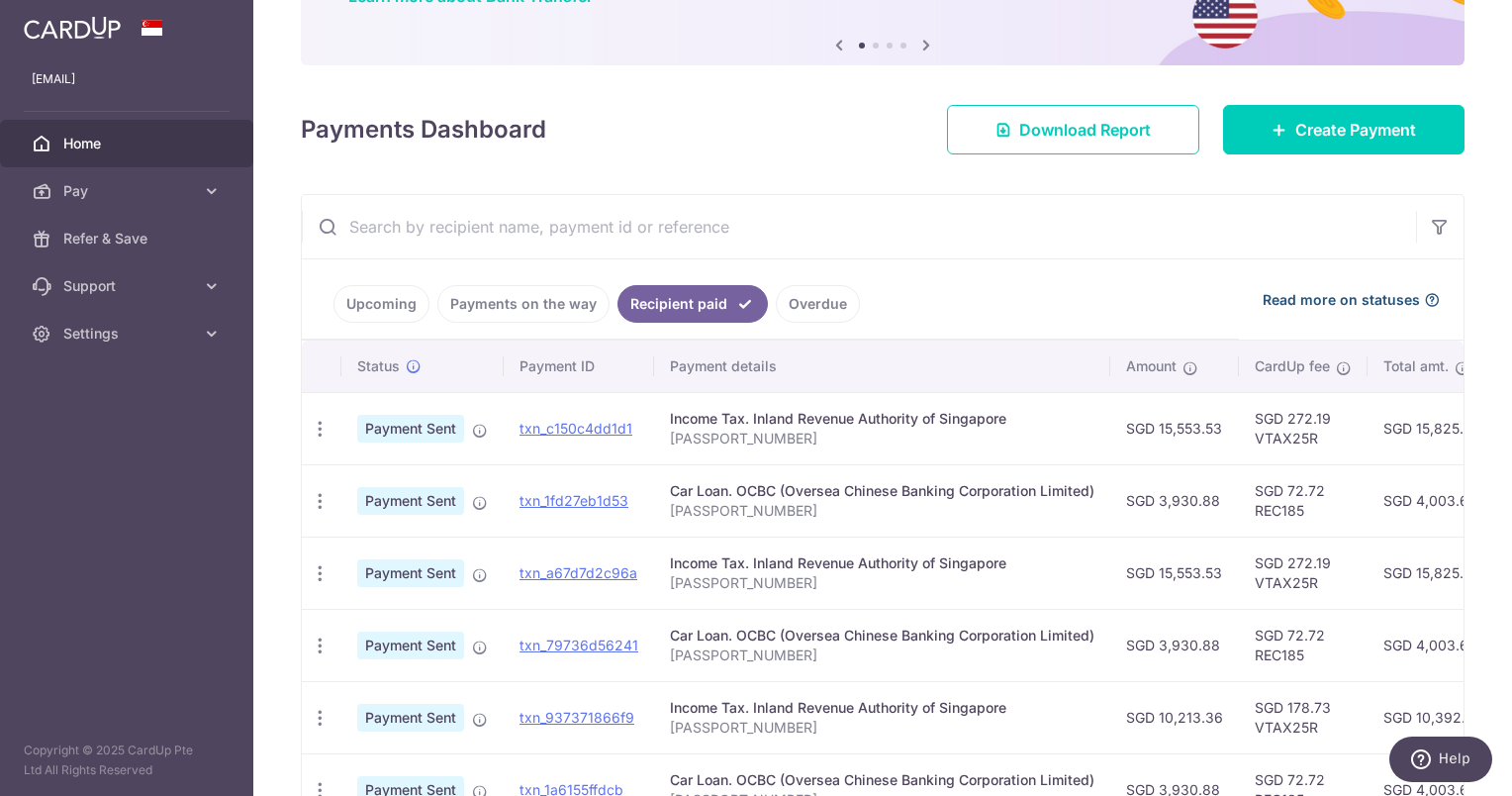 click on "Read more on statuses" at bounding box center [1341, 300] 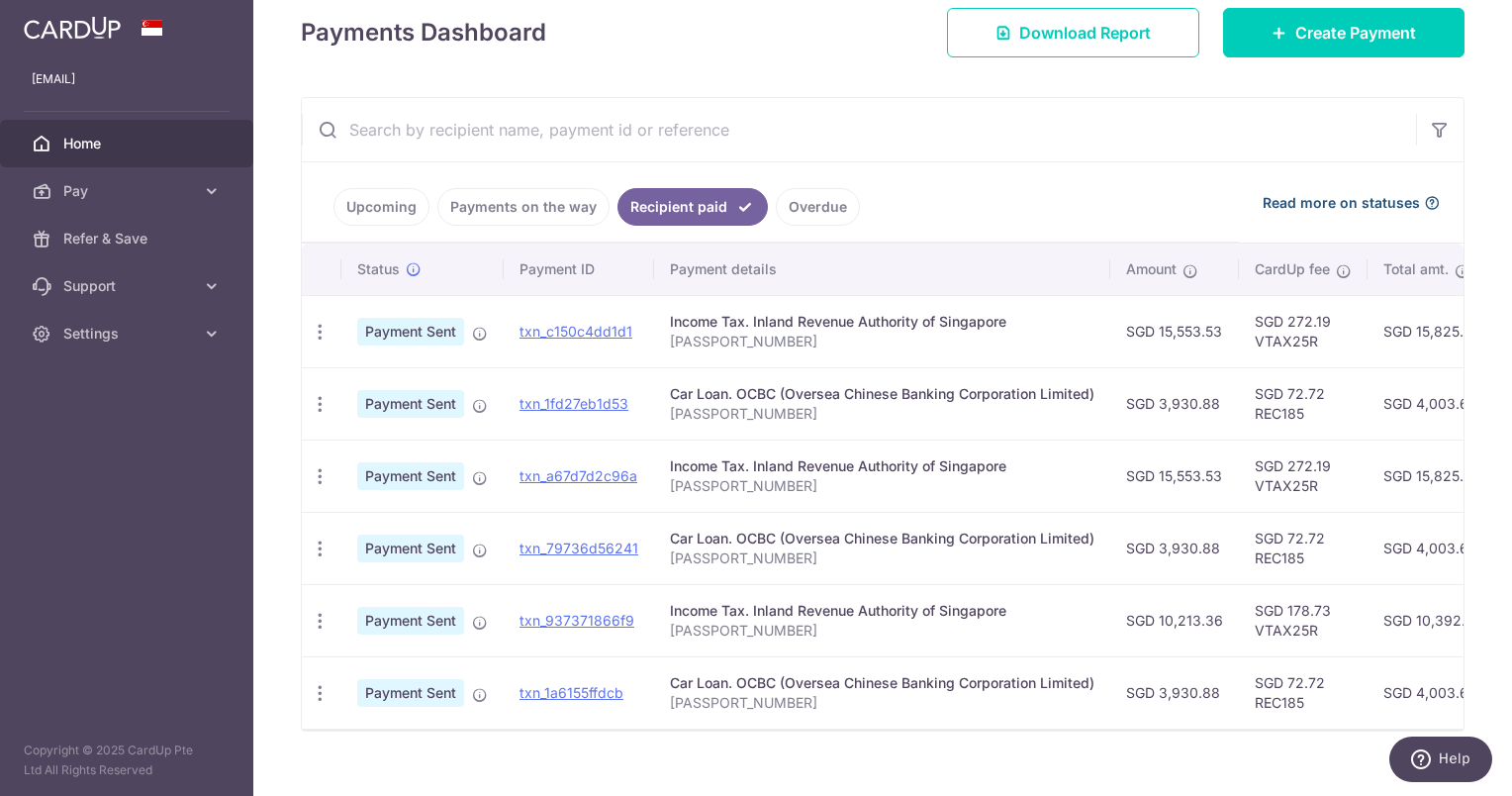 scroll, scrollTop: 321, scrollLeft: 0, axis: vertical 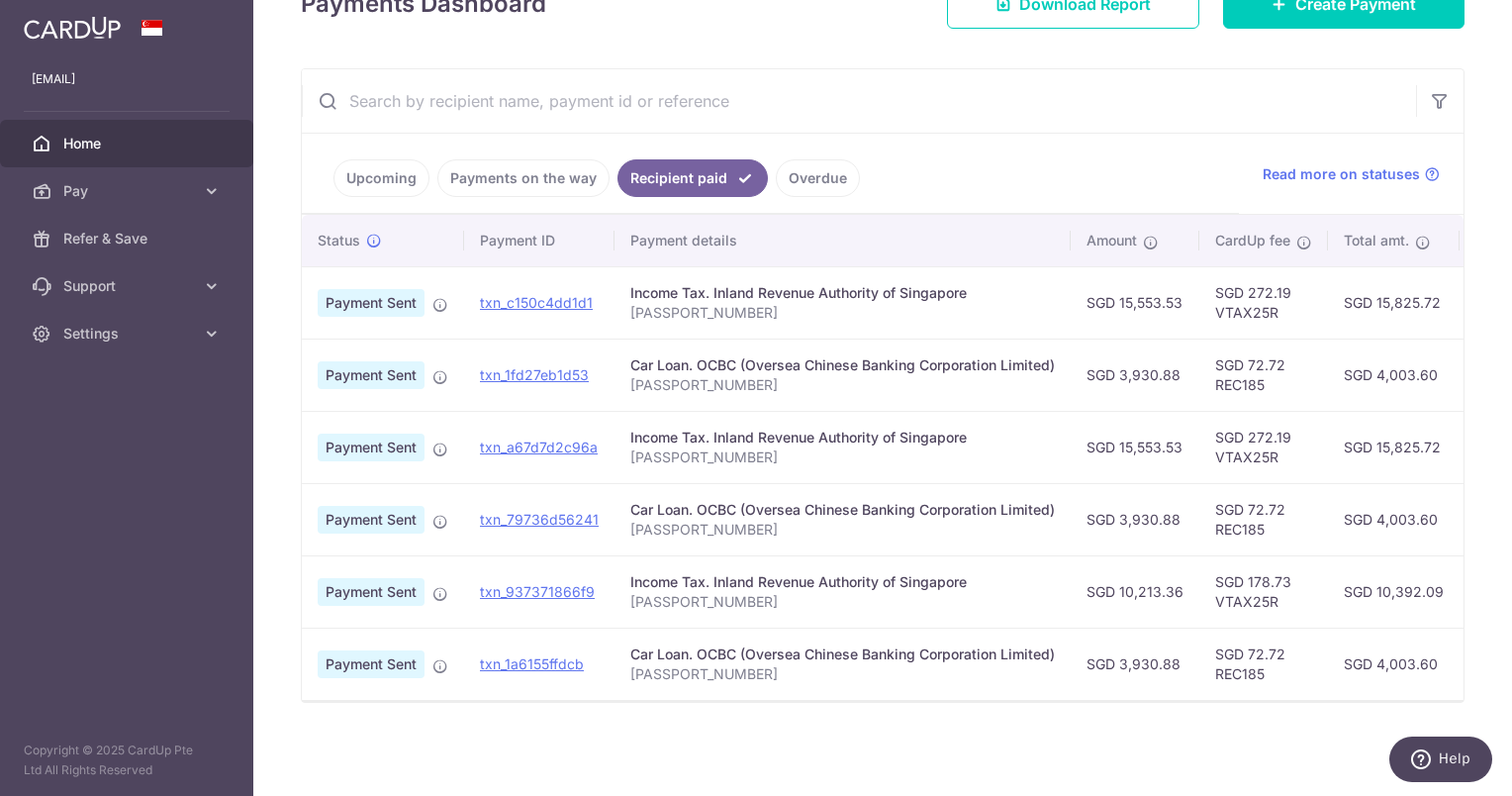 click on "Upcoming" at bounding box center (381, 178) 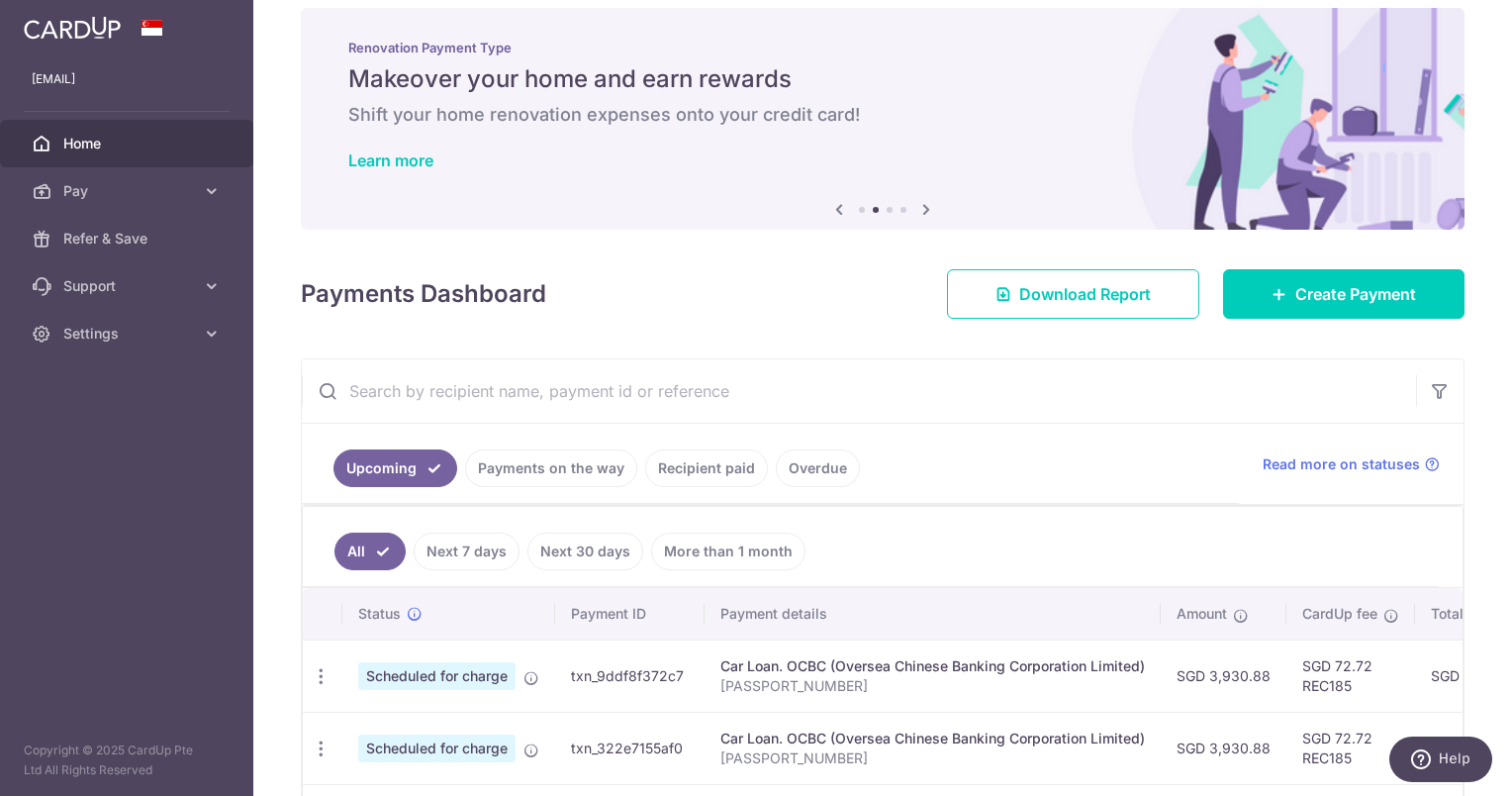 scroll, scrollTop: 321, scrollLeft: 0, axis: vertical 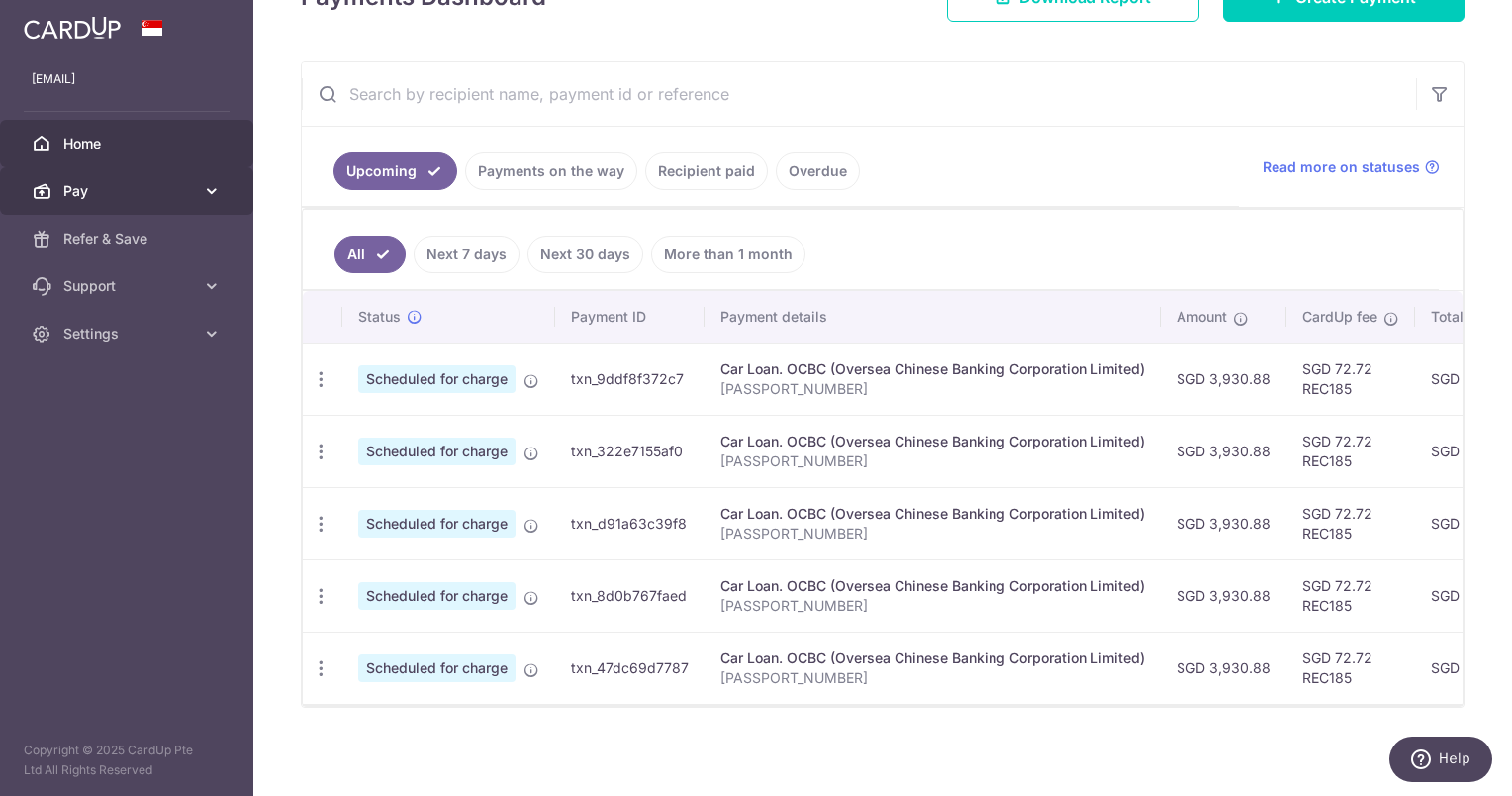 click on "Pay" at bounding box center (129, 191) 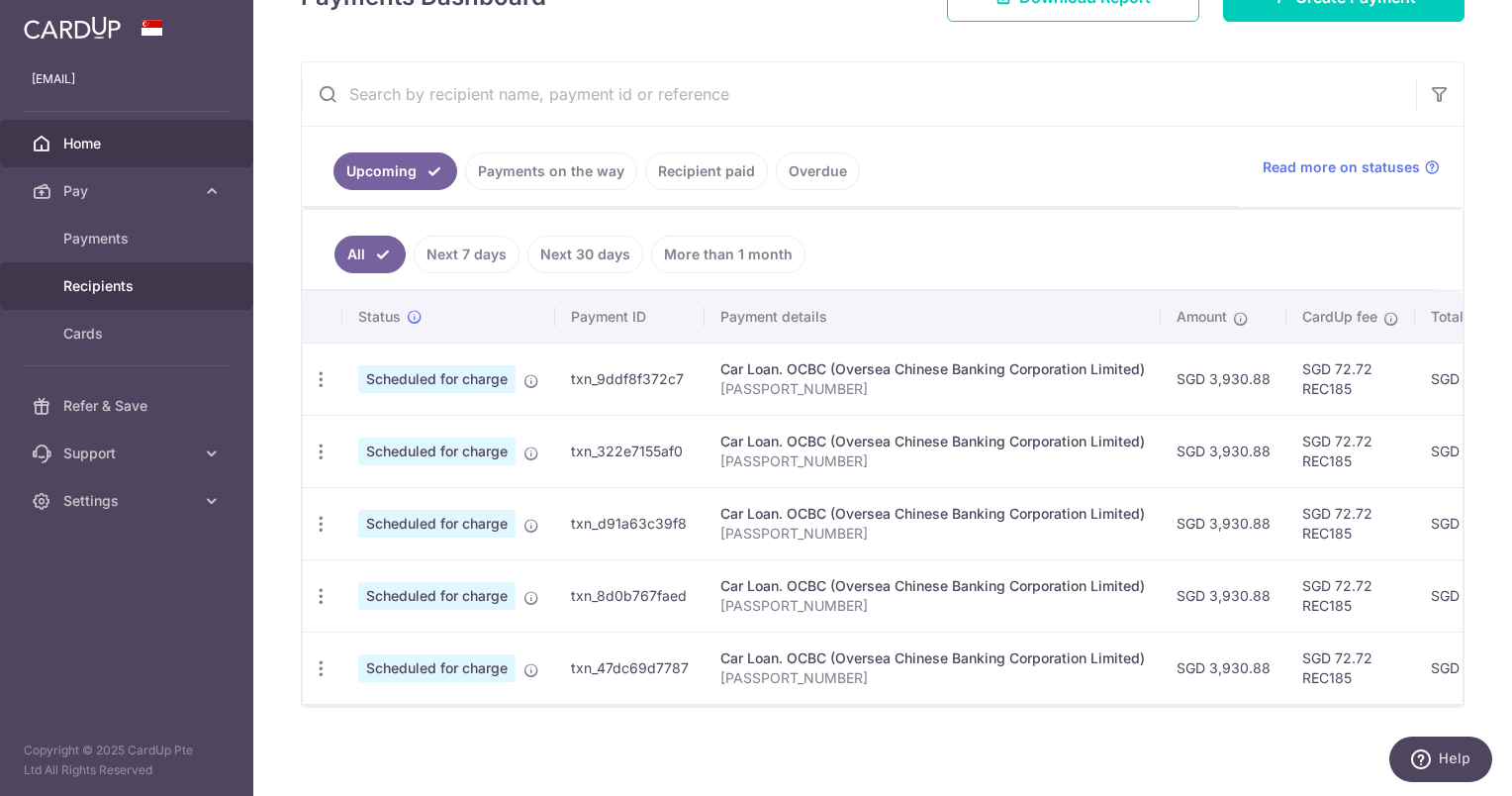 click on "Recipients" at bounding box center (129, 286) 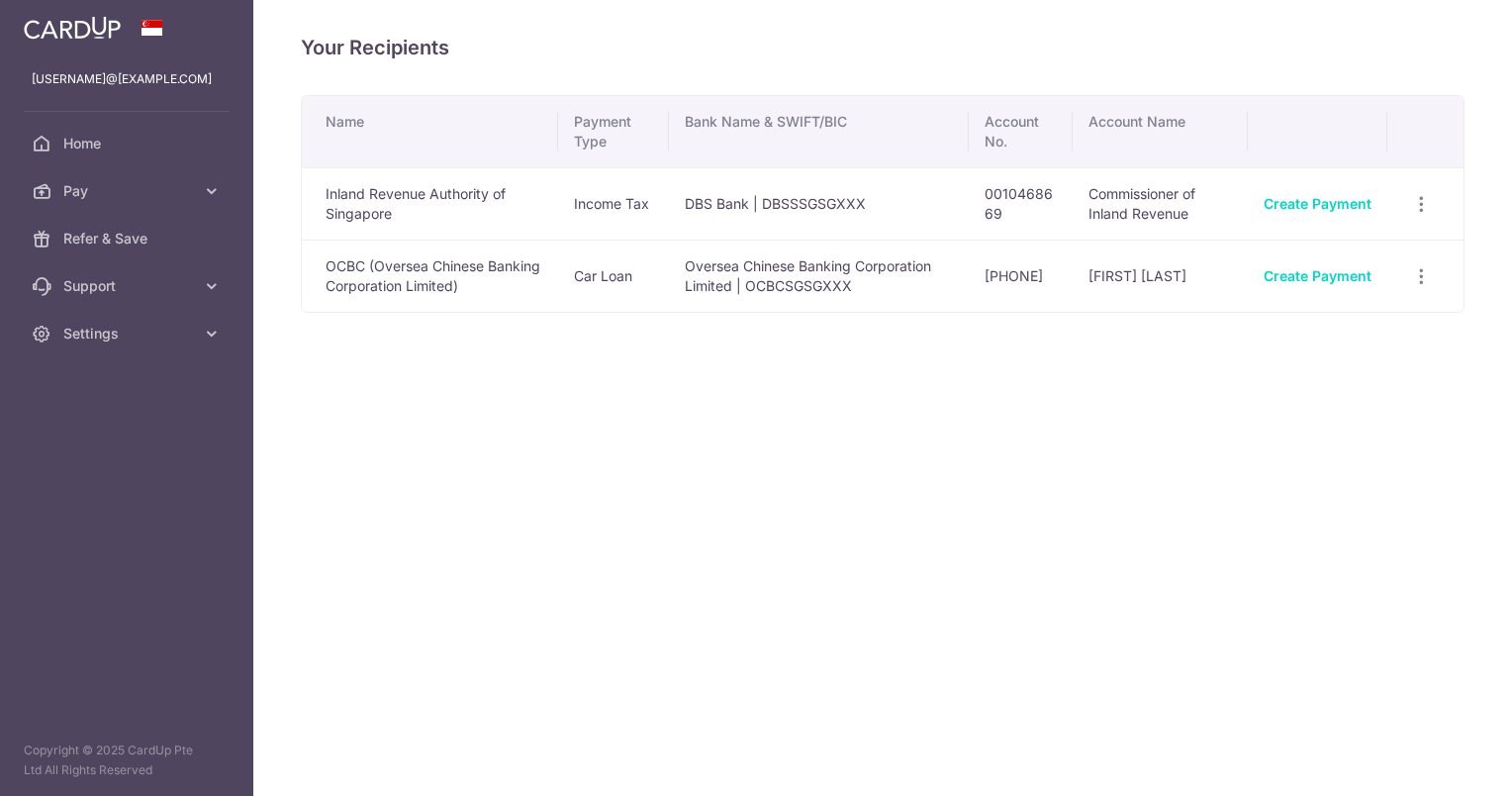 scroll, scrollTop: 0, scrollLeft: 0, axis: both 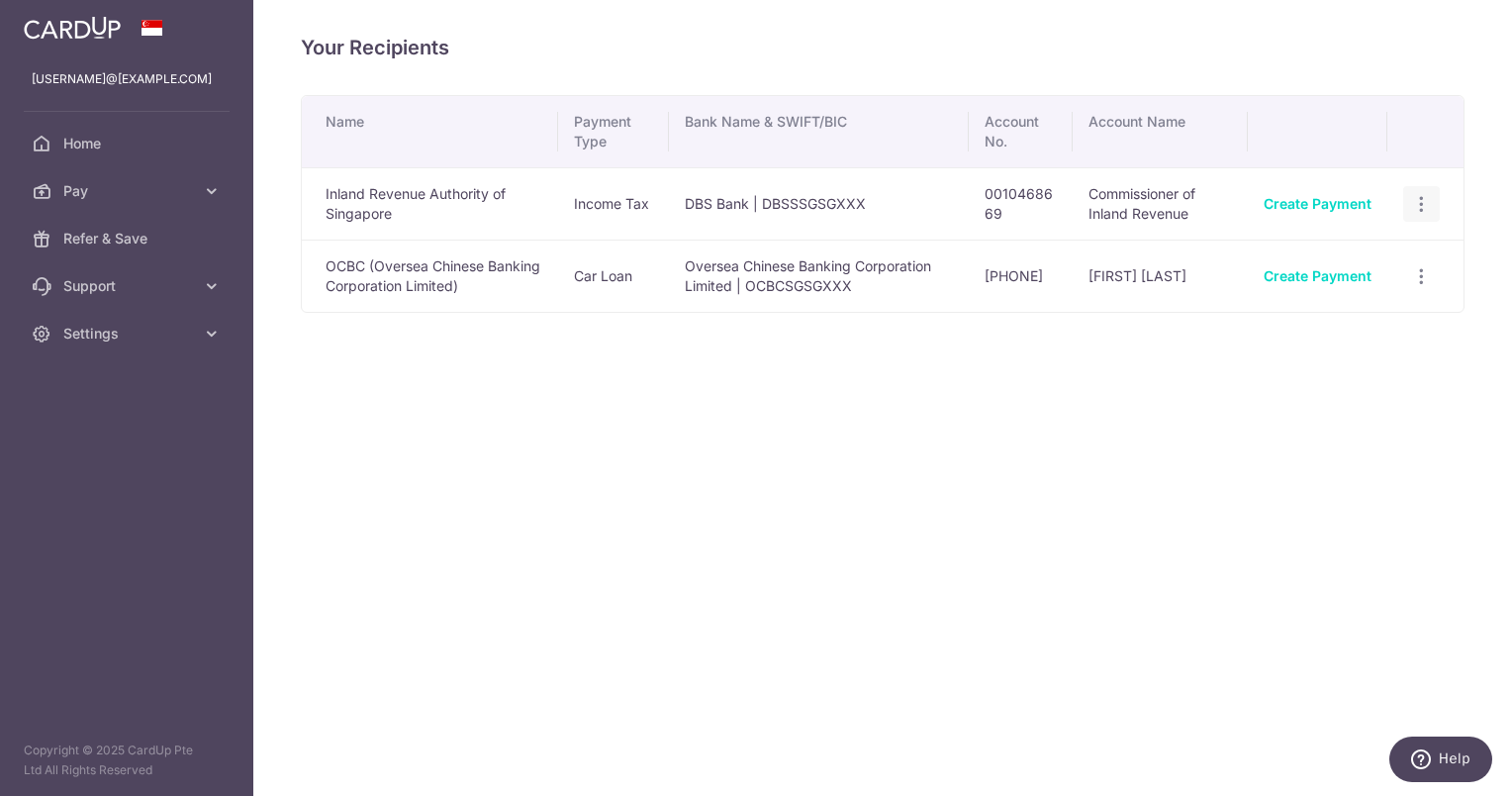 click at bounding box center (1421, 204) 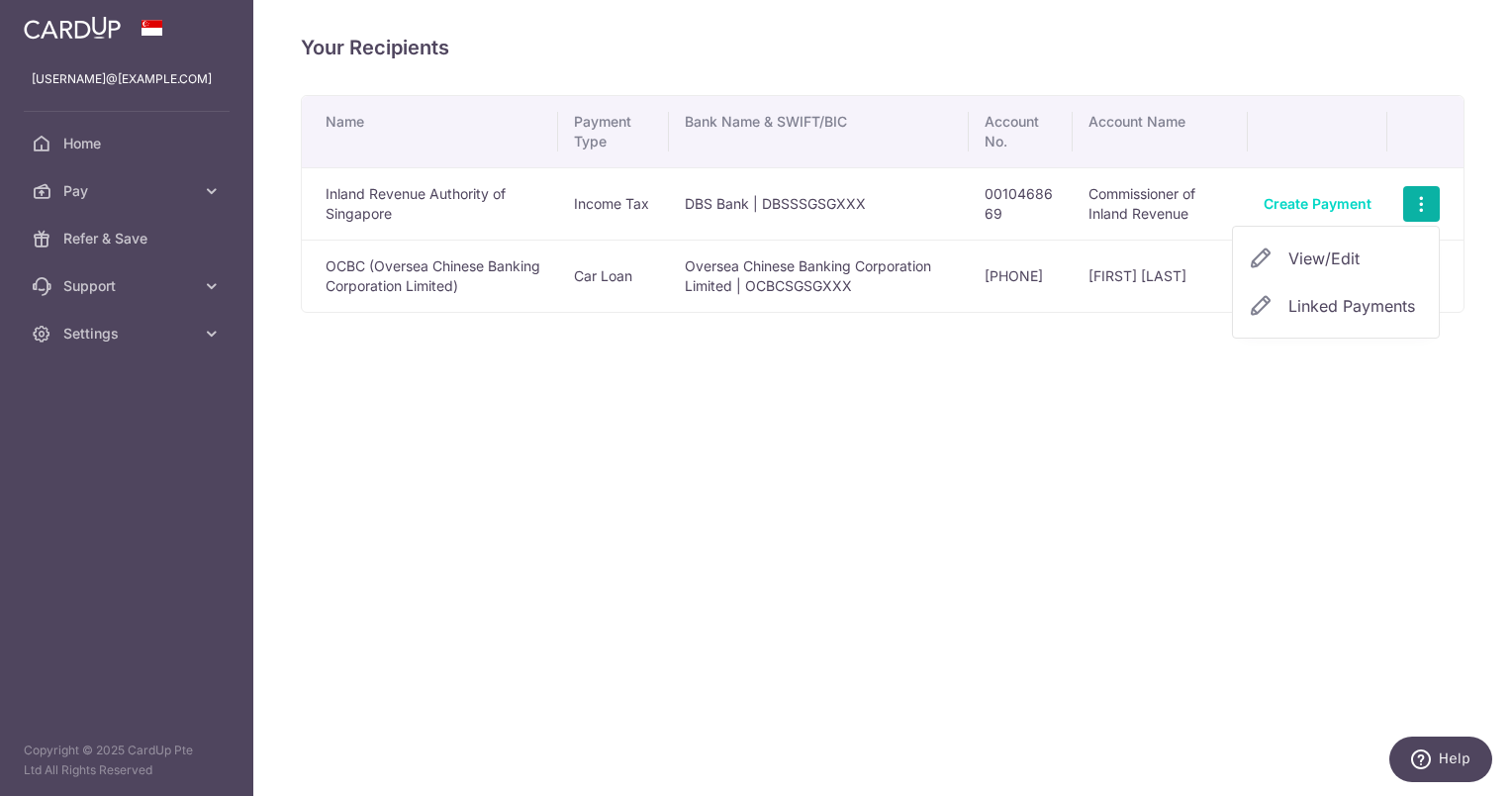 click on "View/Edit" at bounding box center (1356, 258) 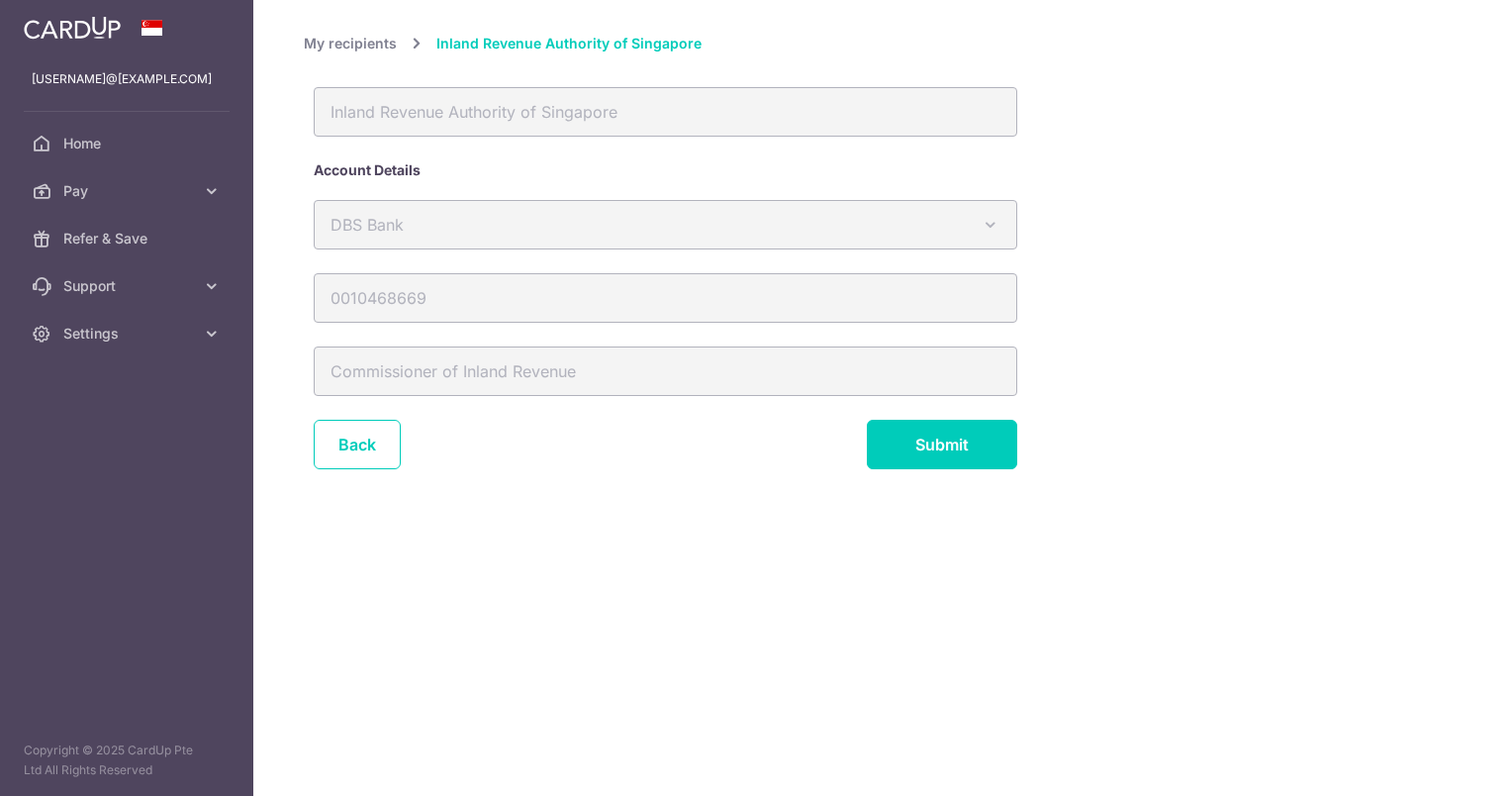 scroll, scrollTop: 0, scrollLeft: 0, axis: both 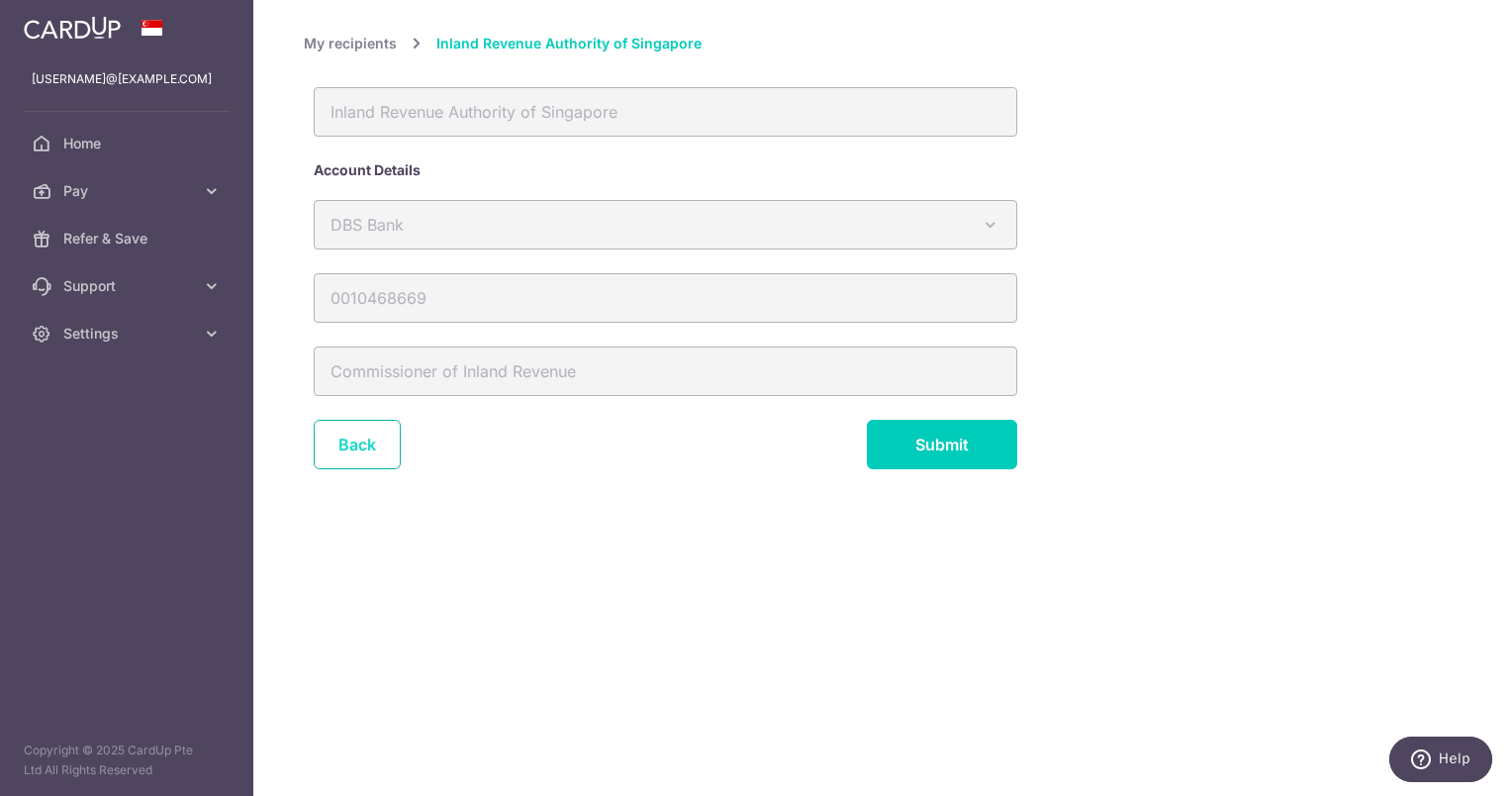 click on "Back" at bounding box center (357, 445) 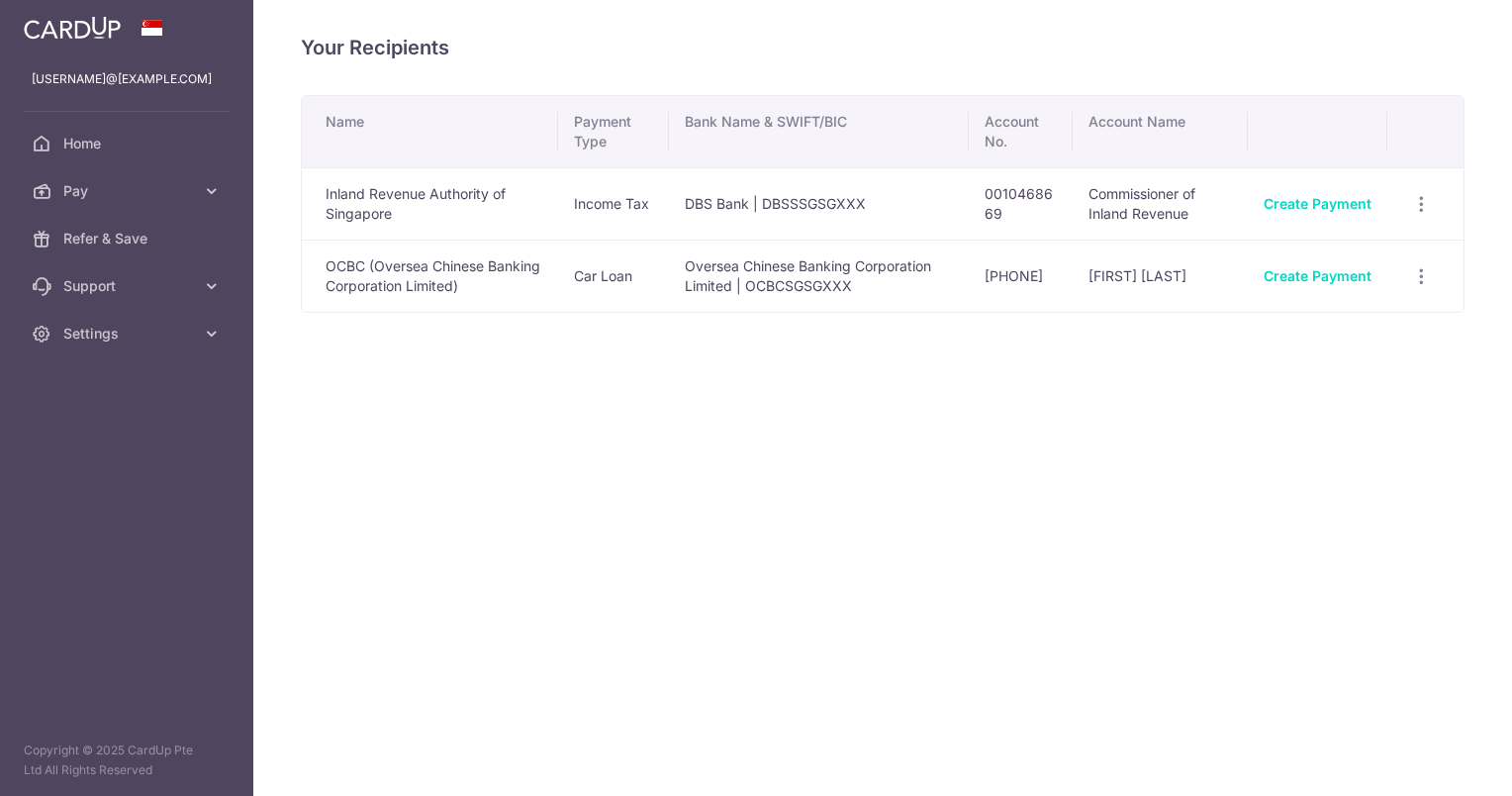 scroll, scrollTop: 0, scrollLeft: 0, axis: both 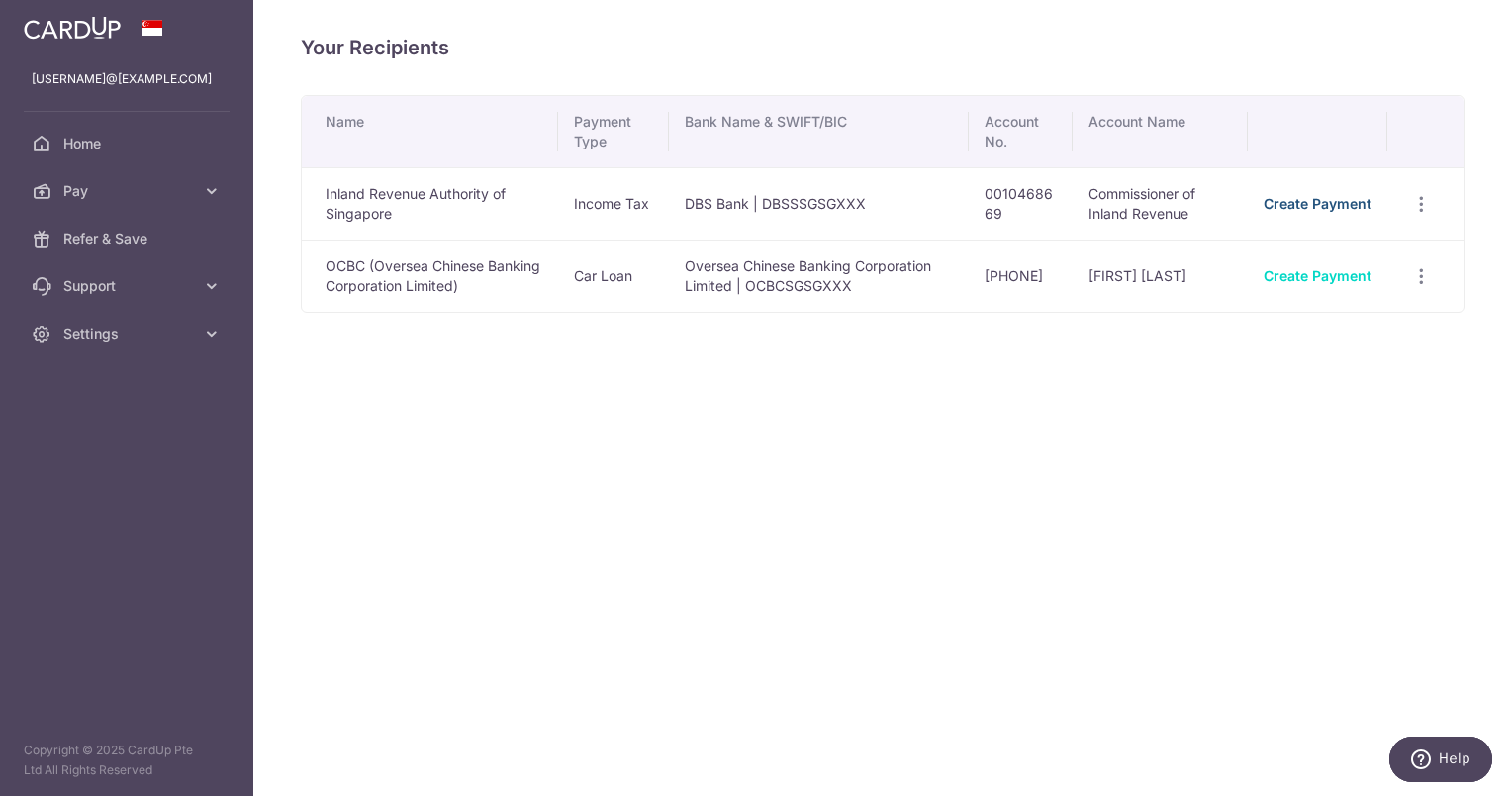 click on "Create Payment" at bounding box center (1317, 203) 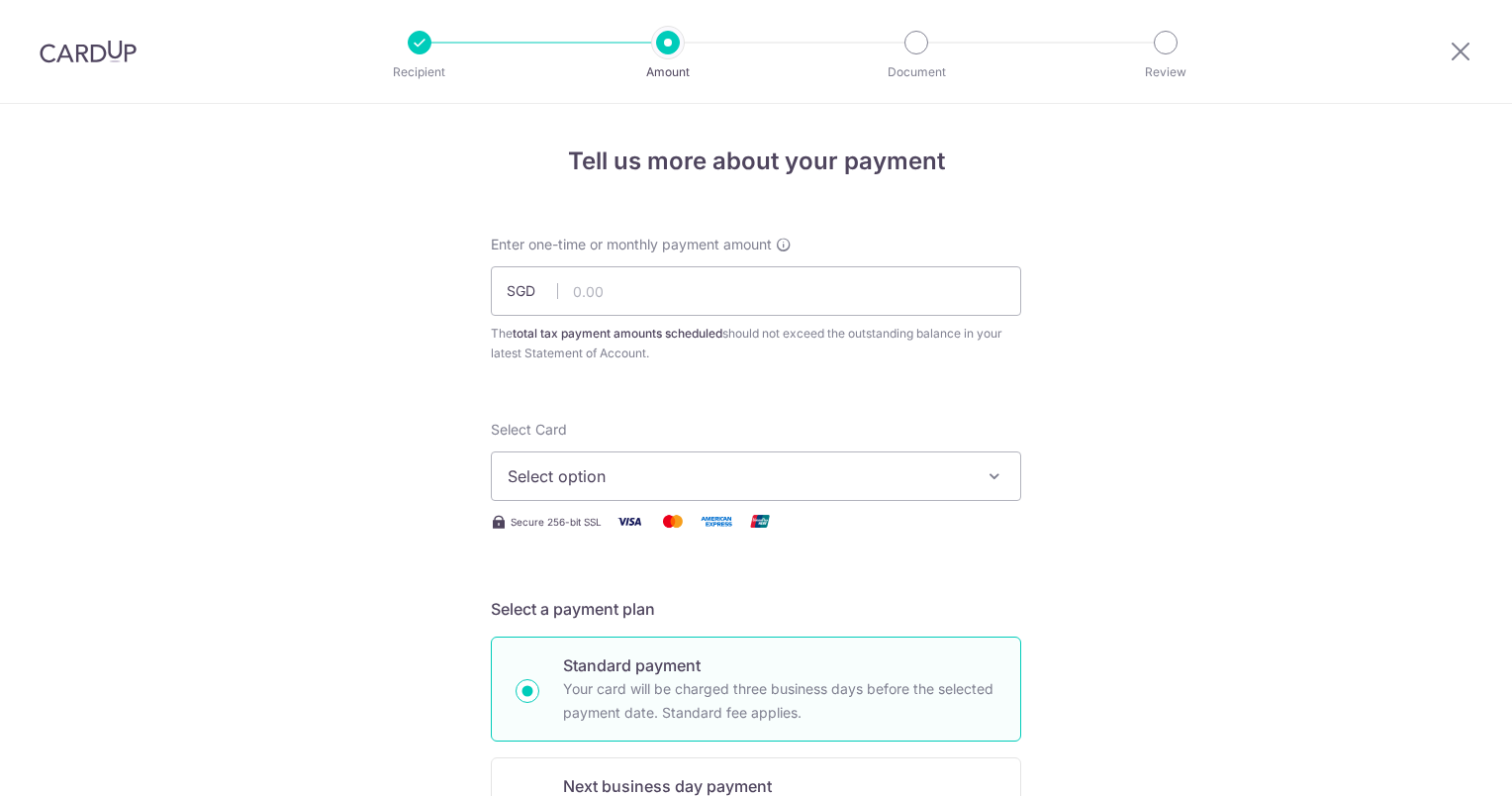 scroll, scrollTop: 0, scrollLeft: 0, axis: both 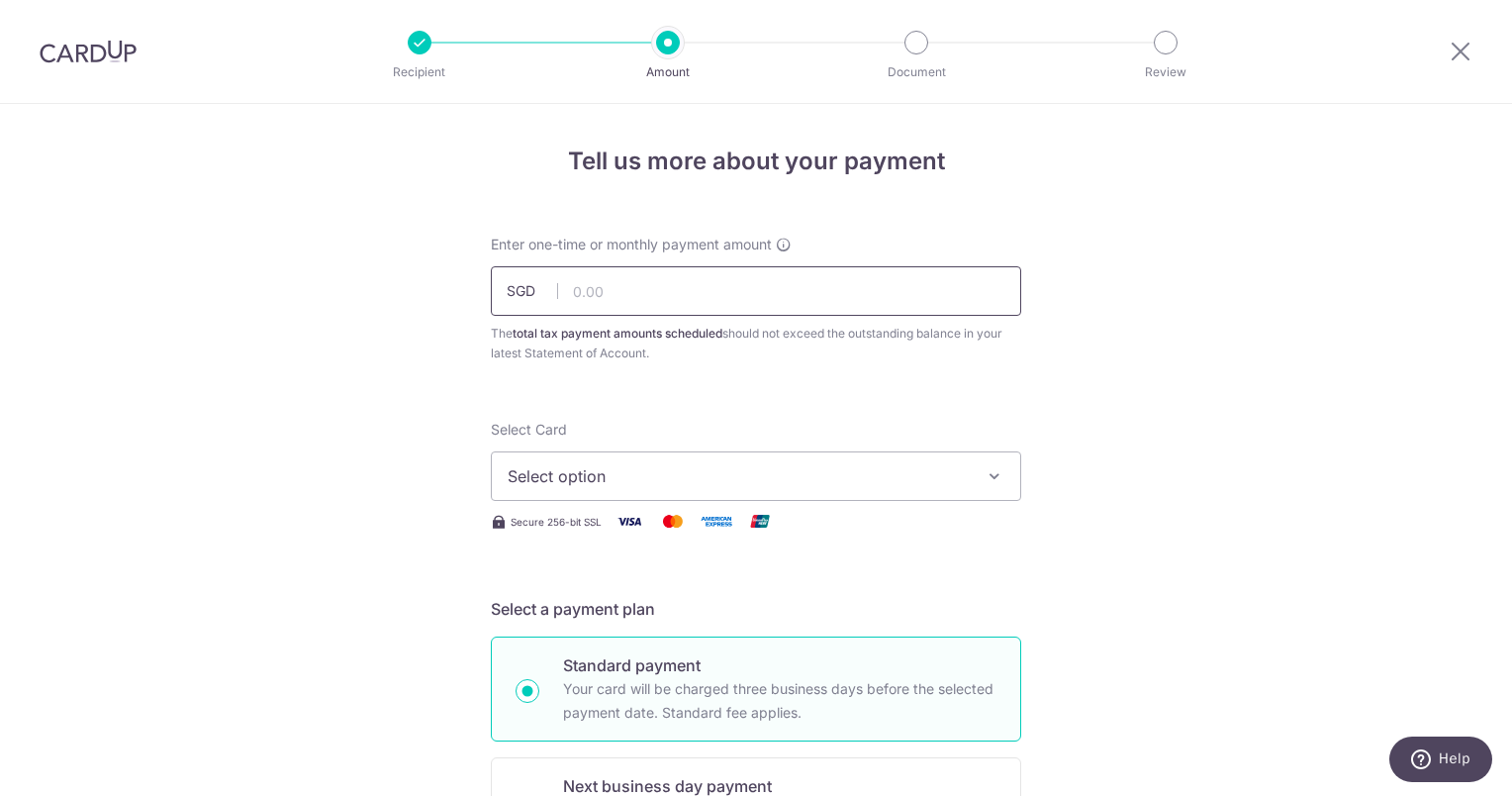 click at bounding box center [756, 291] 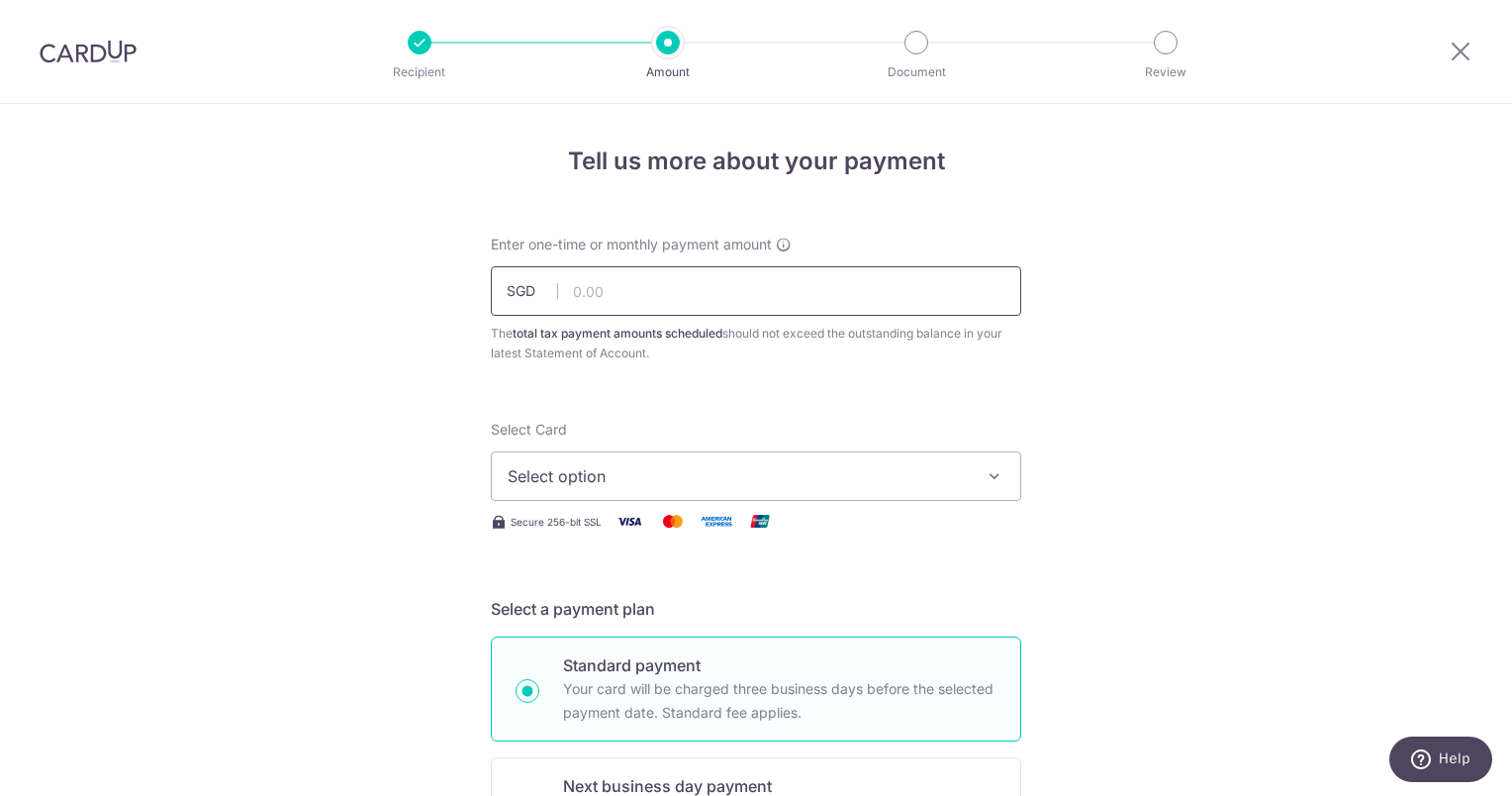 click at bounding box center (756, 291) 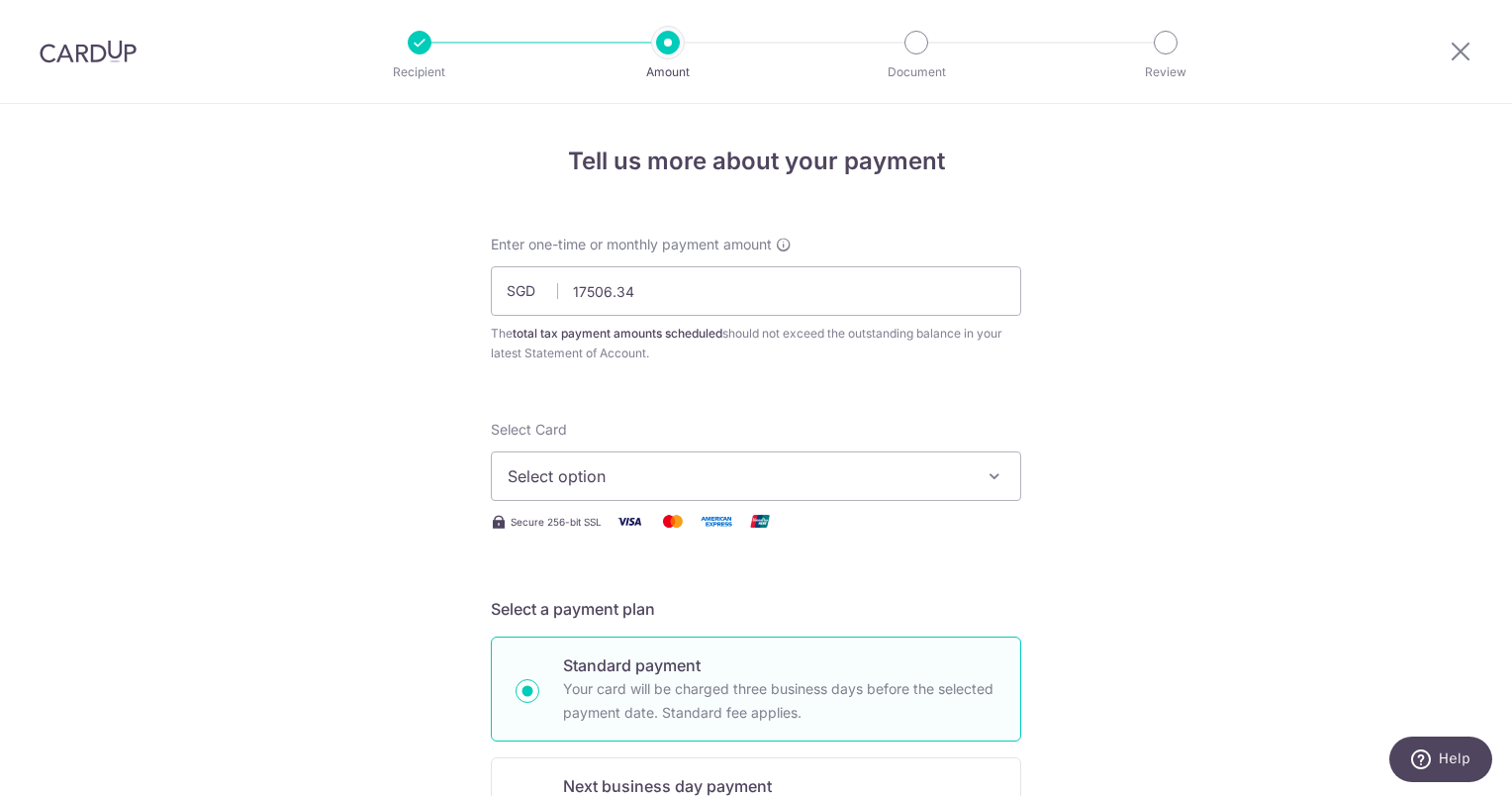 type on "17,506.34" 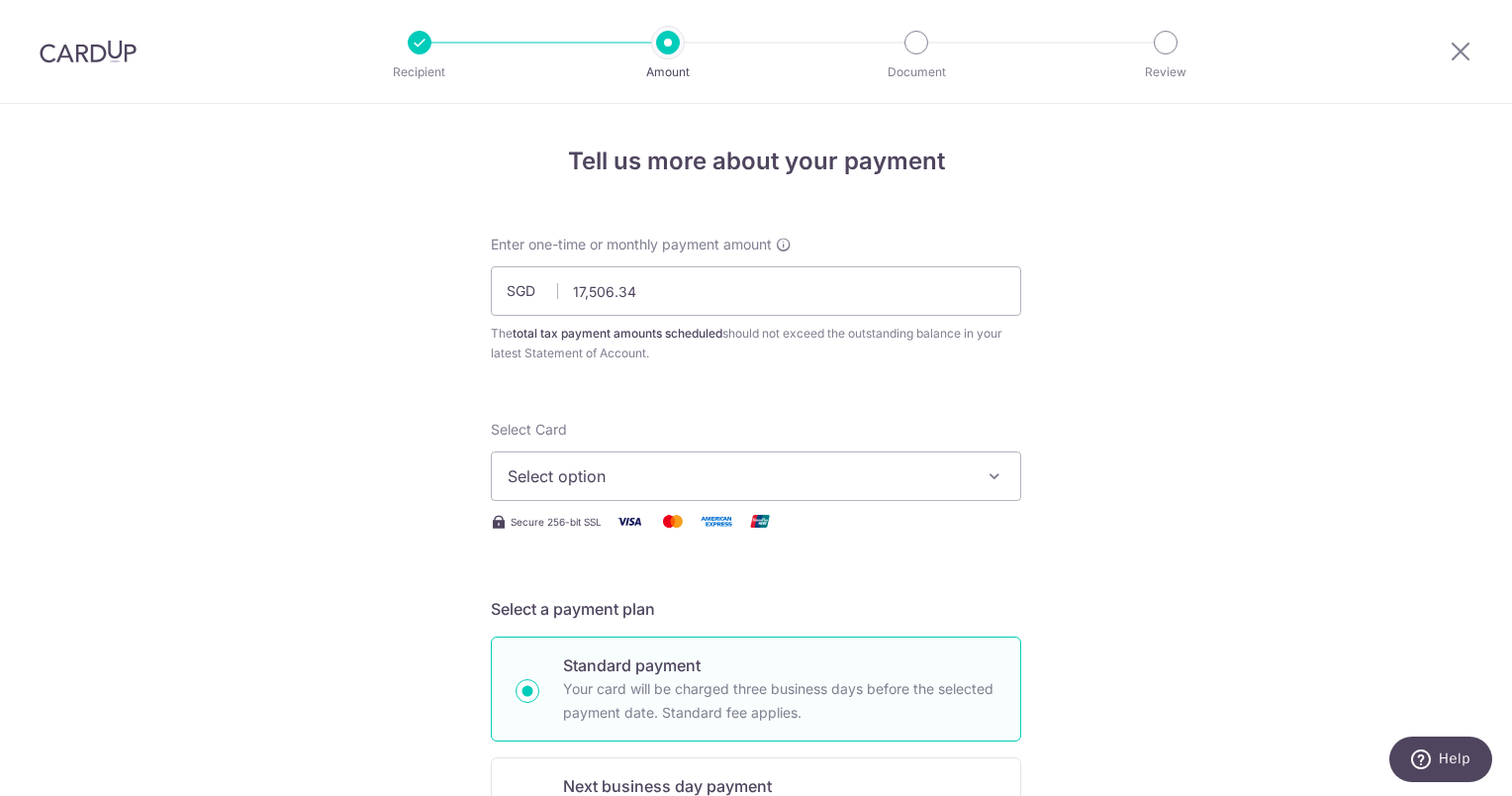click on "Select option" at bounding box center (756, 476) 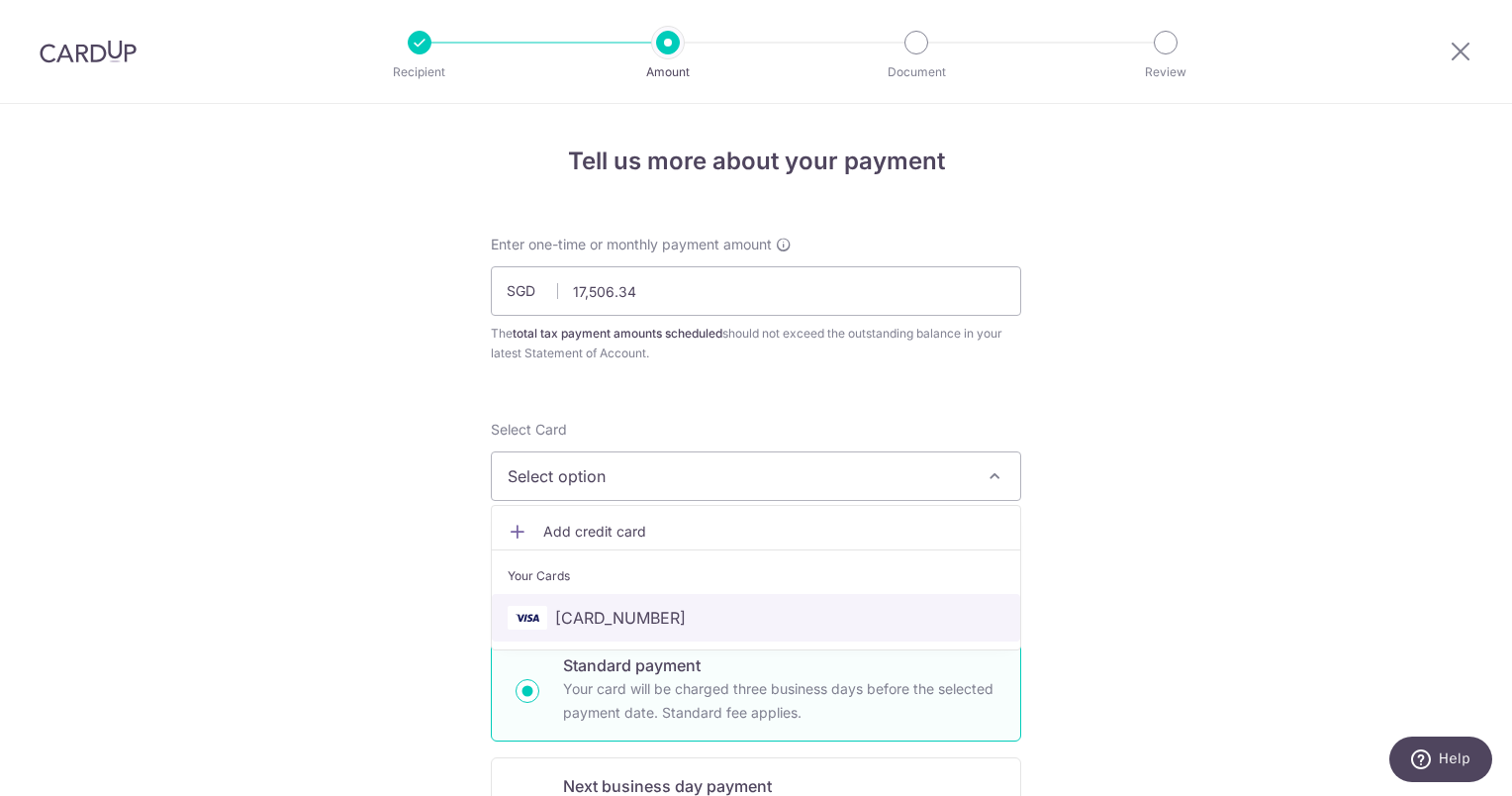 click on "**** 2979" at bounding box center [620, 618] 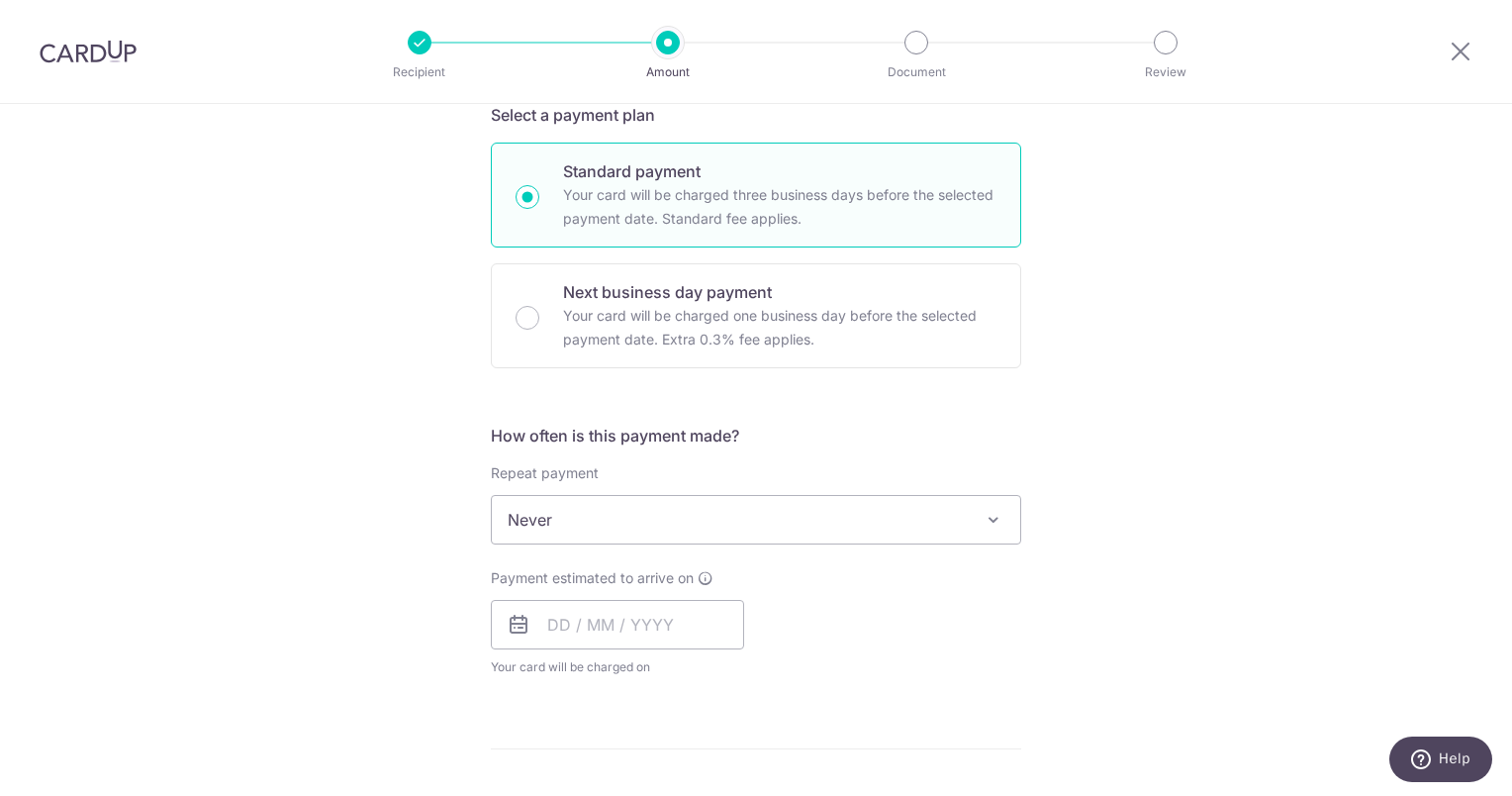 scroll, scrollTop: 528, scrollLeft: 0, axis: vertical 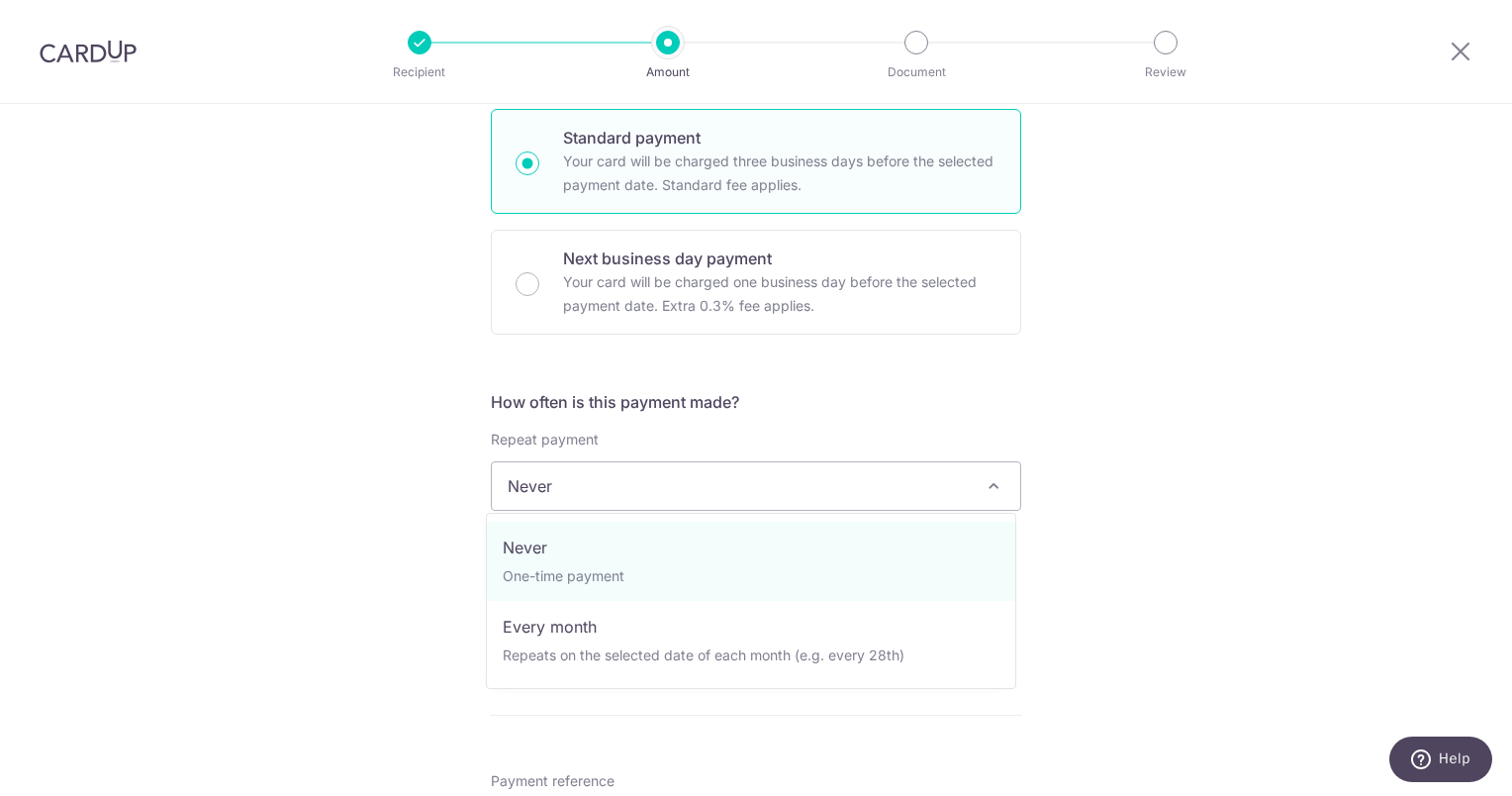 click on "Never" at bounding box center (756, 486) 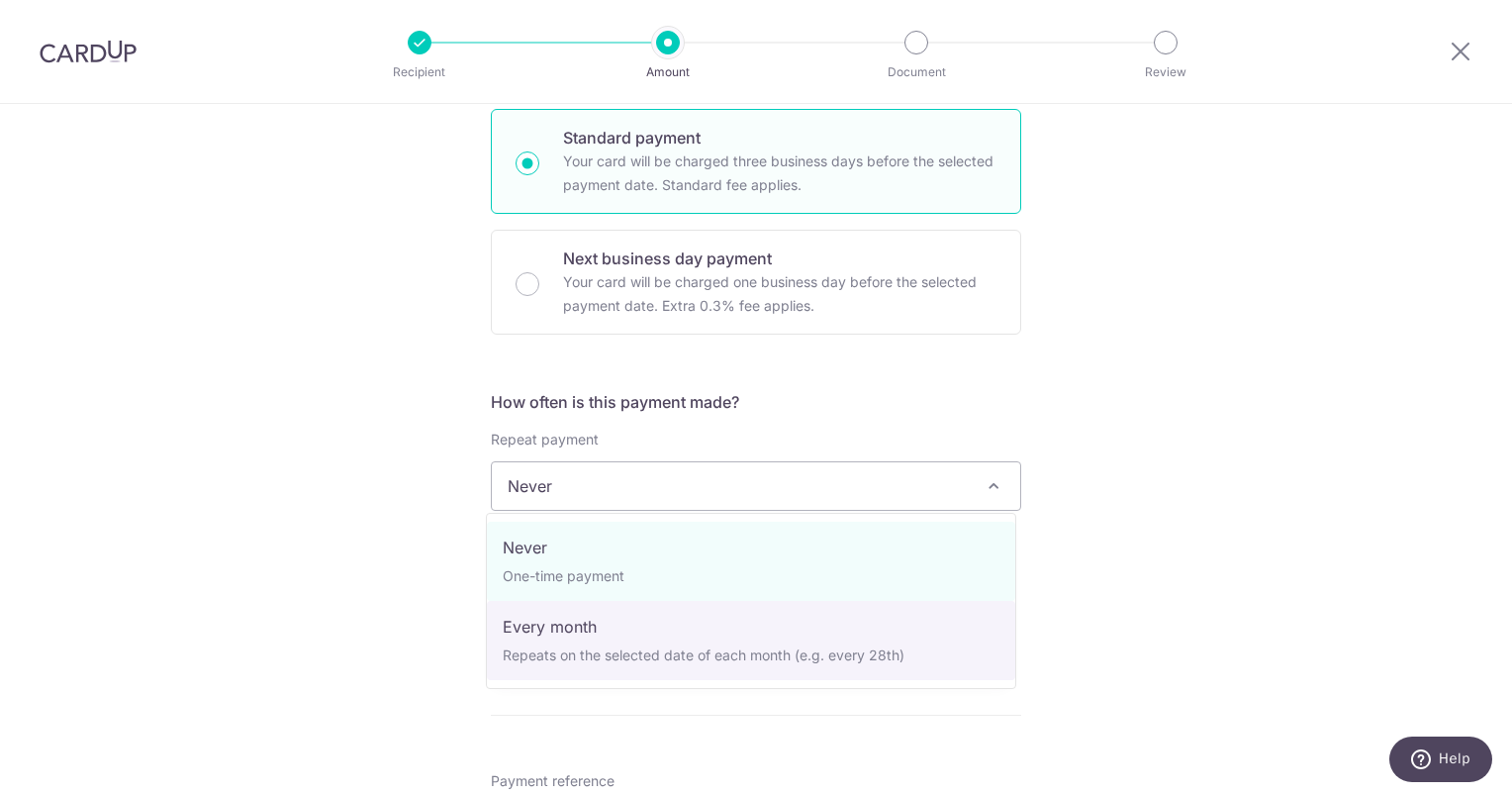 select on "3" 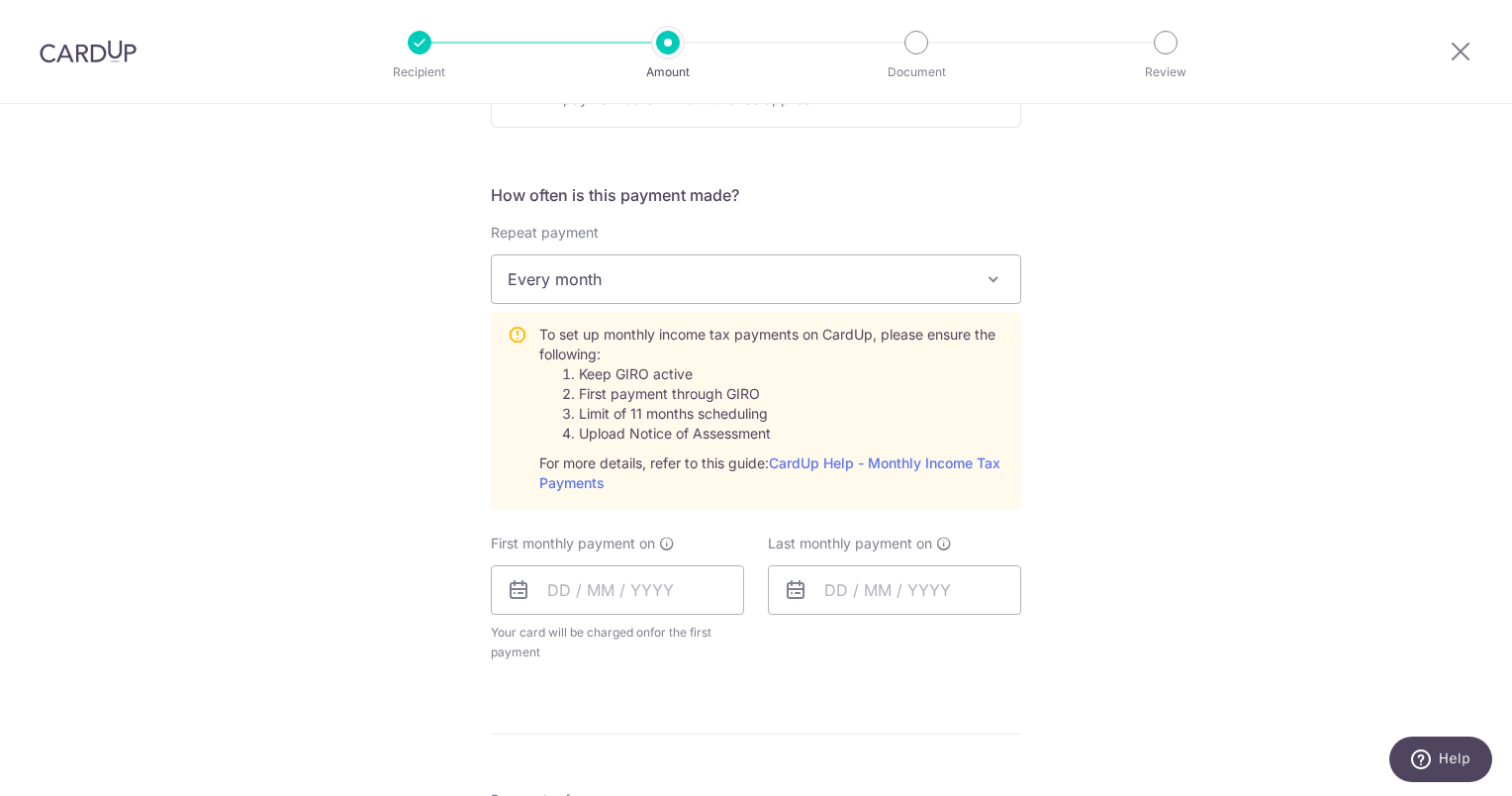 scroll, scrollTop: 792, scrollLeft: 0, axis: vertical 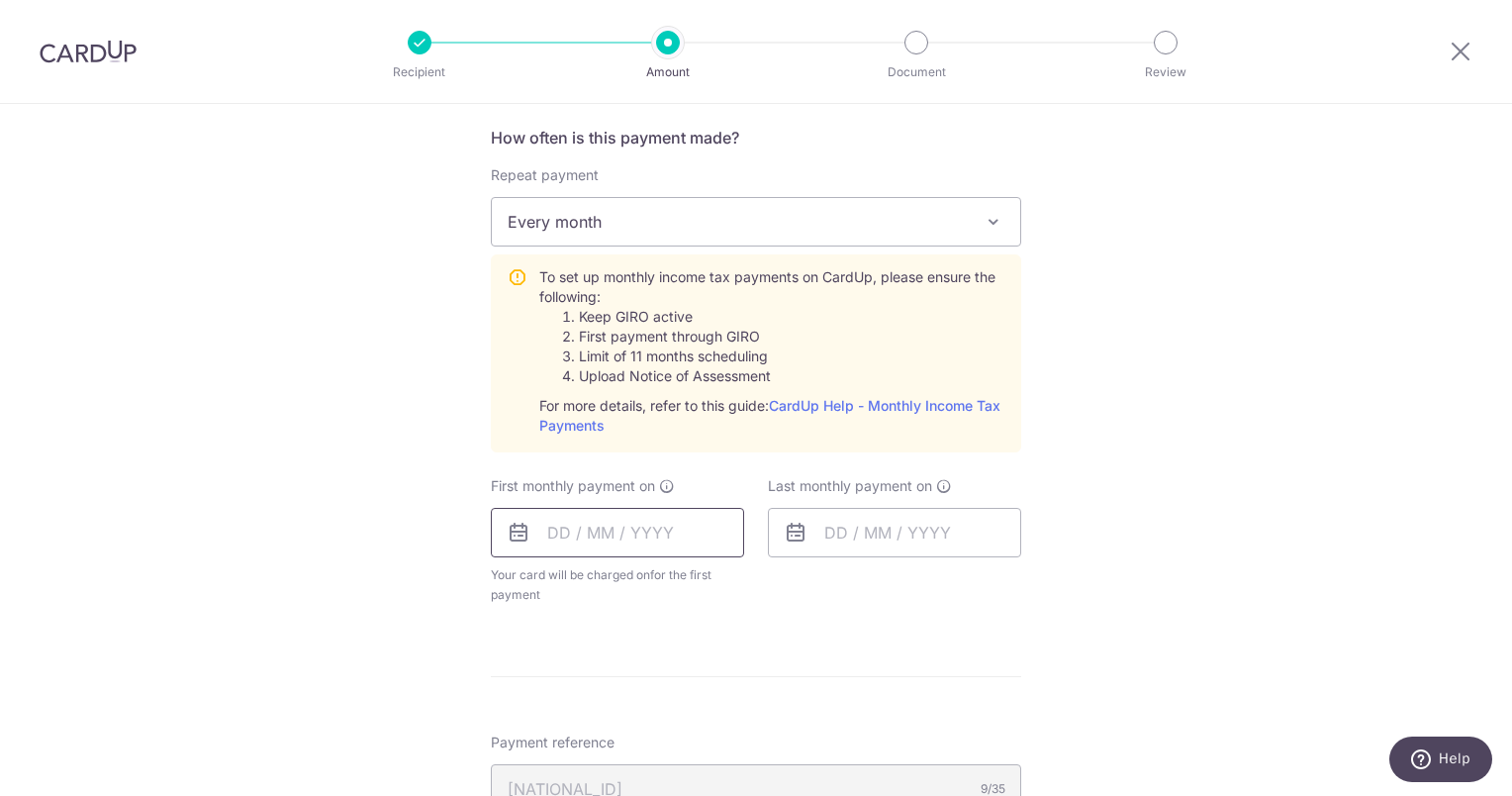 click at bounding box center [617, 533] 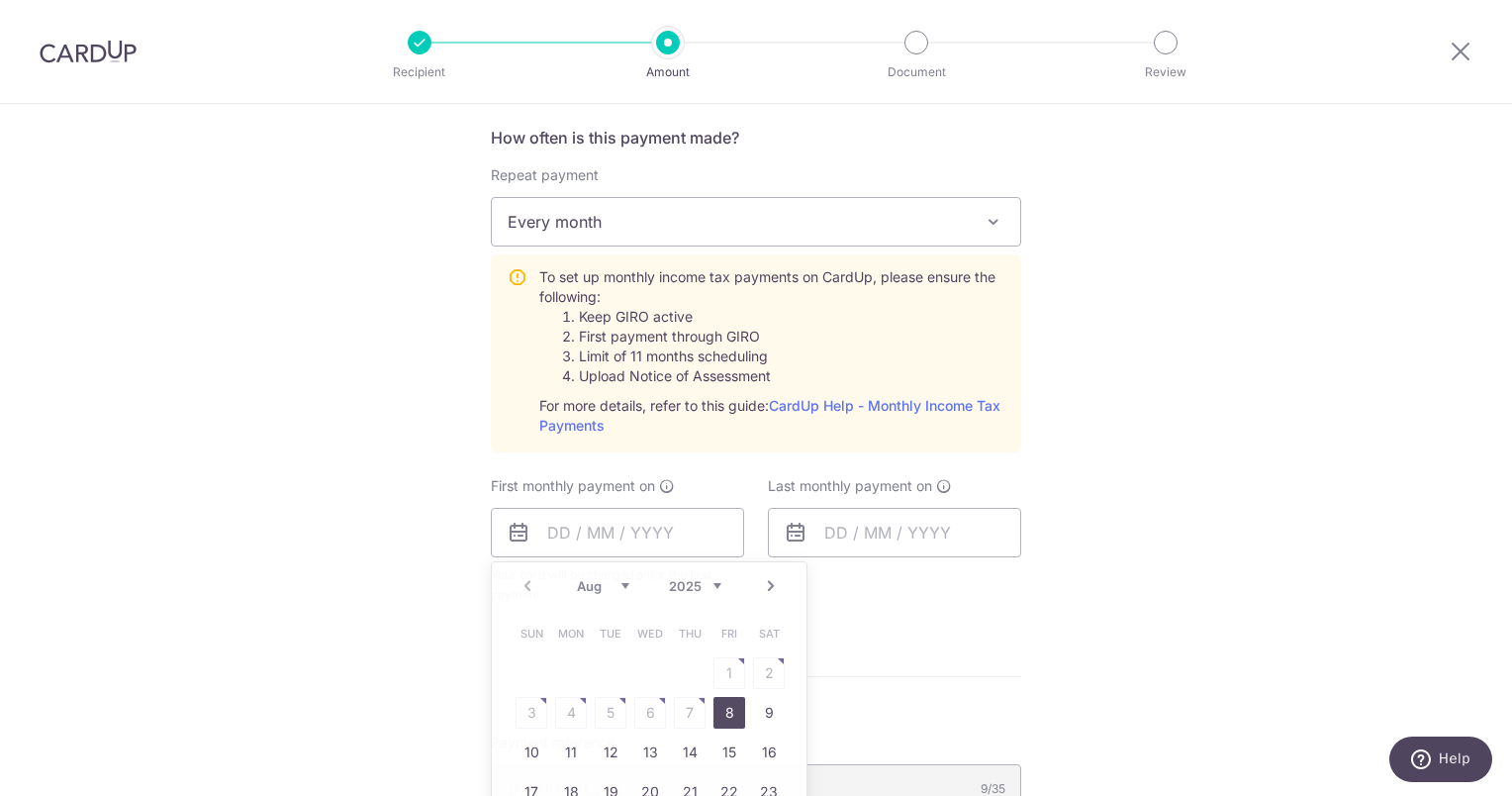 click on "Enter one-time or monthly payment amount
SGD
17,506.34
17506.34
The  total tax payment amounts scheduled  should not exceed the outstanding balance in your latest Statement of Account.
Select Card
**** 2979
Add credit card
Your Cards
**** 2979
Secure 256-bit SSL
Text
New card details
Card" at bounding box center [756, 362] 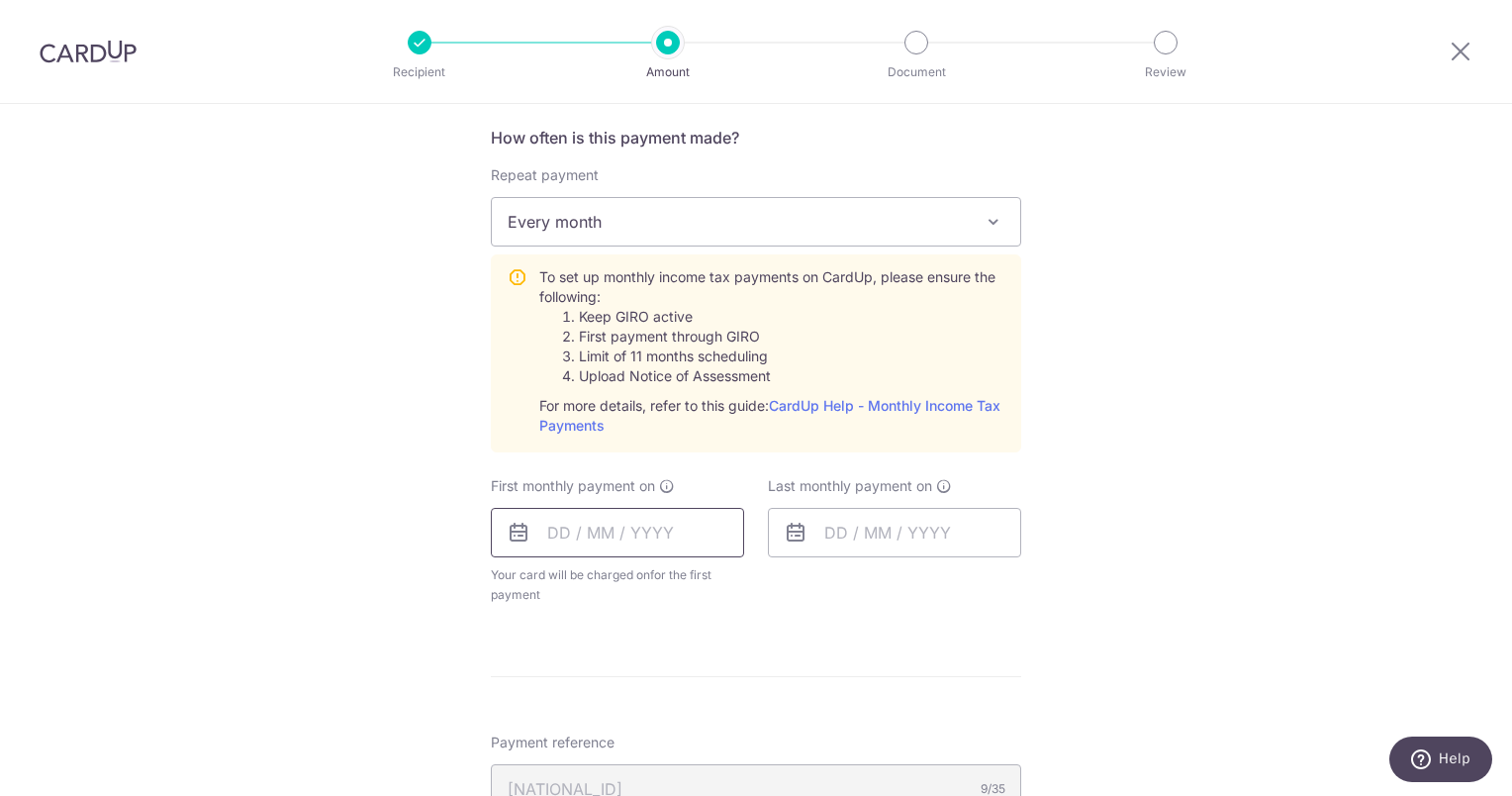 click at bounding box center (617, 533) 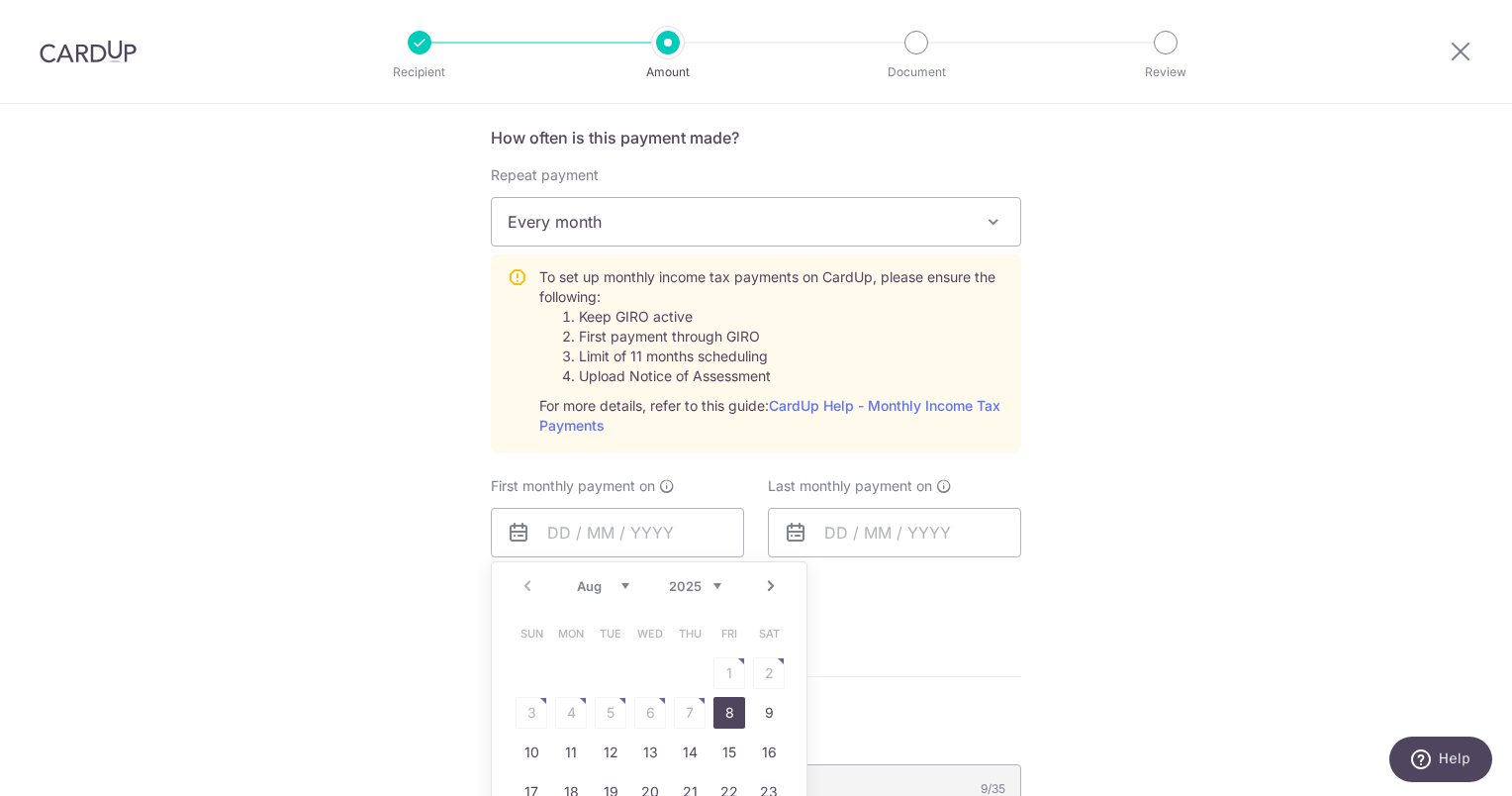 click on "8" at bounding box center (729, 713) 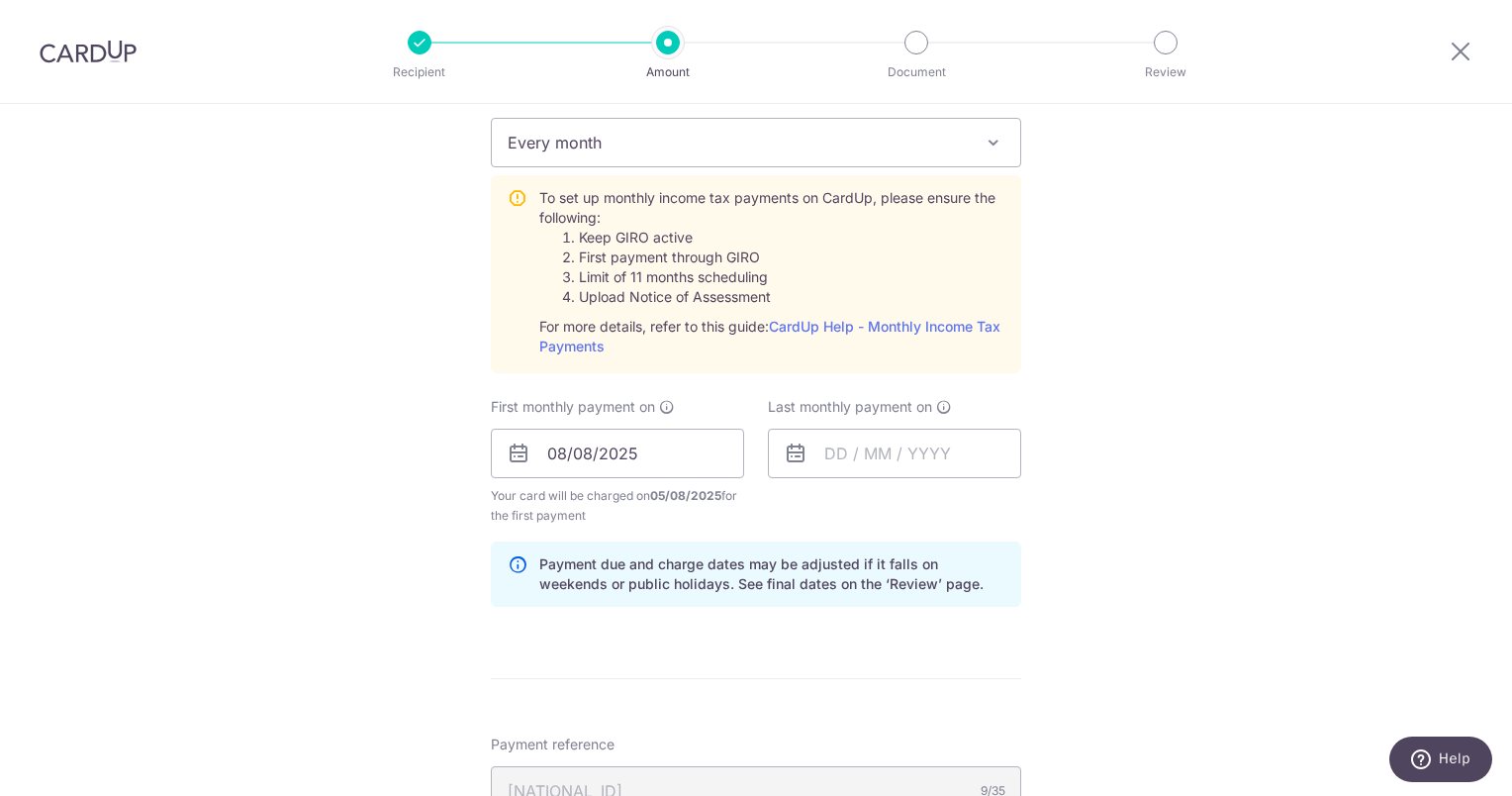 scroll, scrollTop: 924, scrollLeft: 0, axis: vertical 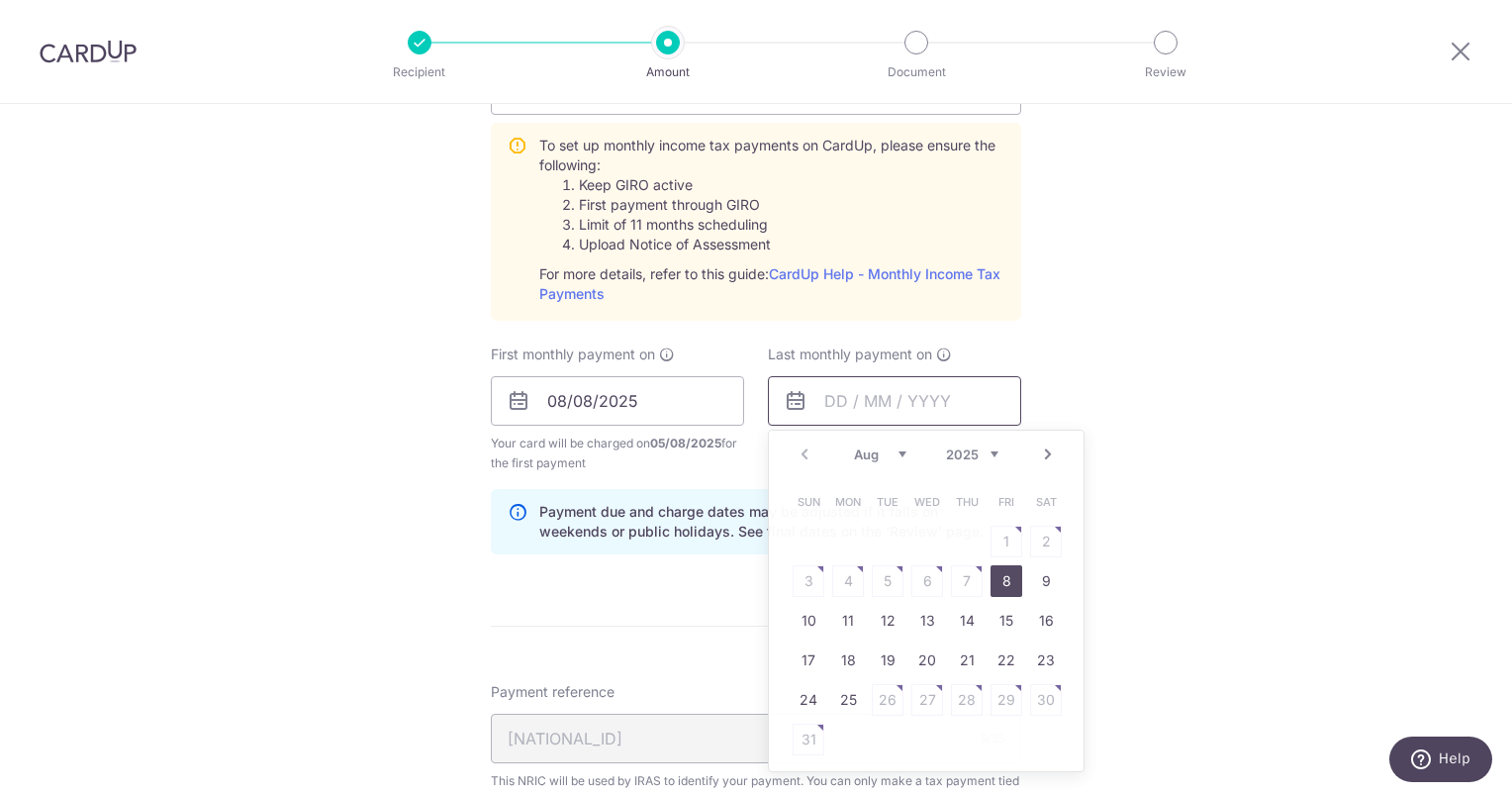 click at bounding box center (895, 401) 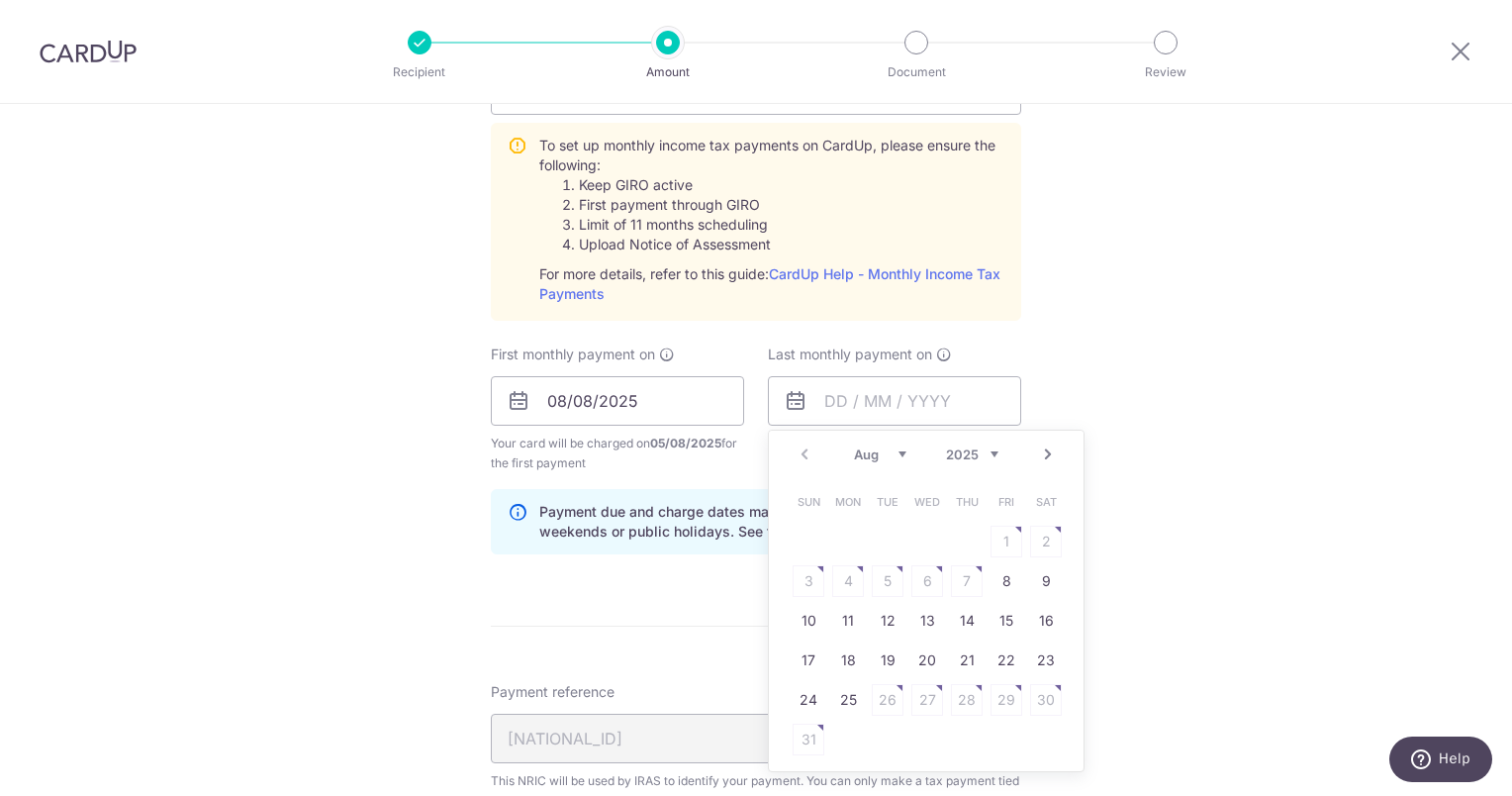 click on "2025 2026" at bounding box center [972, 454] 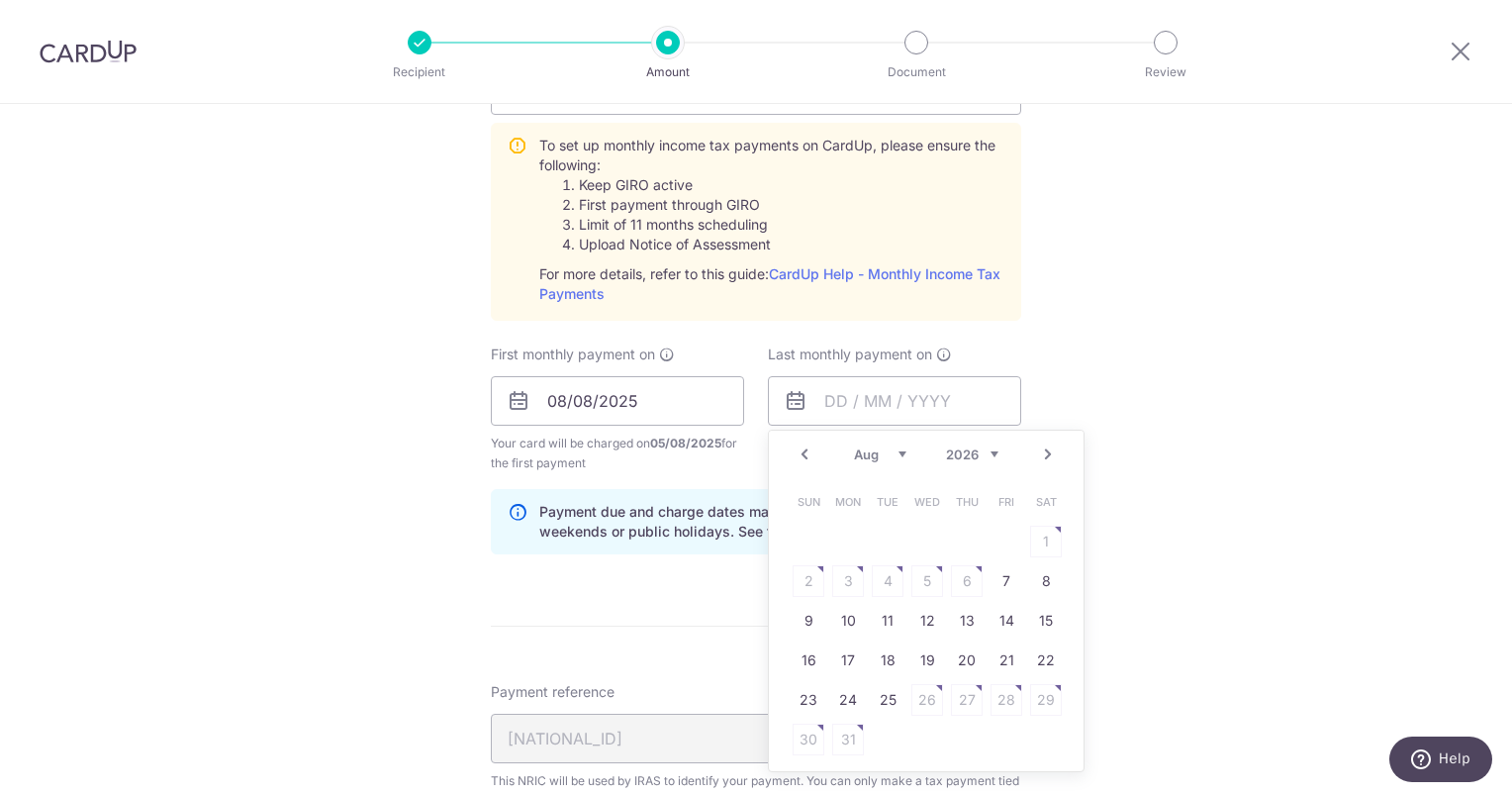 click on "Prev" at bounding box center [804, 454] 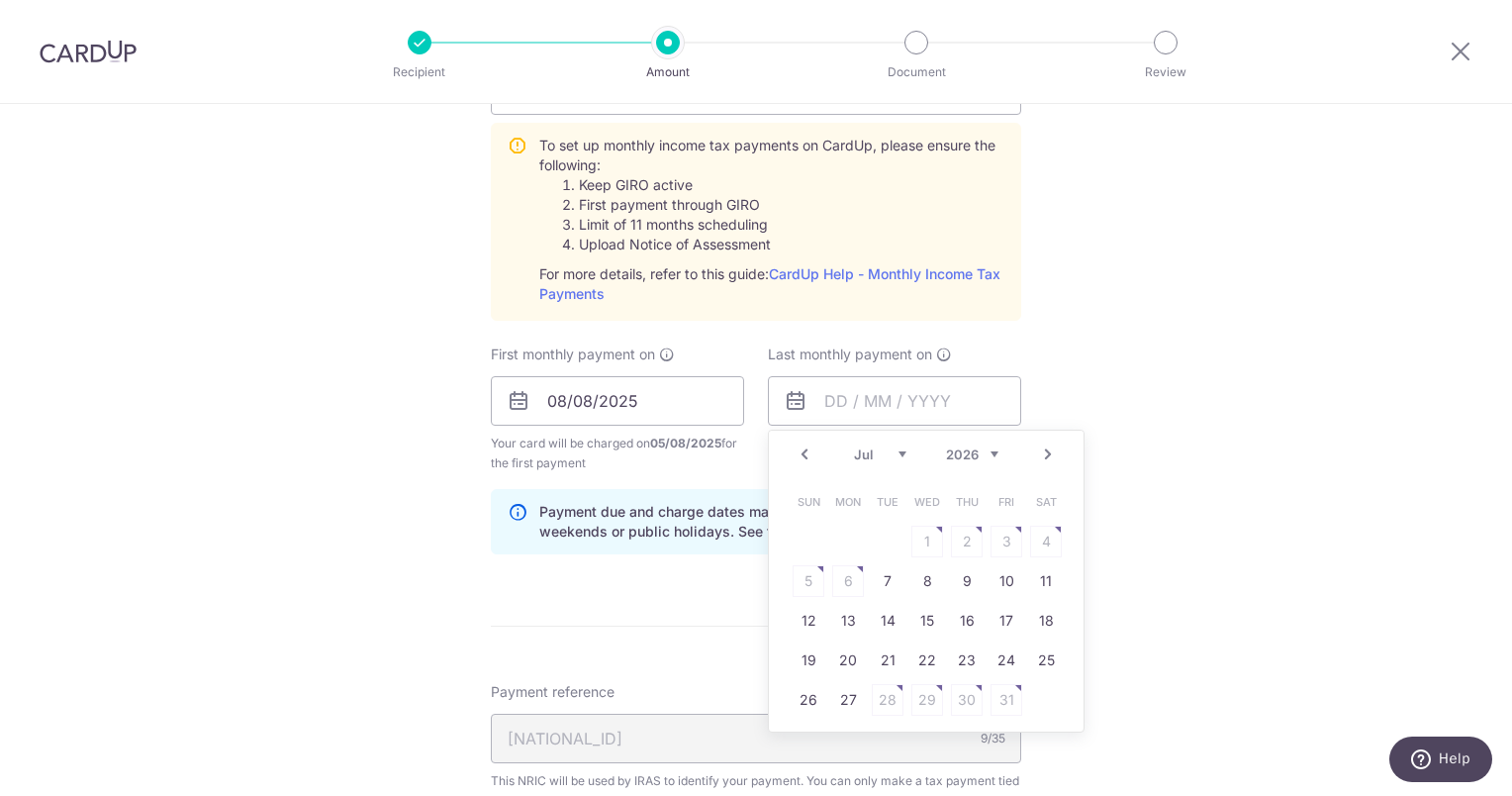 click on "Prev" at bounding box center [804, 454] 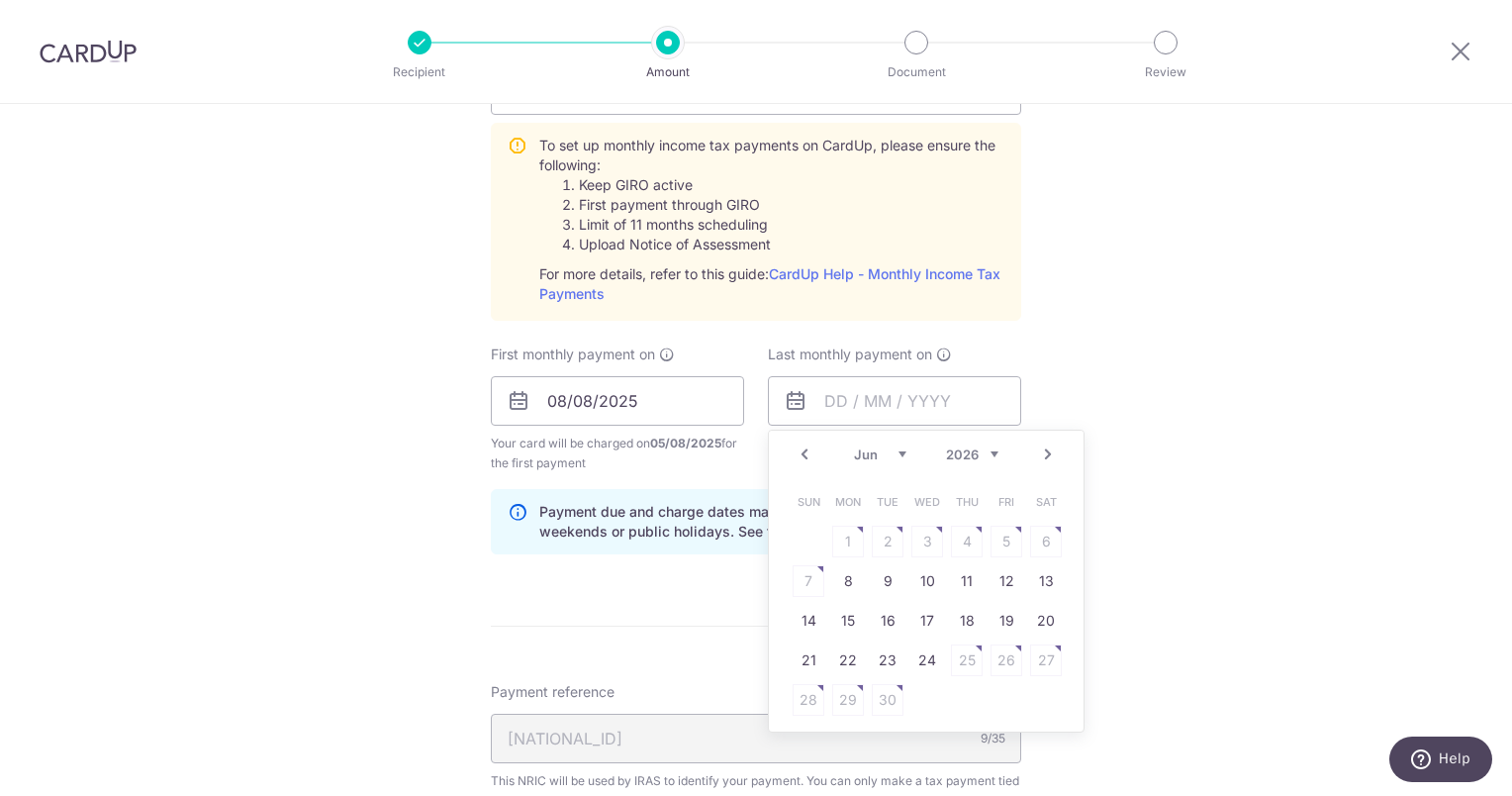 click on "Prev" at bounding box center [804, 454] 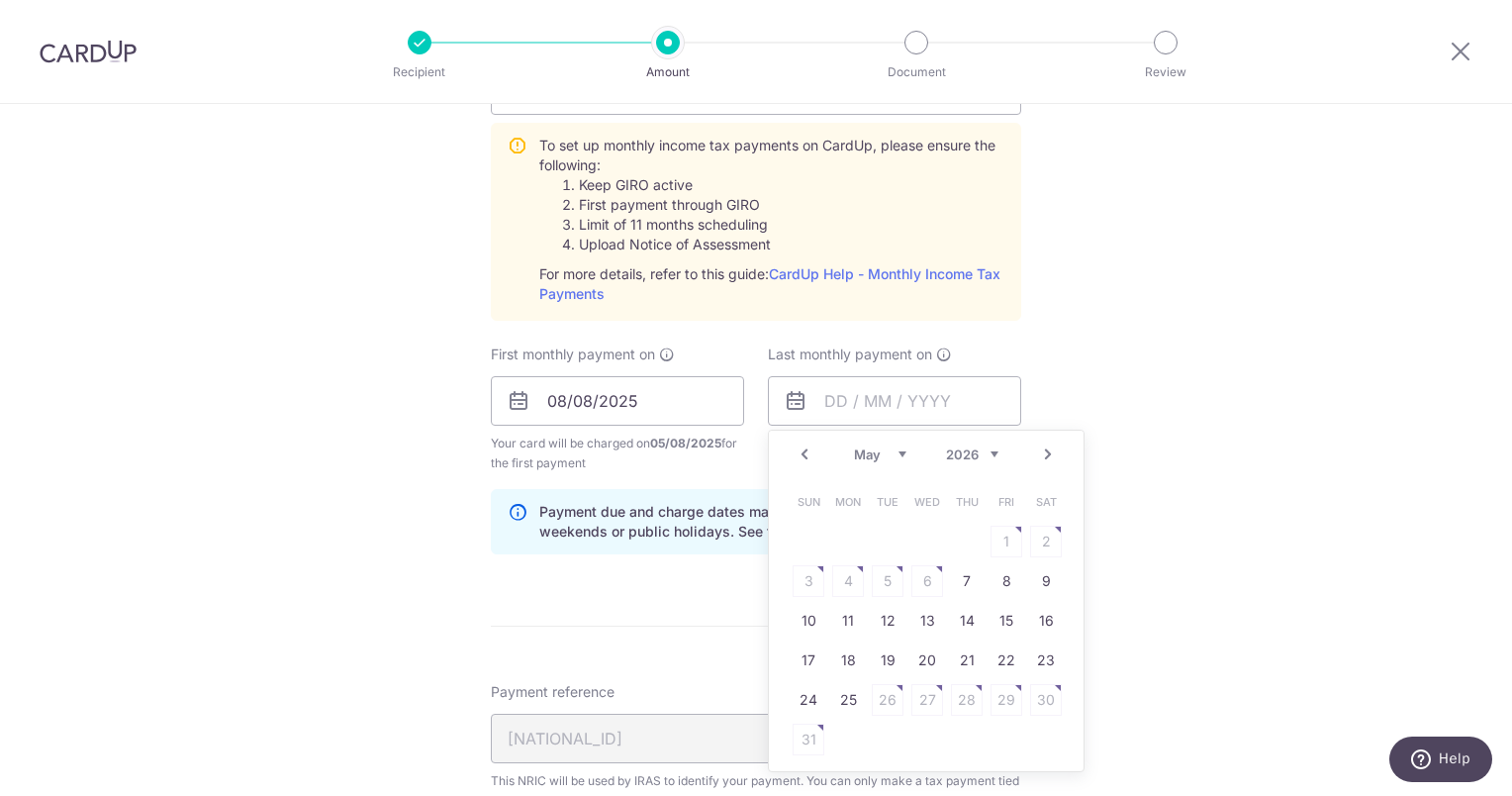 click on "Prev" at bounding box center (804, 454) 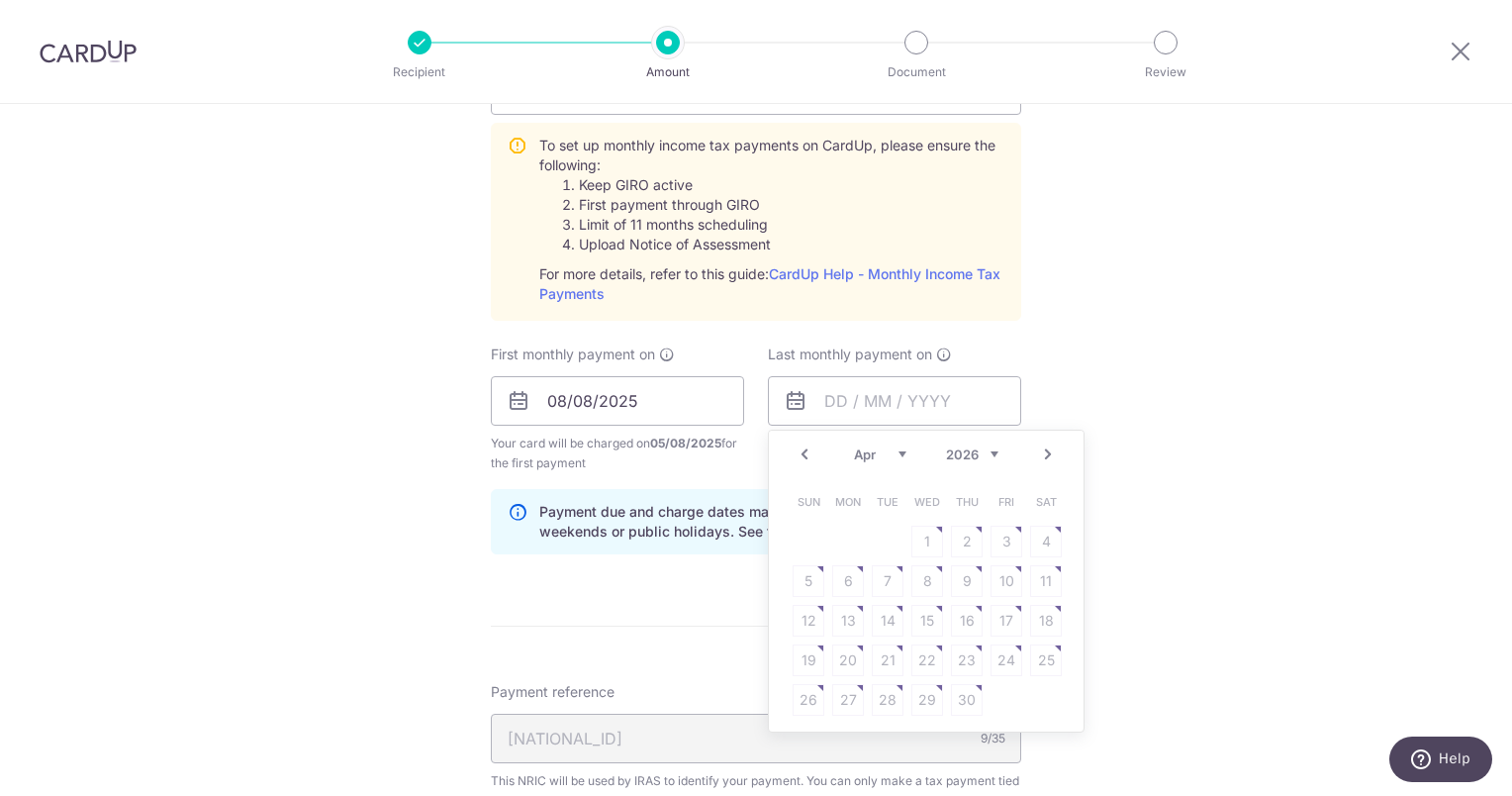 click on "Sun Mon Tue Wed Thu Fri Sat       1 2 3 4 5 6 7 8 9 10 11 12 13 14 15 16 17 18 19 20 21 22 23 24 25 26 27 28 29 30" at bounding box center (927, 601) 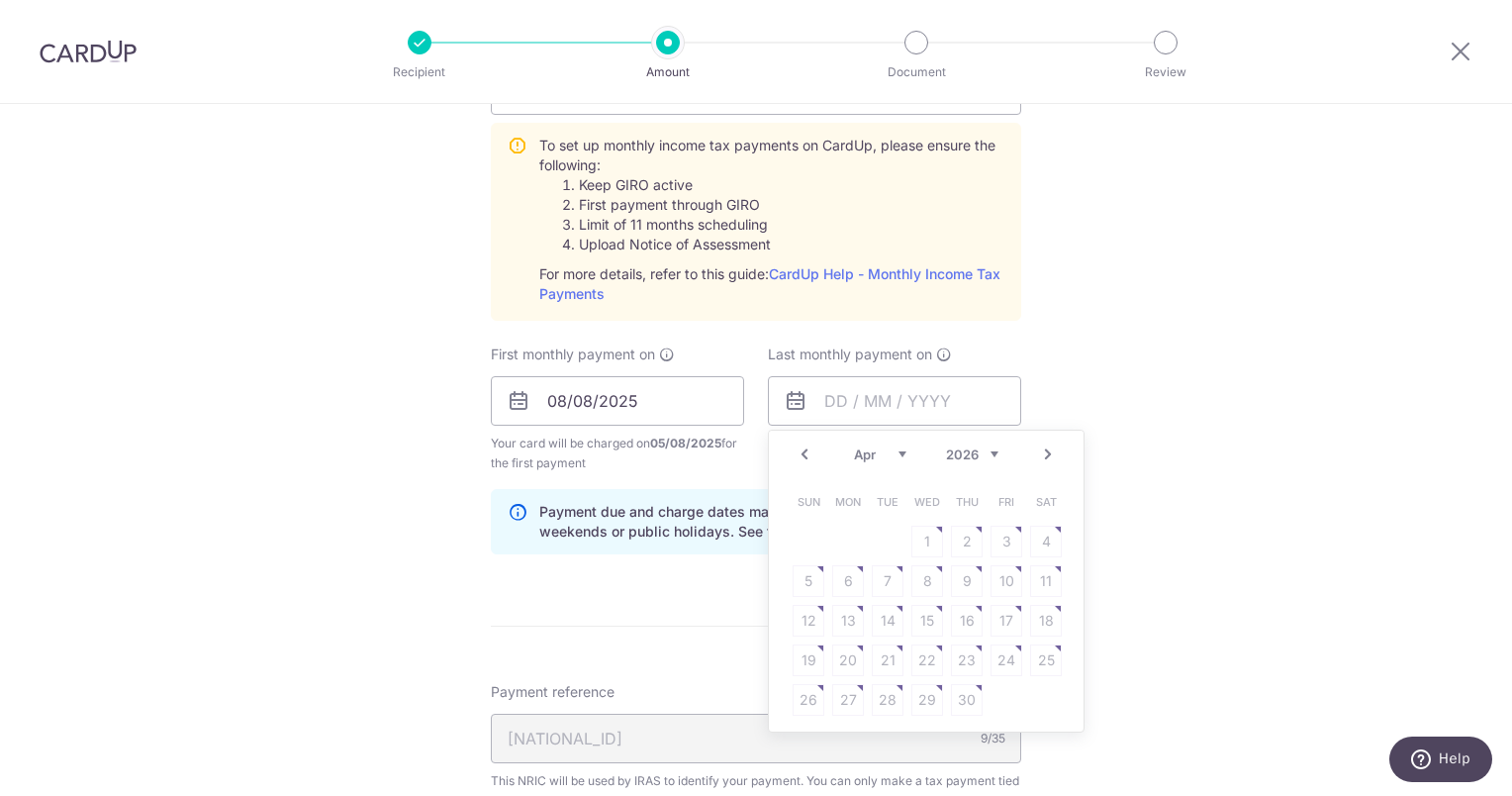 click on "Prev" at bounding box center (804, 454) 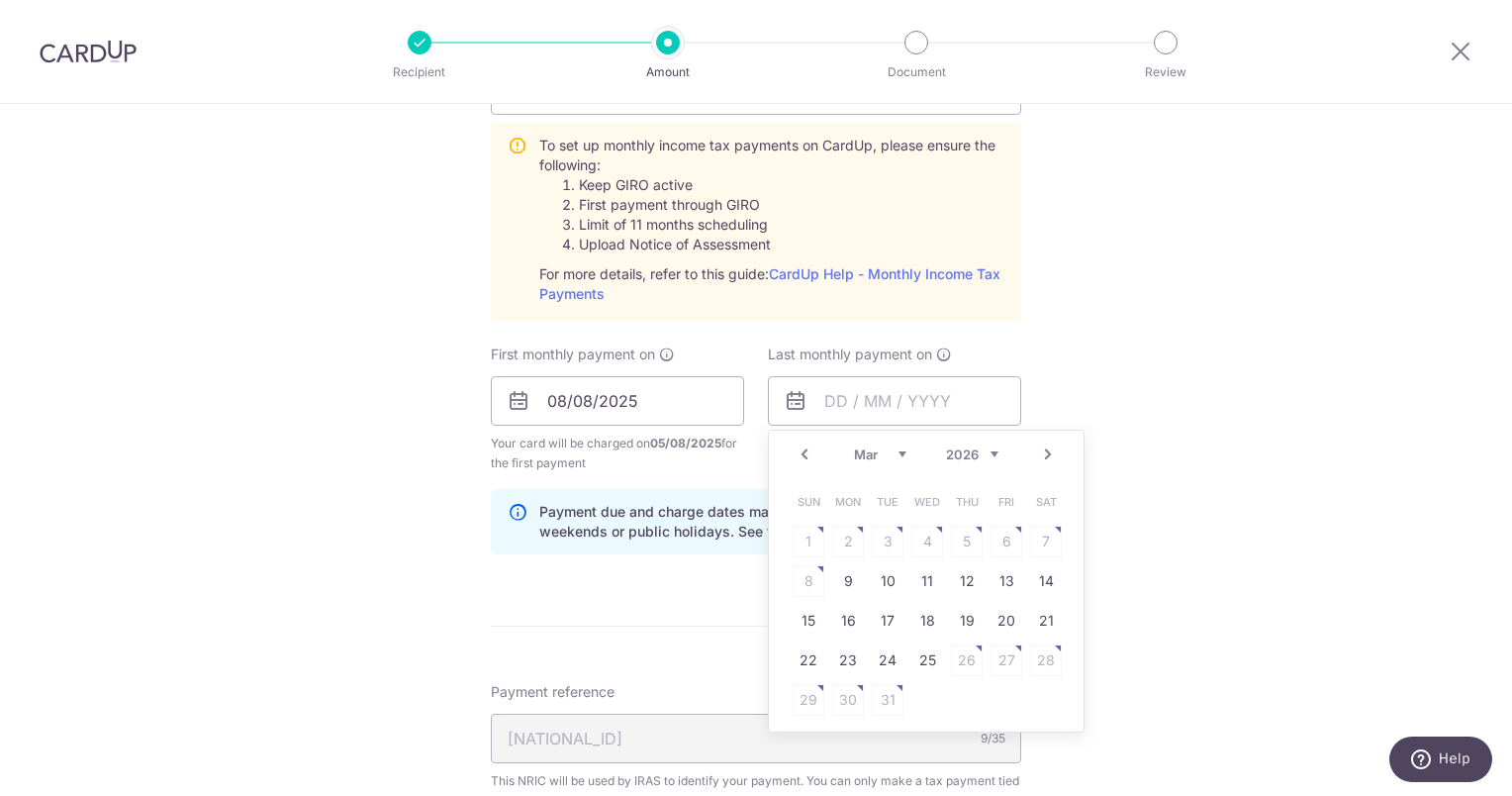 click on "Prev" at bounding box center [804, 454] 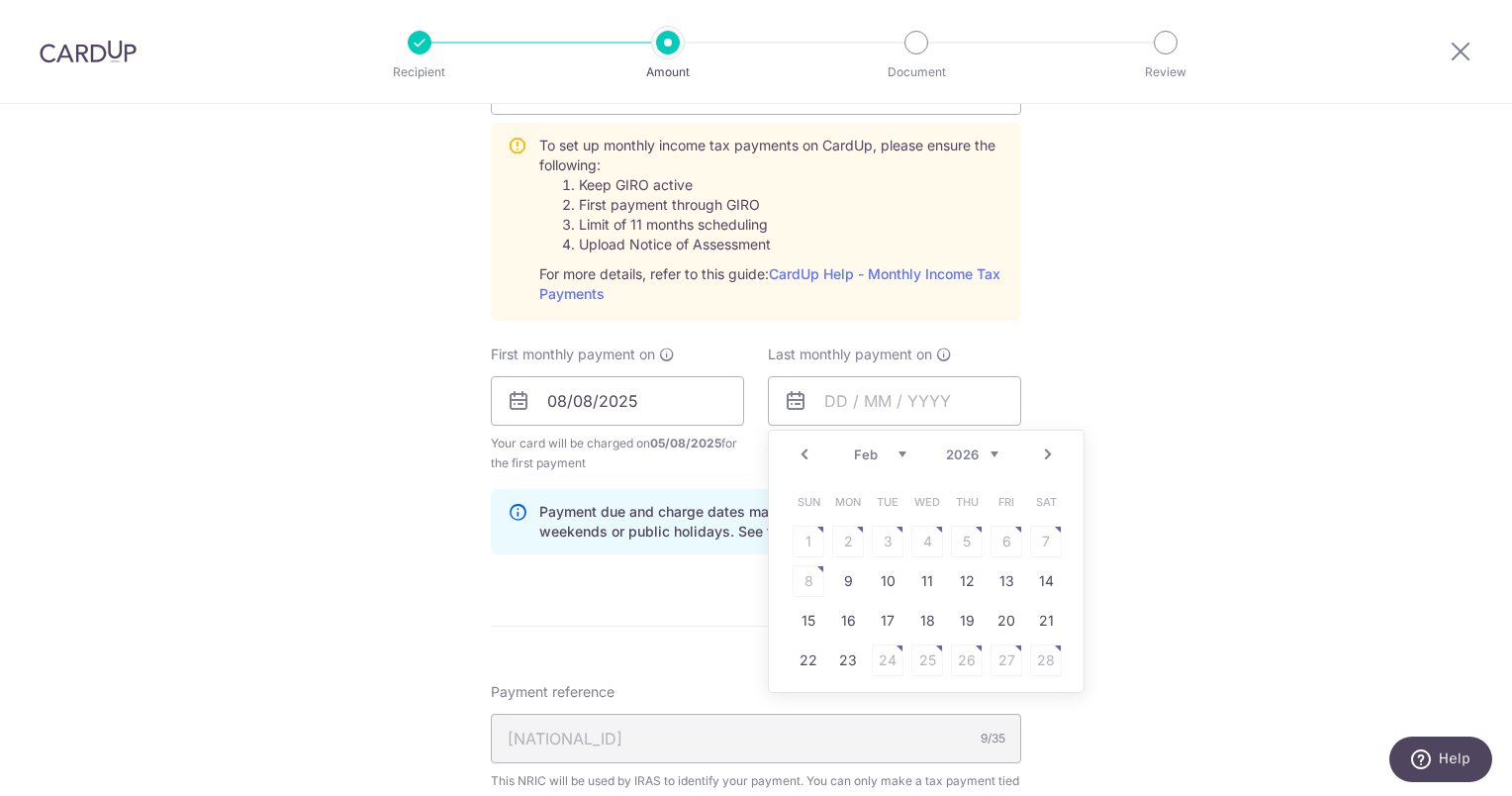 click on "Next" at bounding box center [1048, 454] 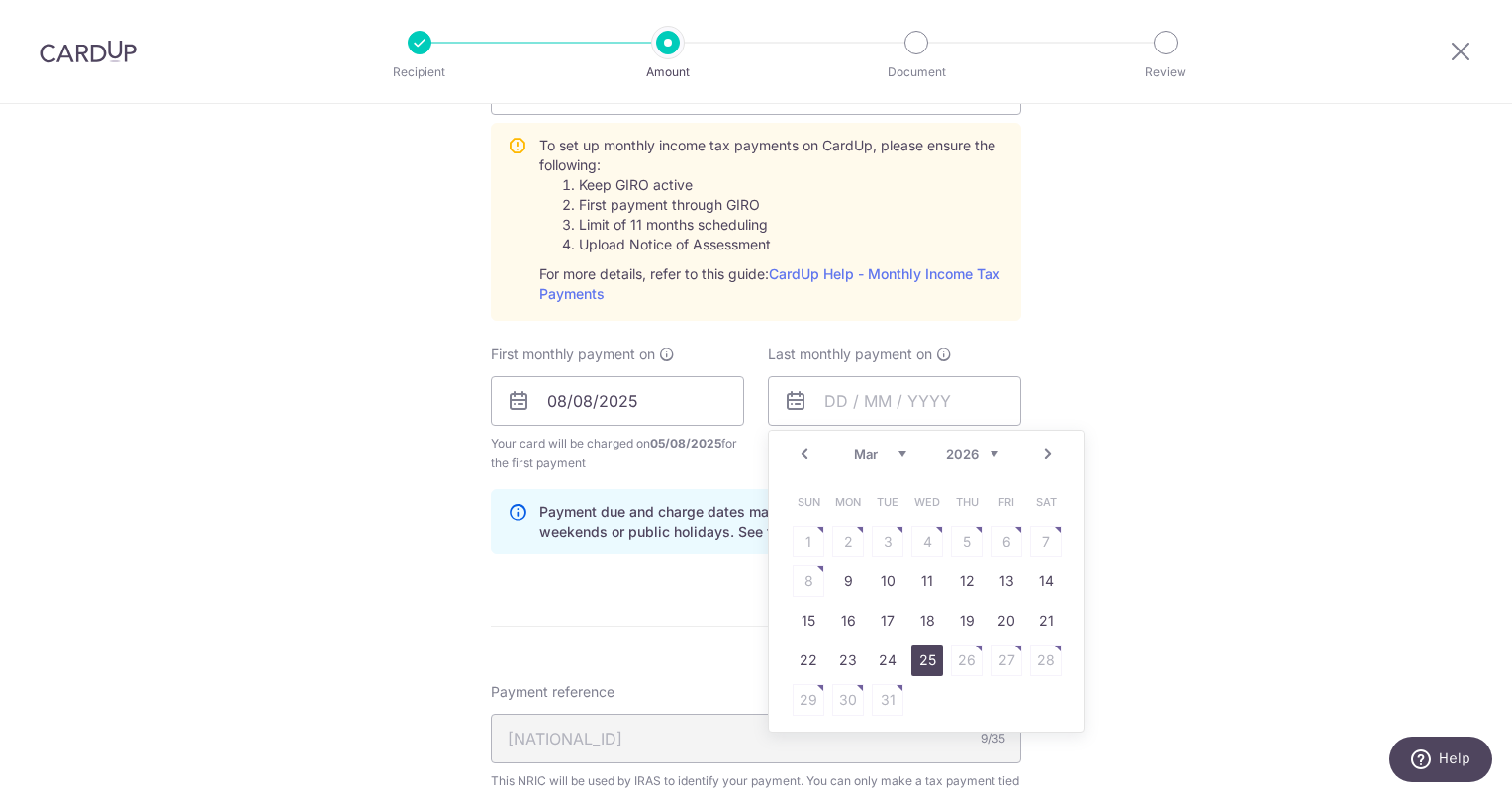 click on "25" at bounding box center (927, 660) 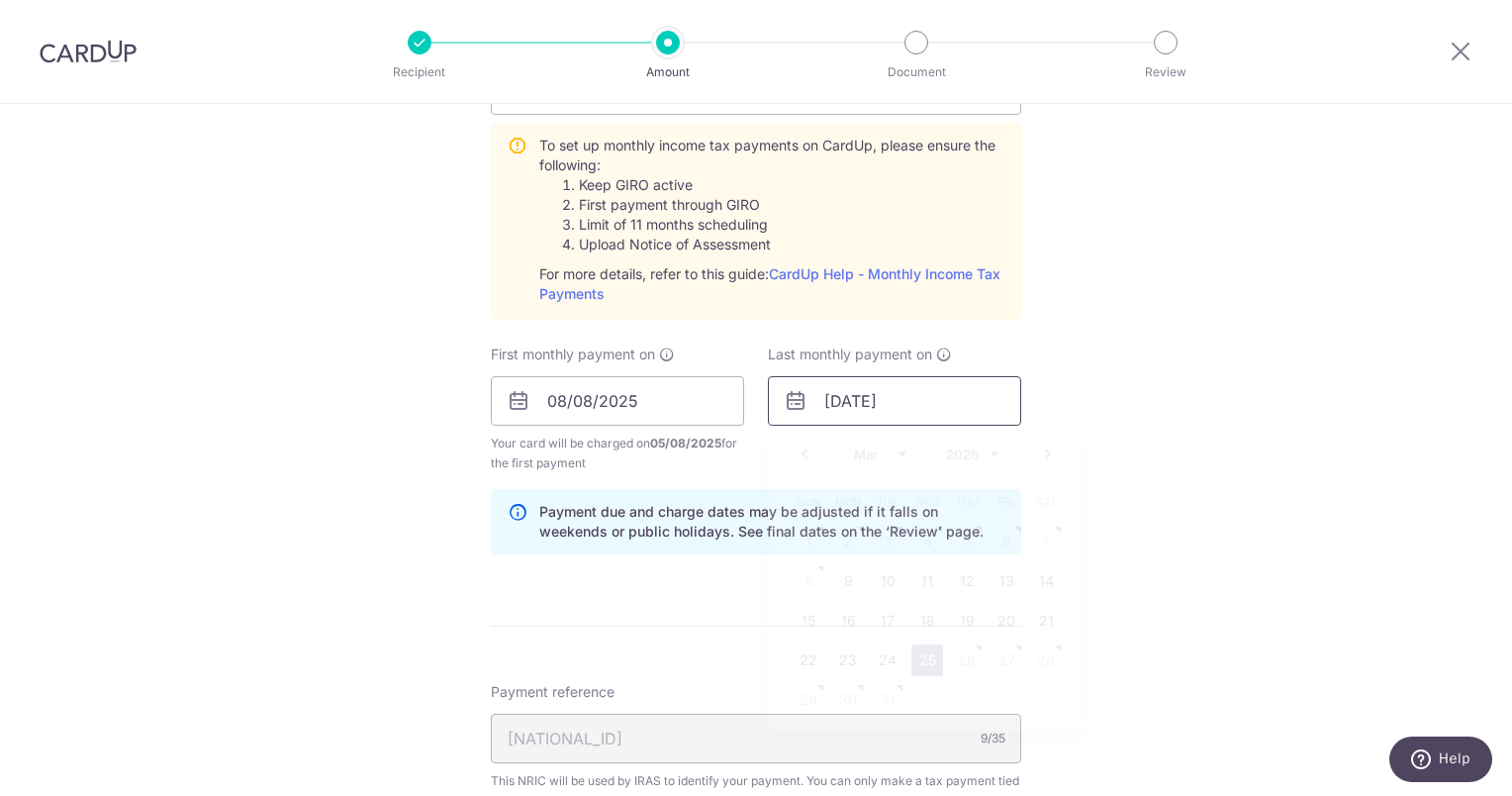 click on "25/03/2026" at bounding box center (895, 401) 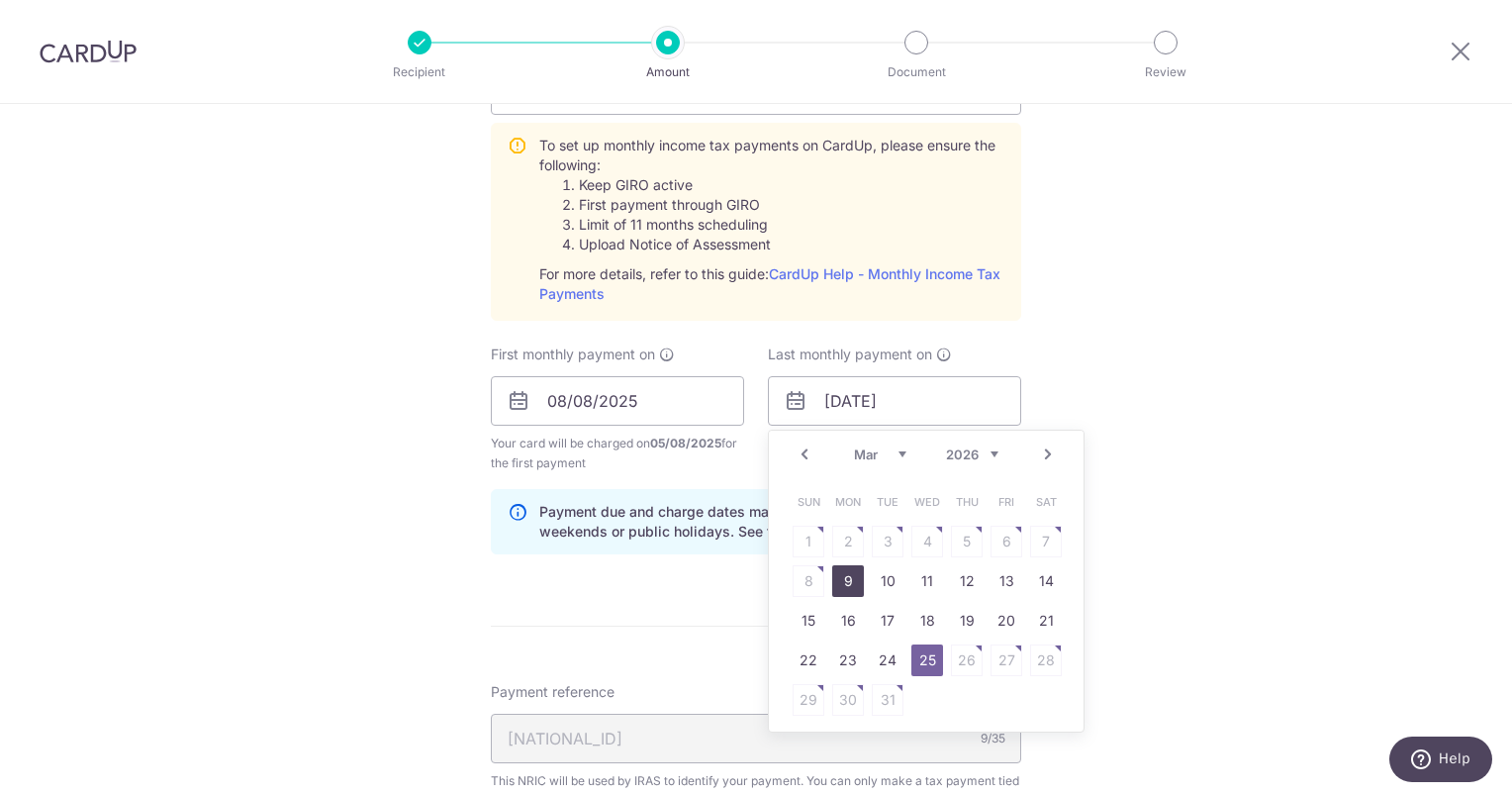 click on "9" at bounding box center [848, 581] 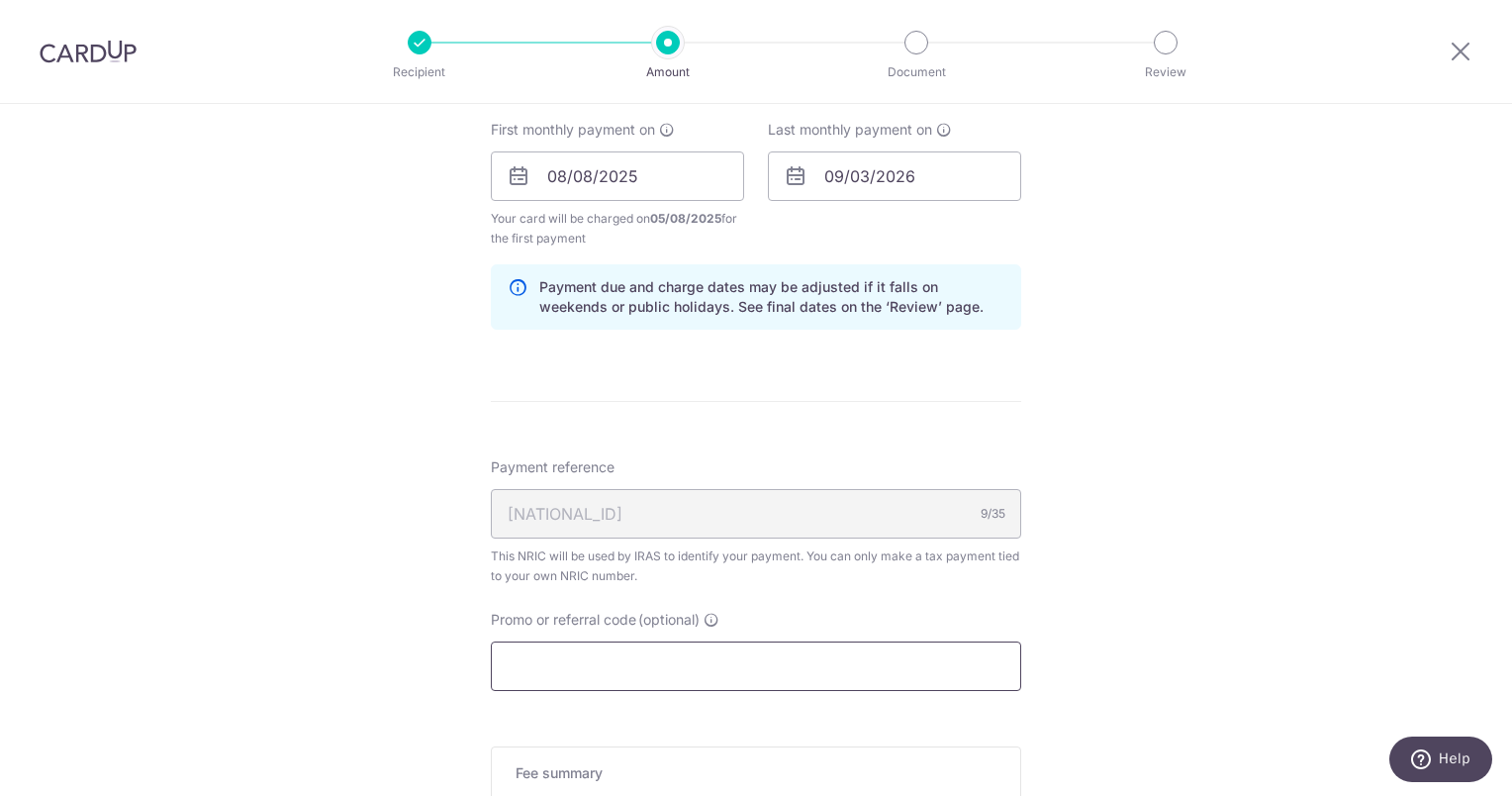scroll, scrollTop: 1320, scrollLeft: 0, axis: vertical 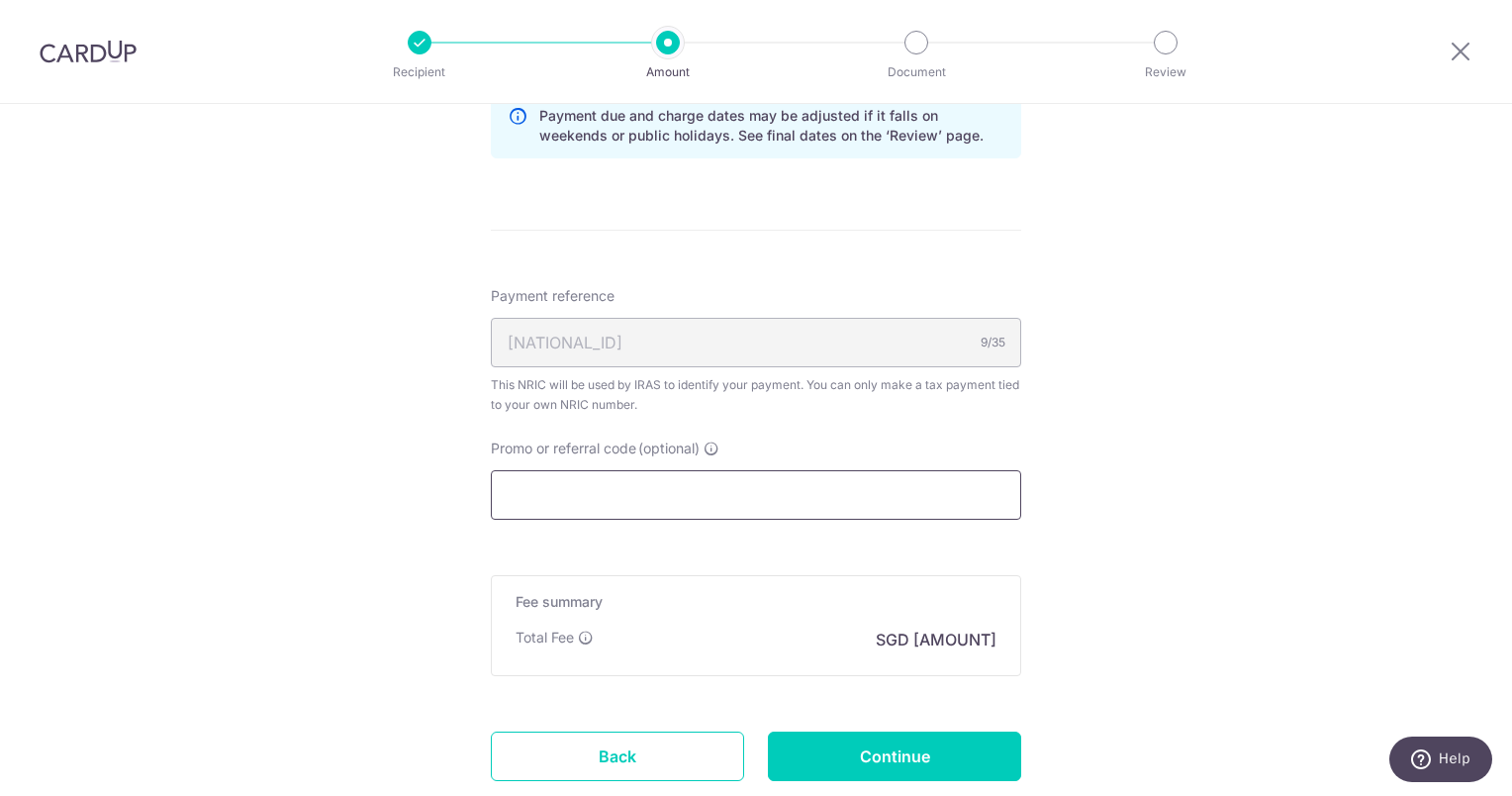 click on "Promo or referral code
(optional)" at bounding box center (756, 495) 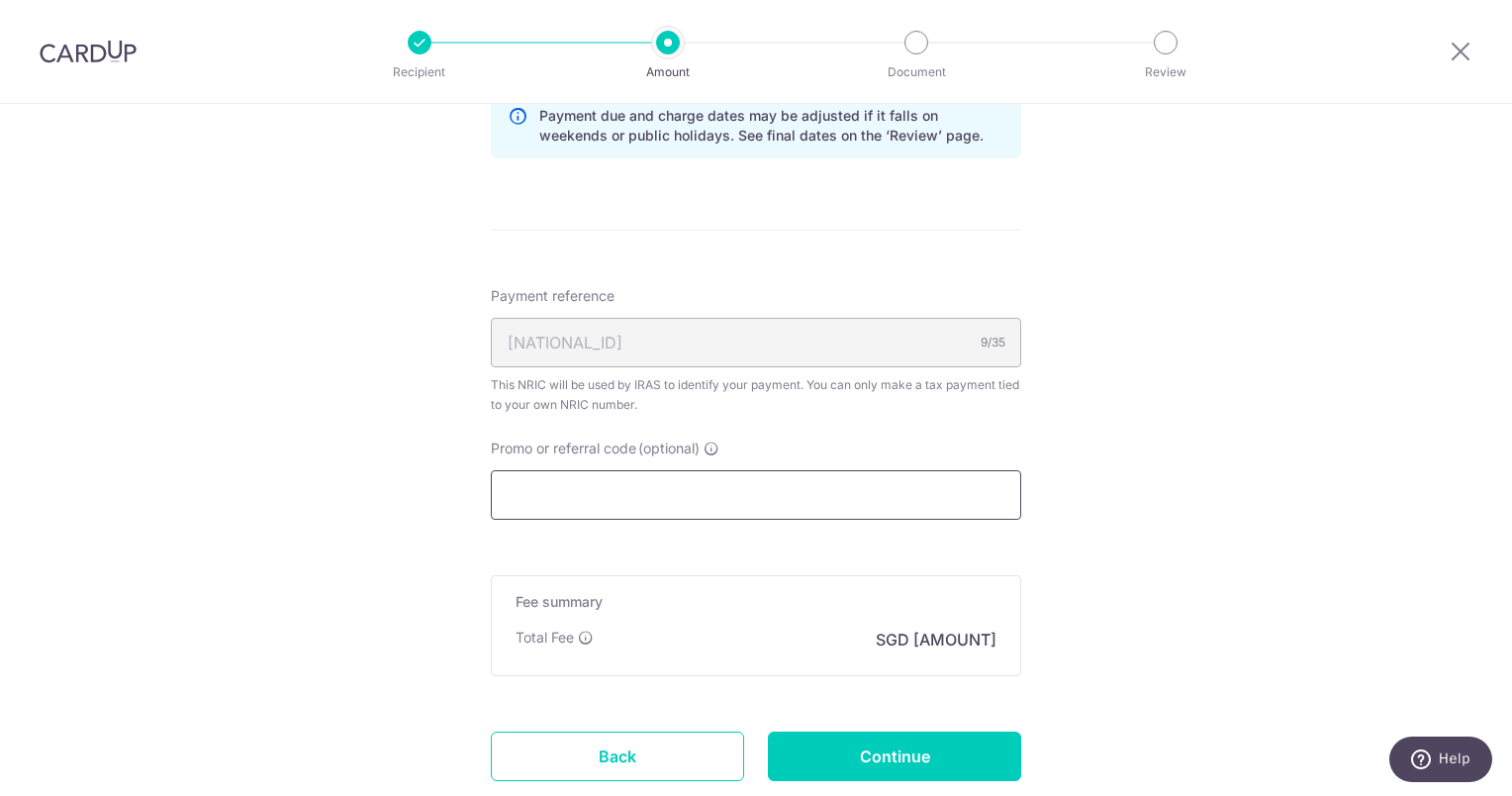 paste on "MLTAX25R" 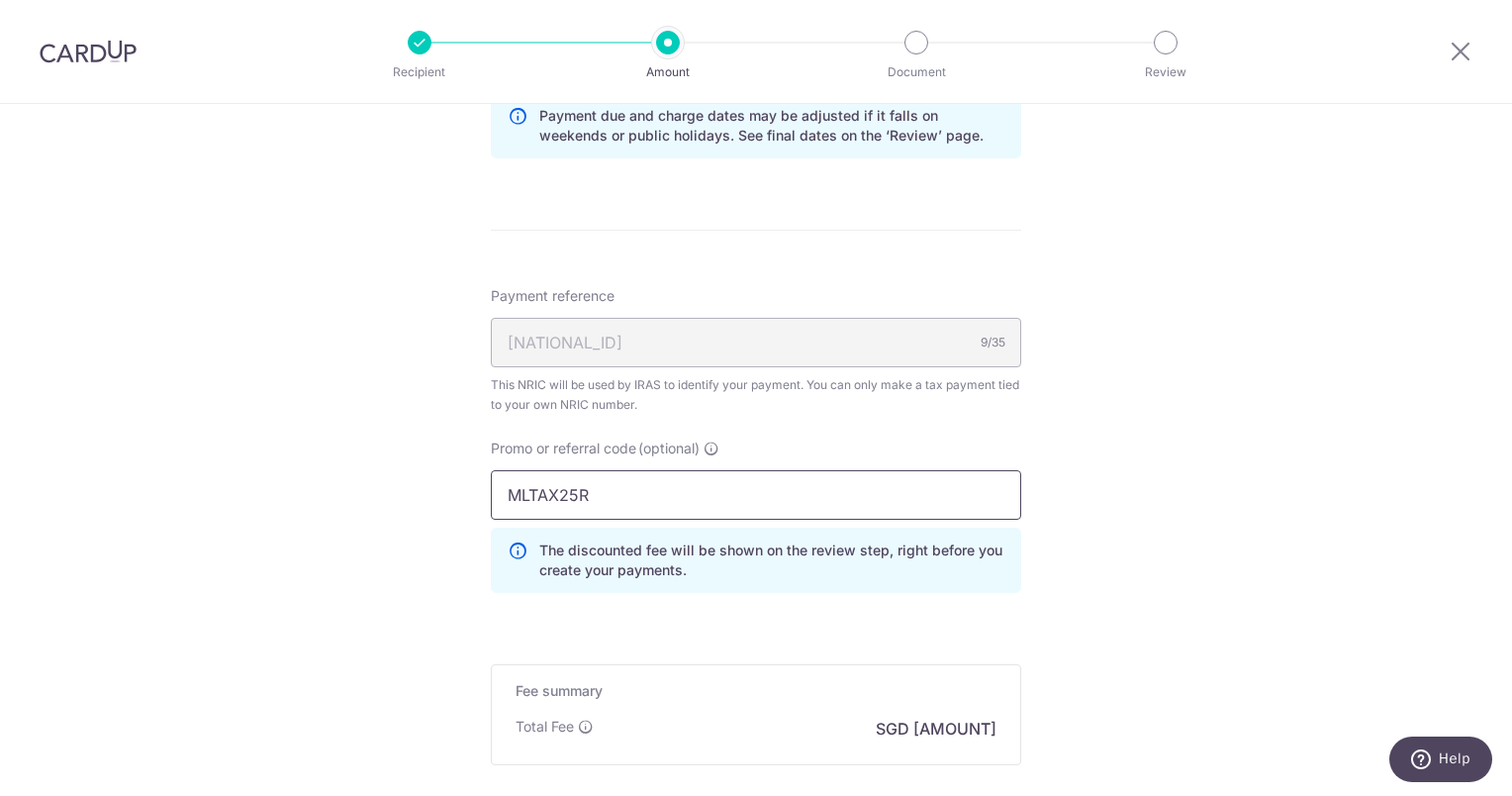 type on "MLTAX25R" 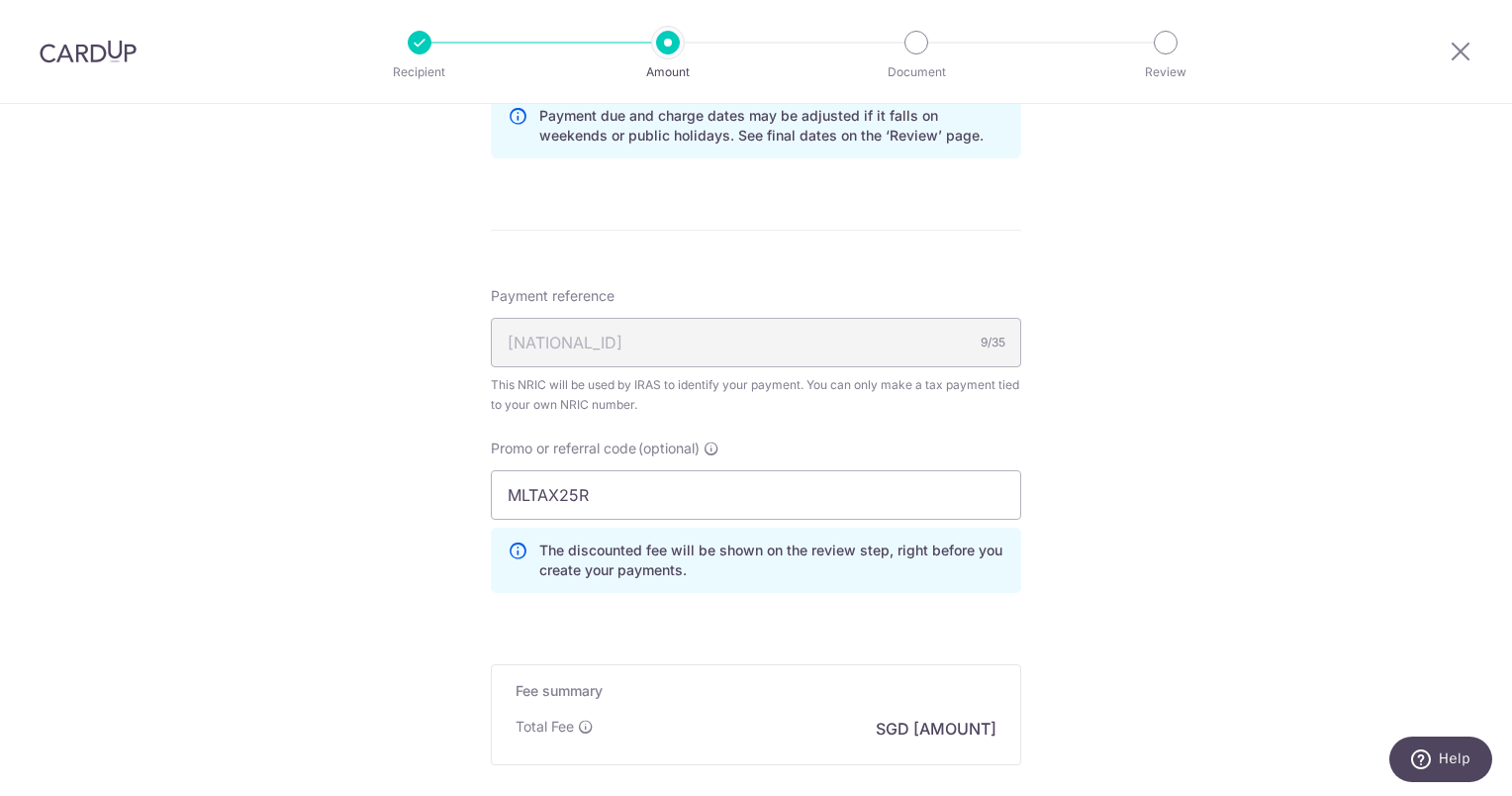 click on "Tell us more about your payment
Enter one-time or monthly payment amount
SGD
17,506.34
17506.34
The  total tax payment amounts scheduled  should not exceed the outstanding balance in your latest Statement of Account.
Select Card
**** 2979
Add credit card
Your Cards
**** 2979
Secure 256-bit SSL
Text
New card details" at bounding box center [756, -99] 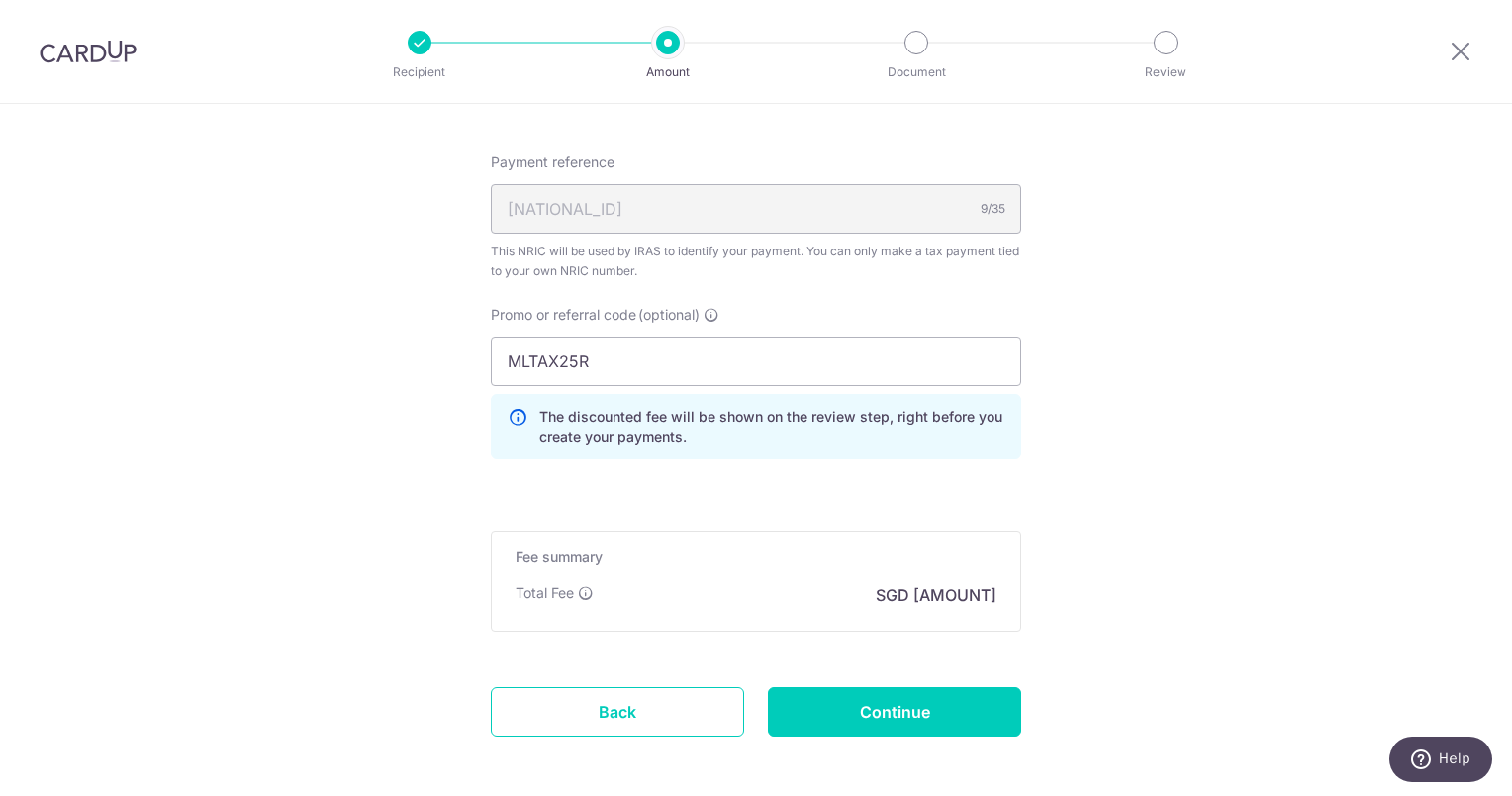scroll, scrollTop: 1539, scrollLeft: 0, axis: vertical 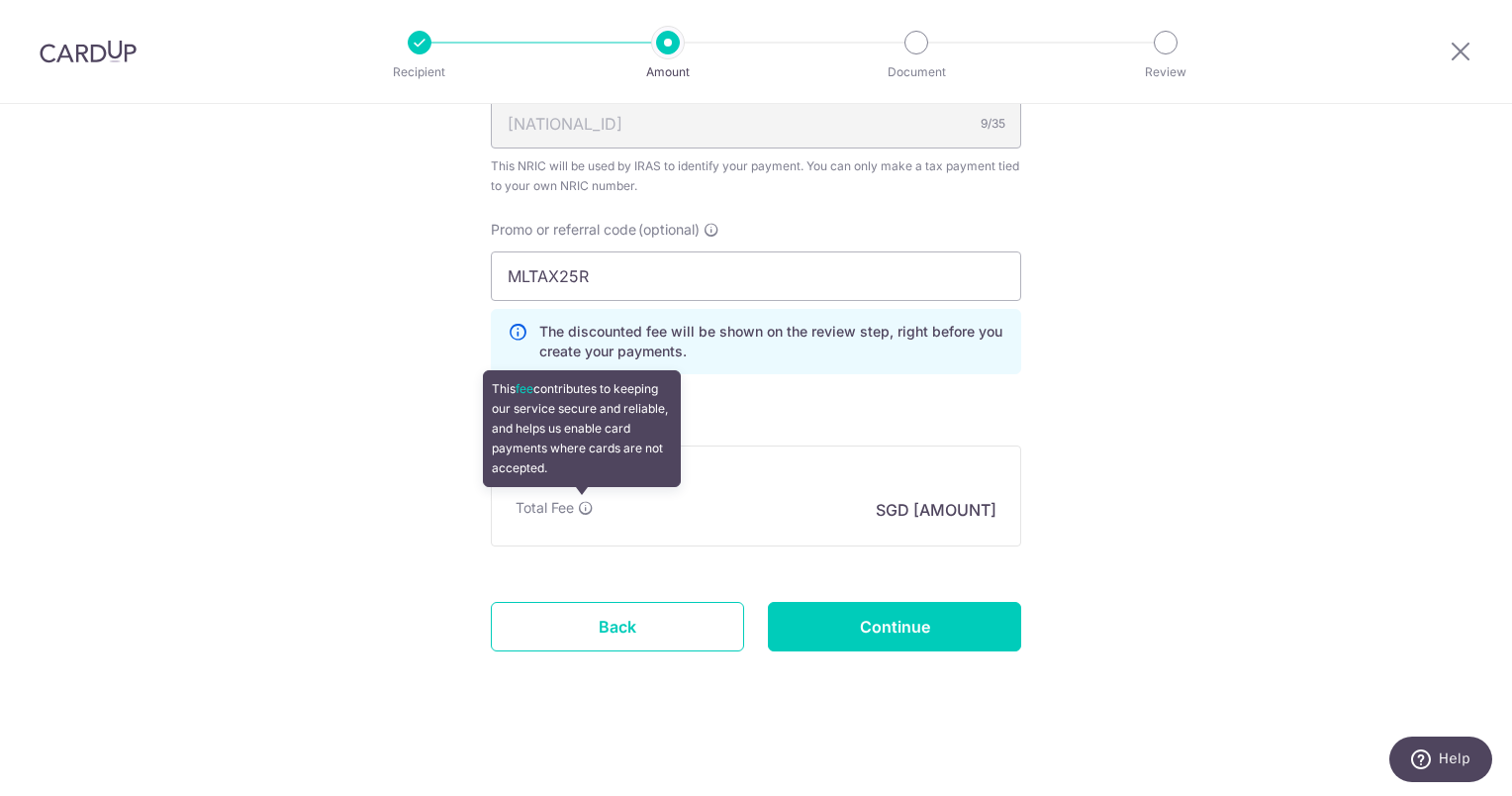 click at bounding box center [586, 508] 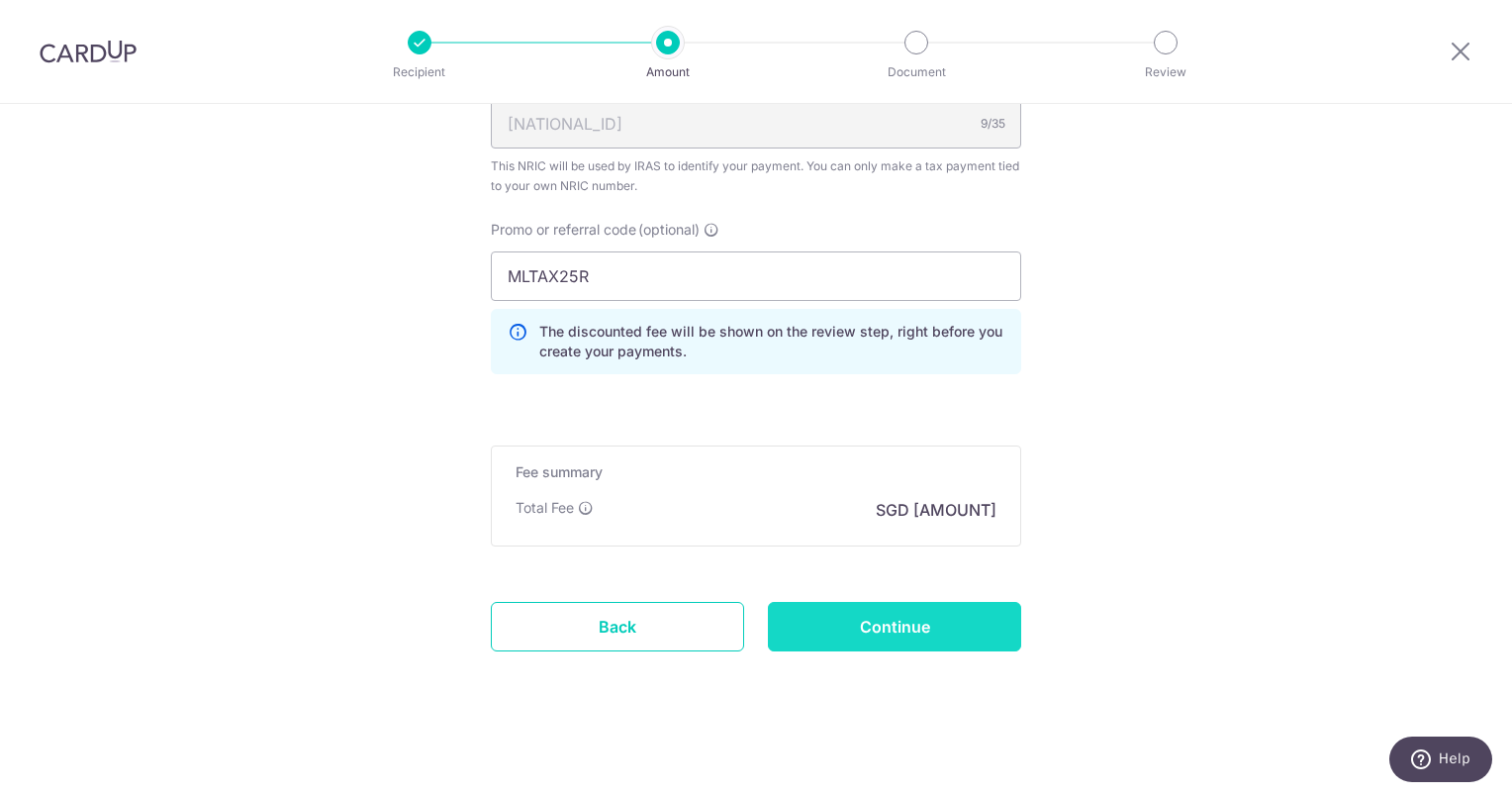 click on "Continue" at bounding box center (895, 627) 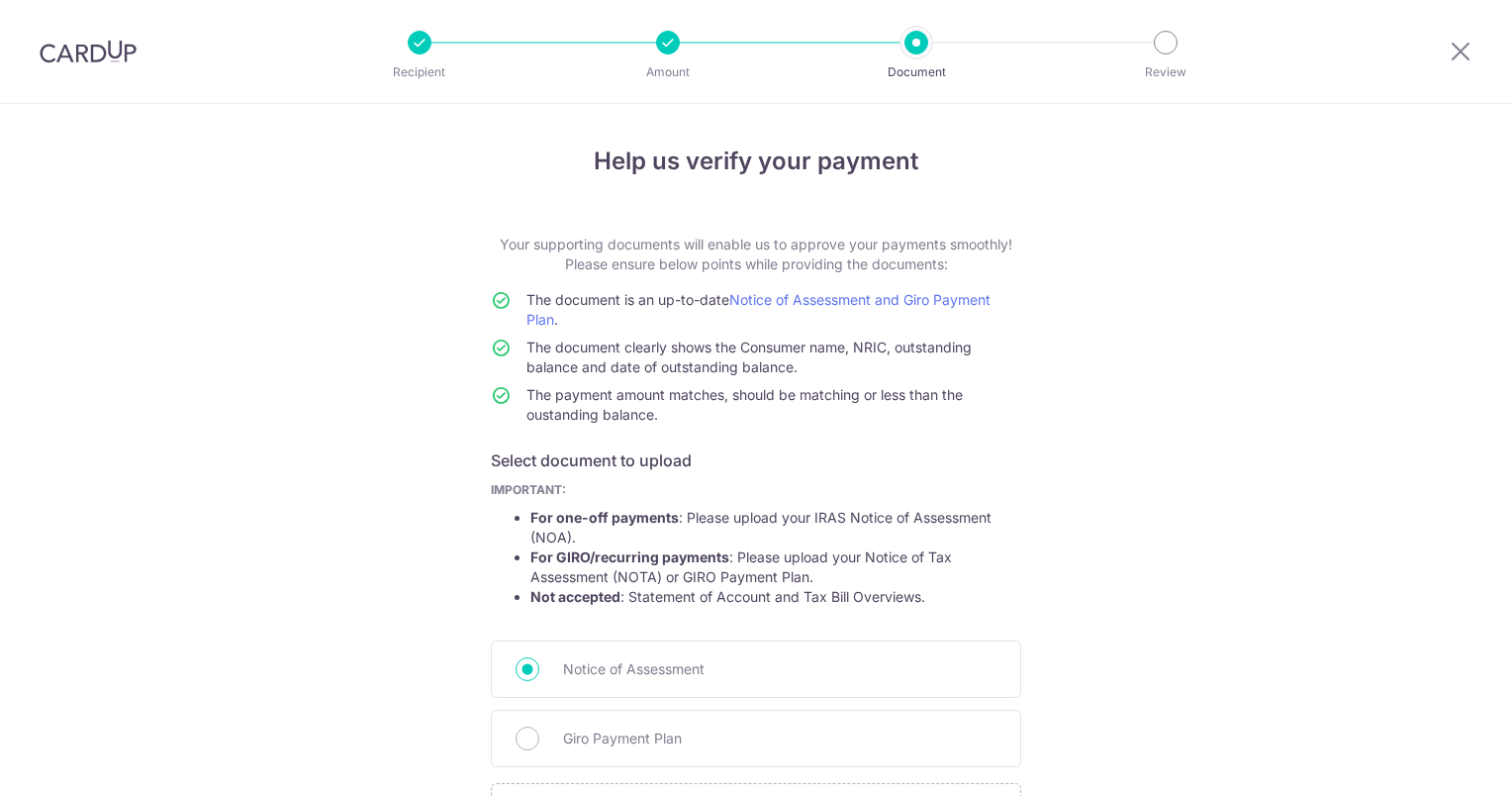 scroll, scrollTop: 0, scrollLeft: 0, axis: both 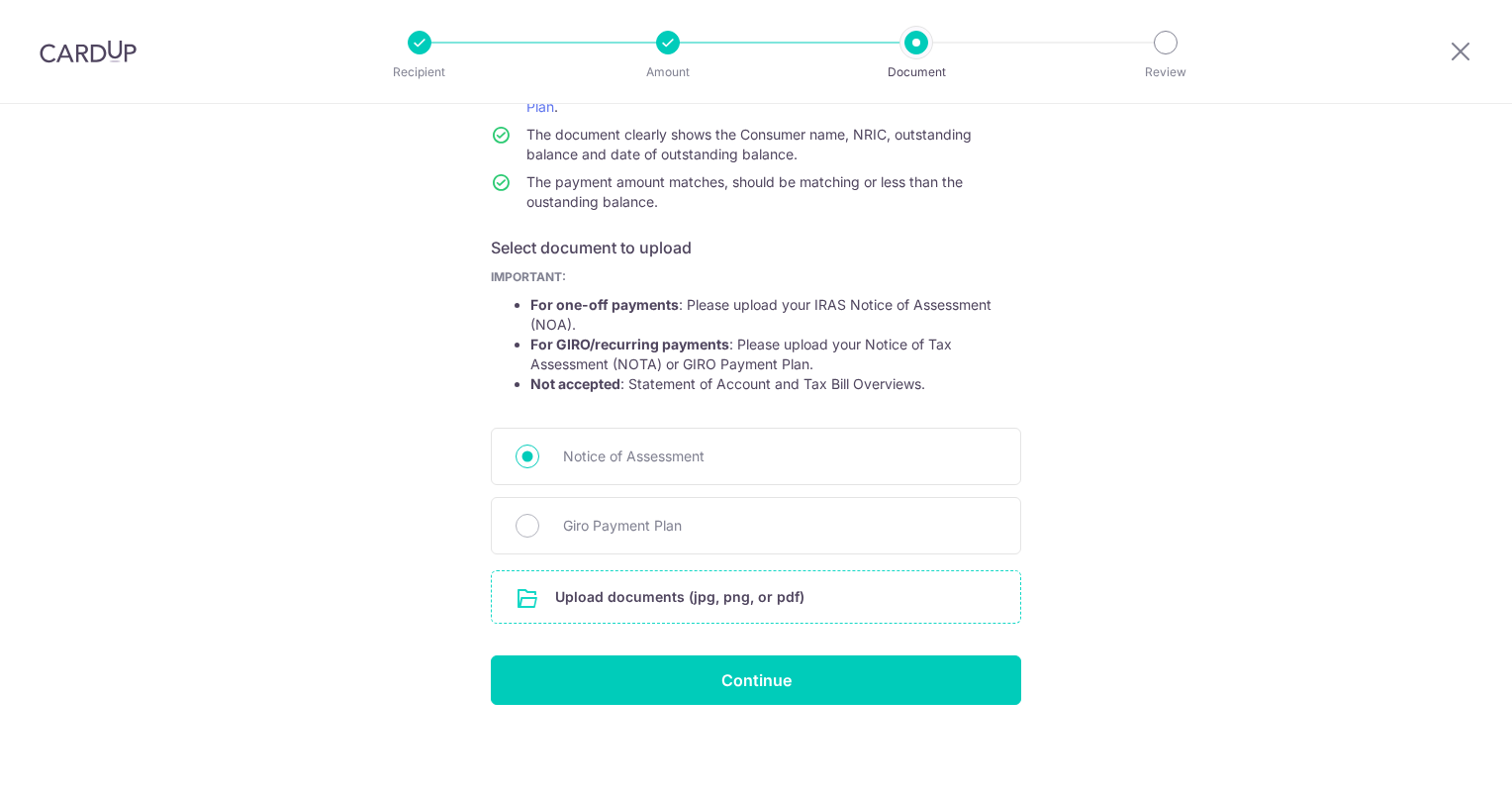 click at bounding box center [756, 597] 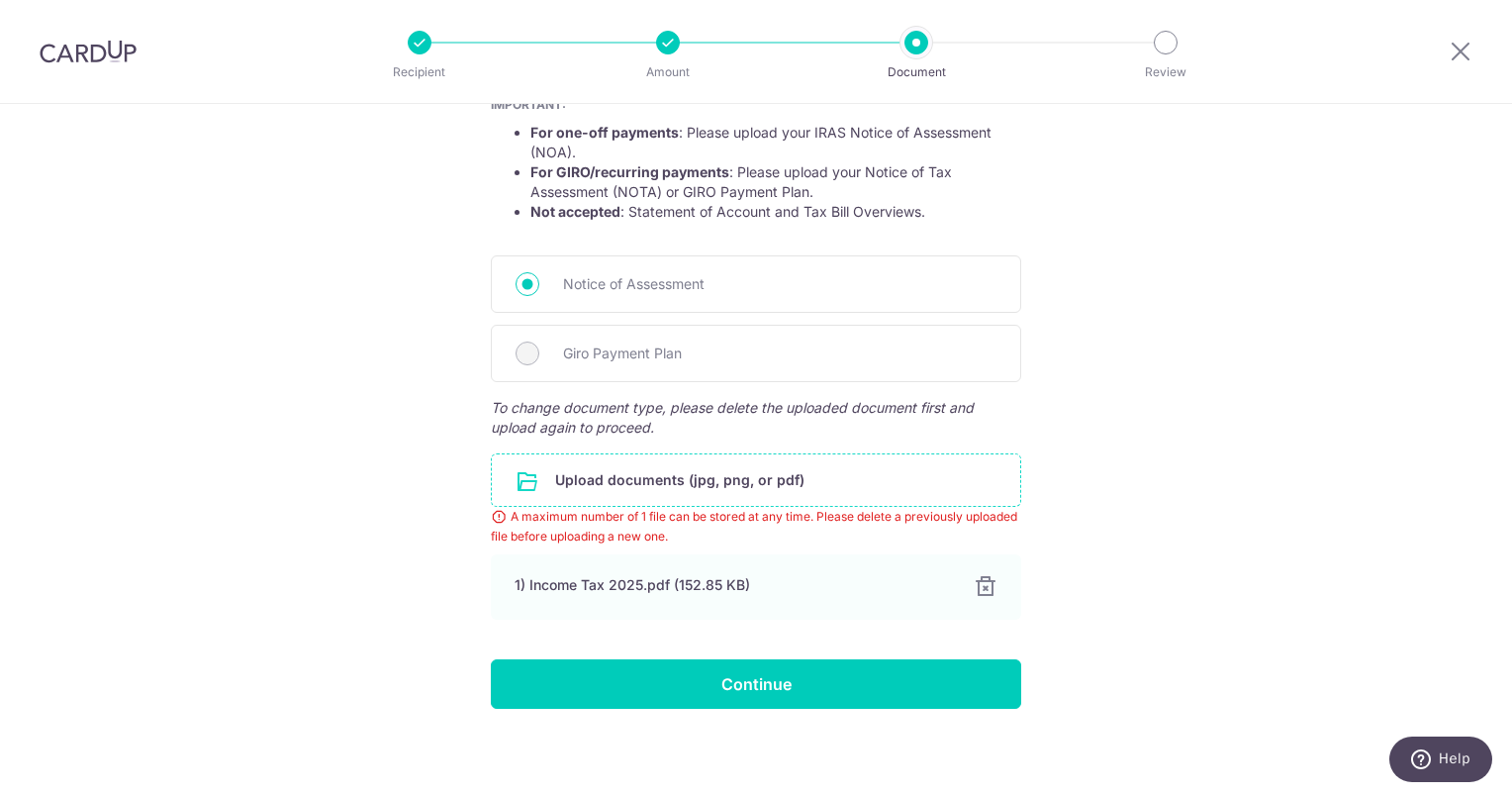 scroll, scrollTop: 389, scrollLeft: 0, axis: vertical 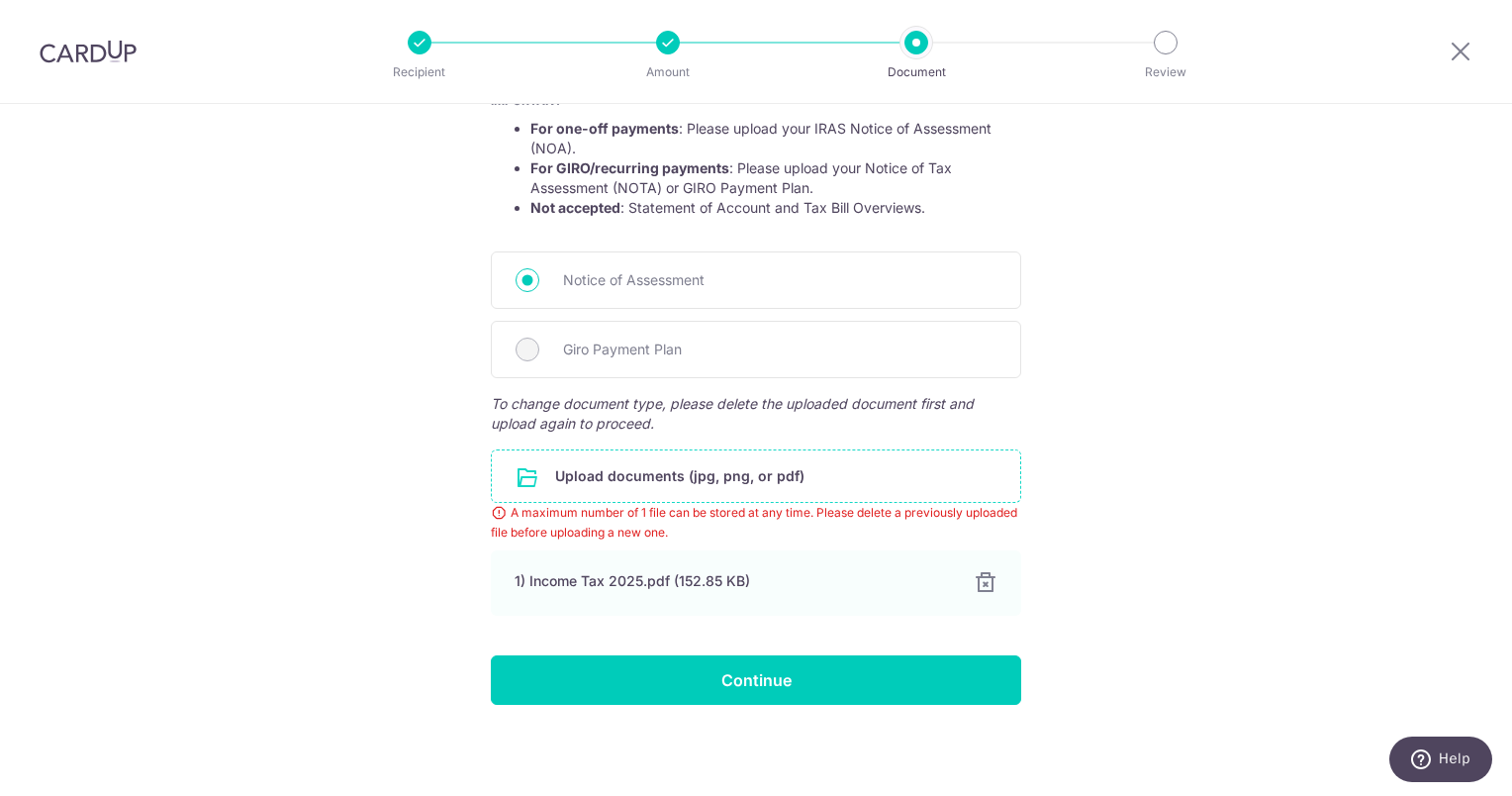 click at bounding box center (756, 476) 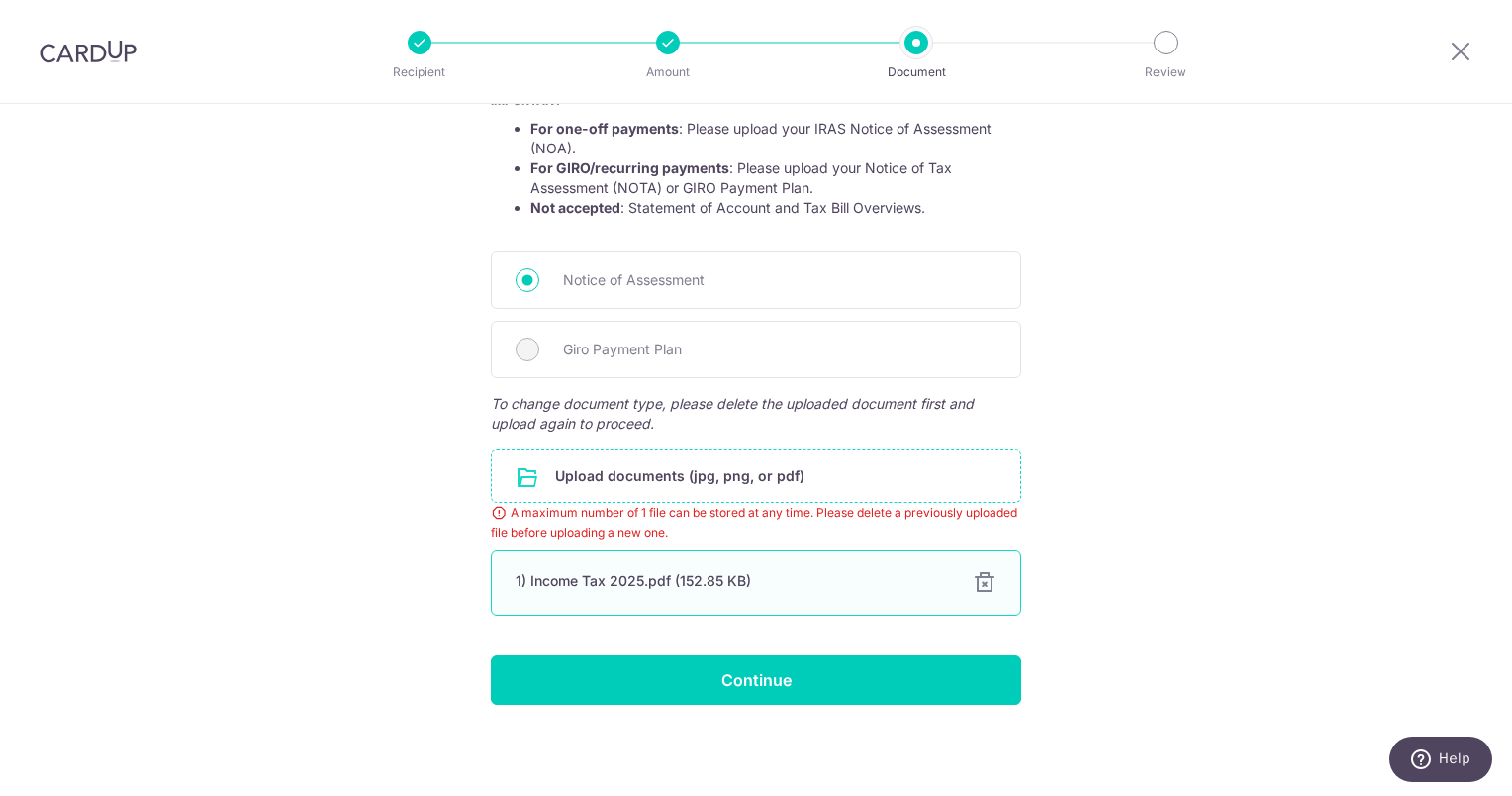 click on "1) Income Tax 2025.pdf (152.85 KB) 100% Done Download" at bounding box center (756, 583) 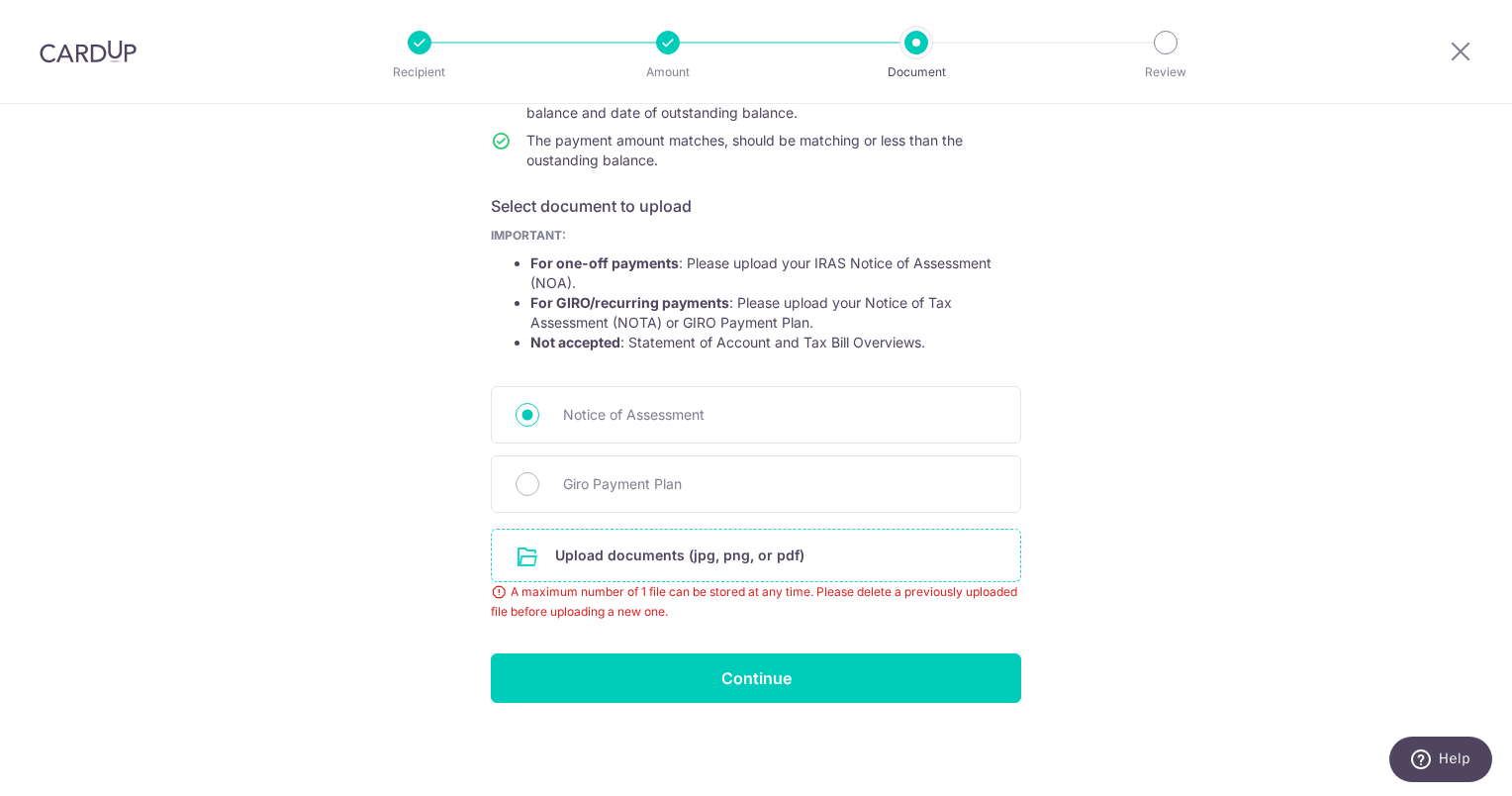 scroll, scrollTop: 252, scrollLeft: 0, axis: vertical 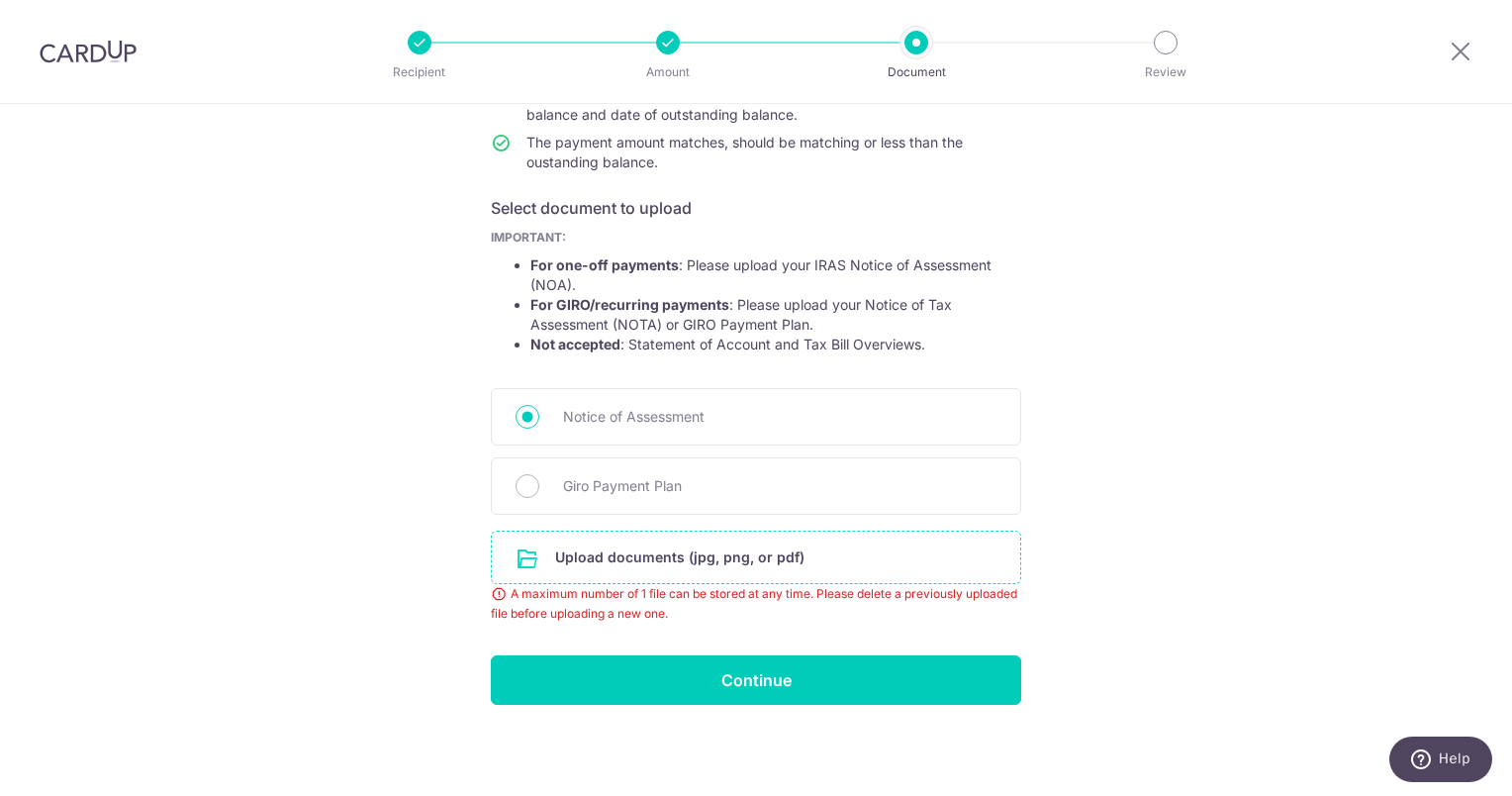 click at bounding box center (756, 557) 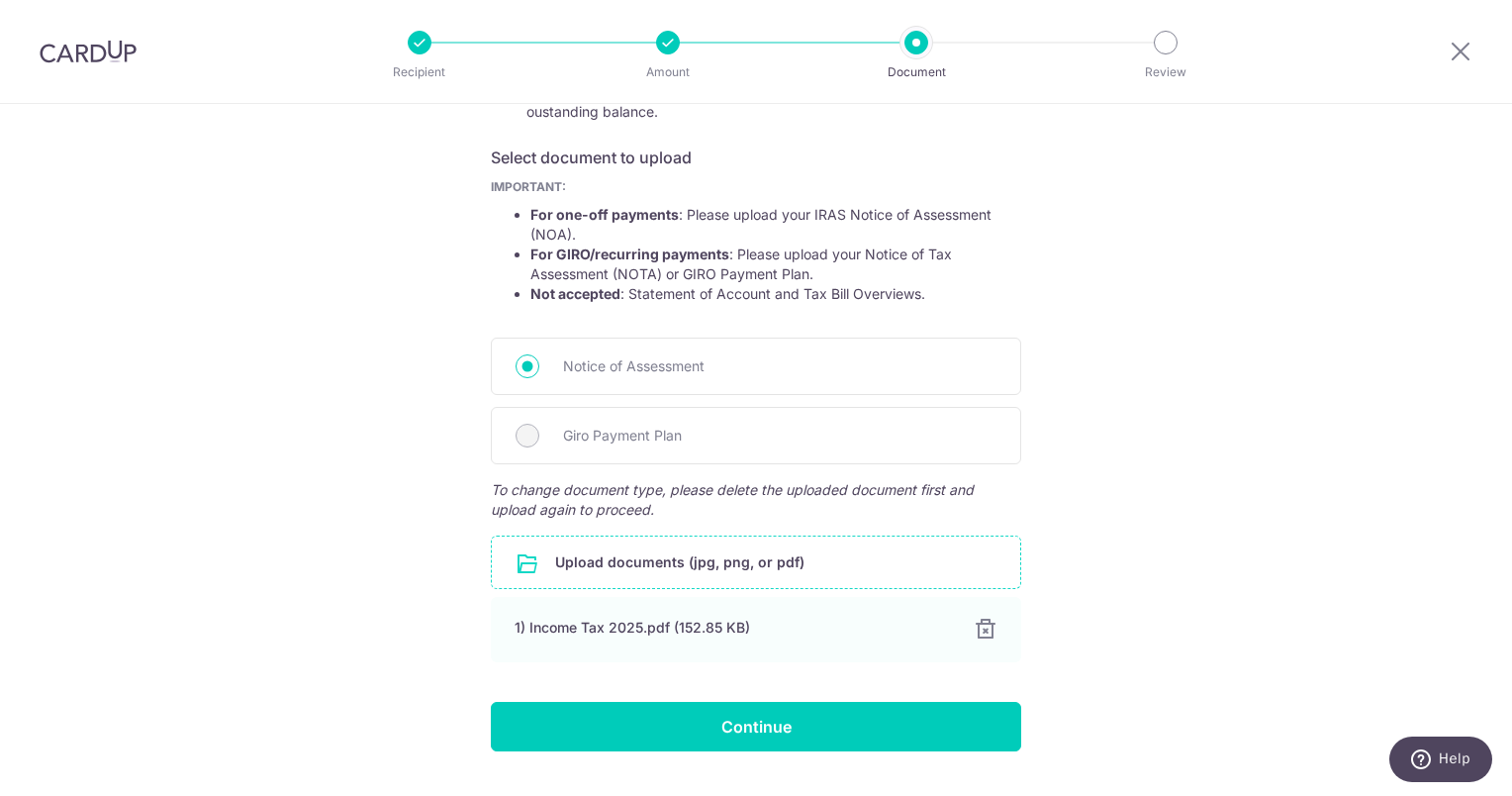 scroll, scrollTop: 349, scrollLeft: 0, axis: vertical 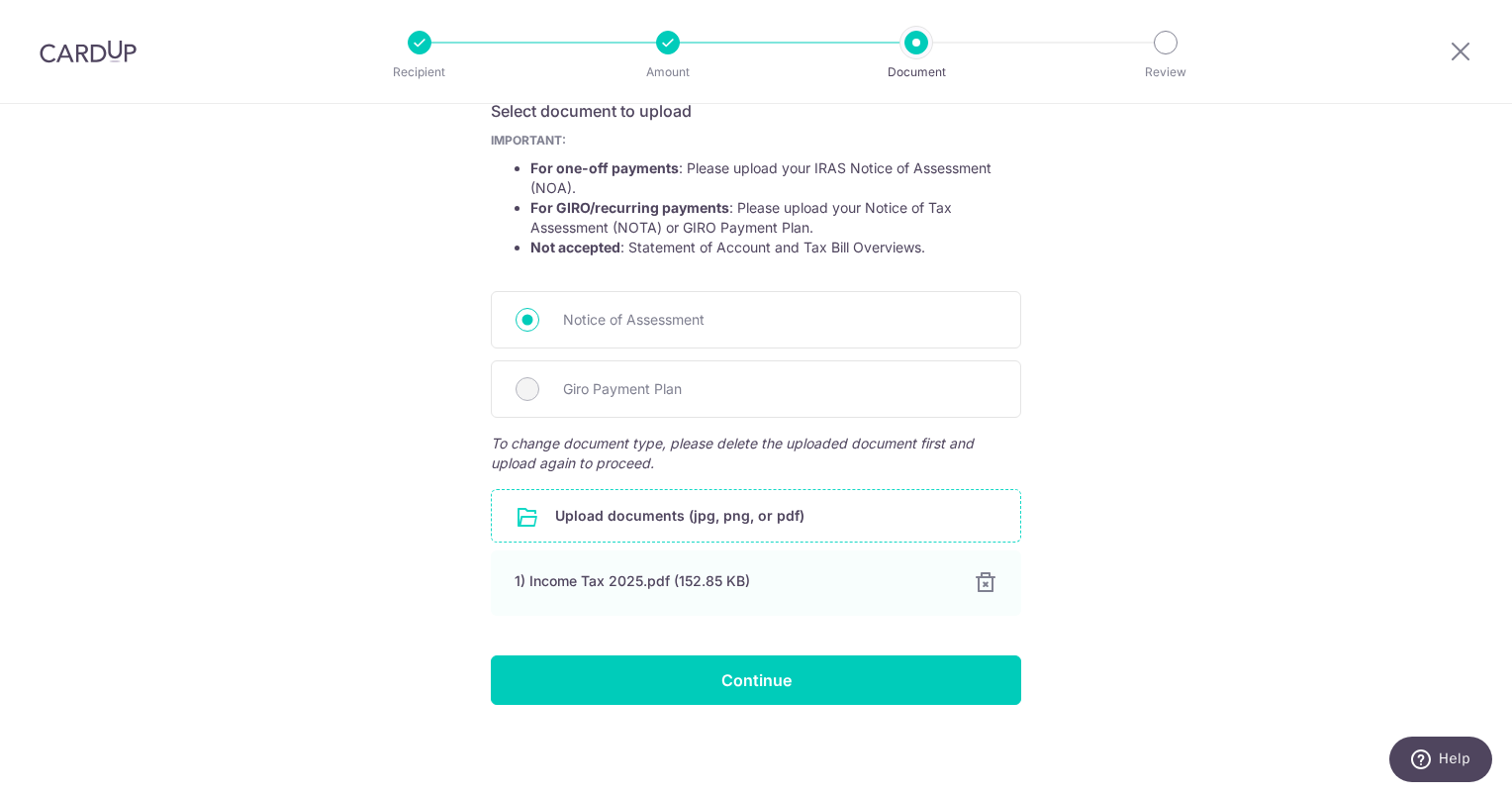 click at bounding box center [756, 516] 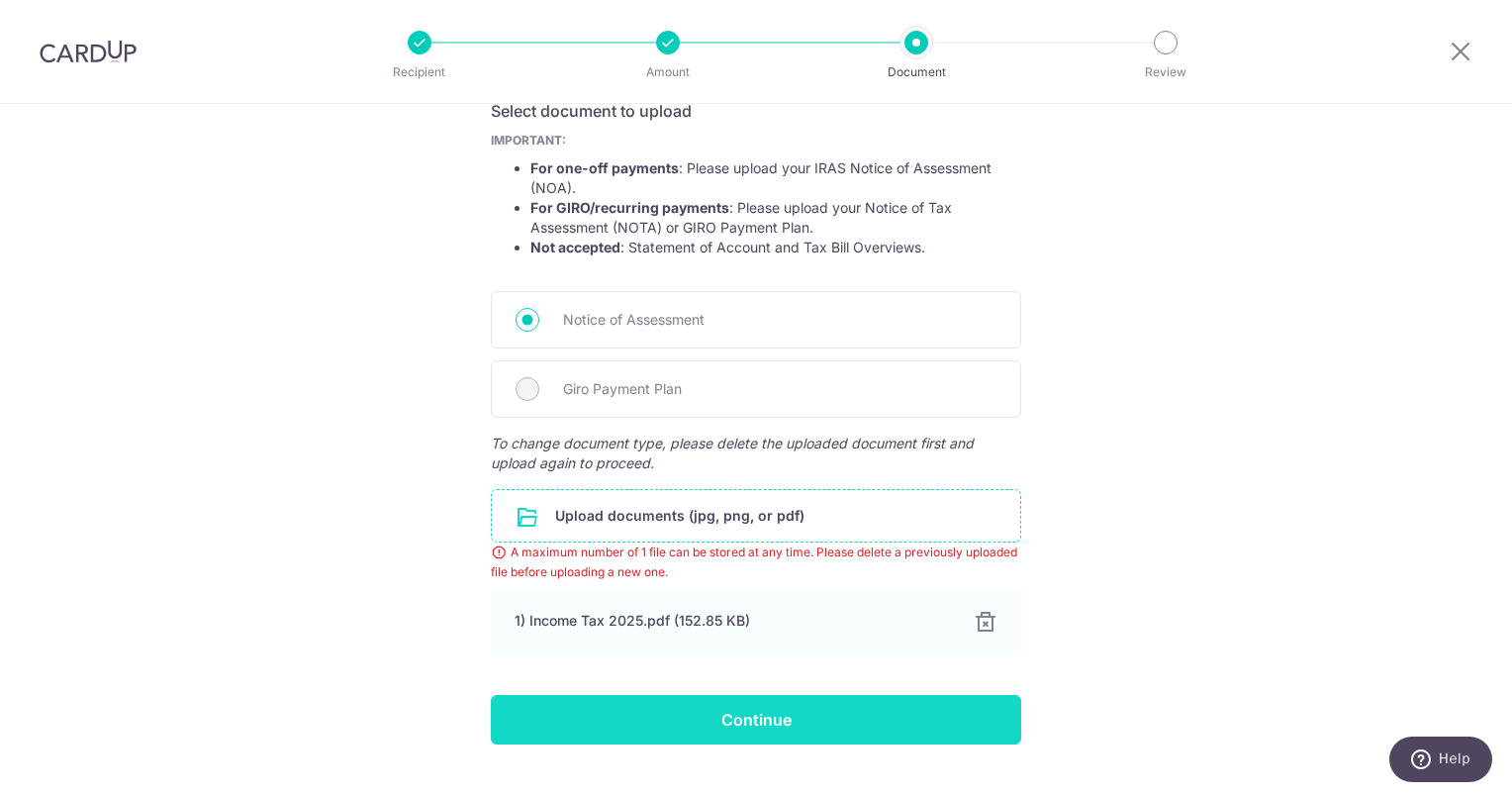 click on "Continue" at bounding box center [756, 720] 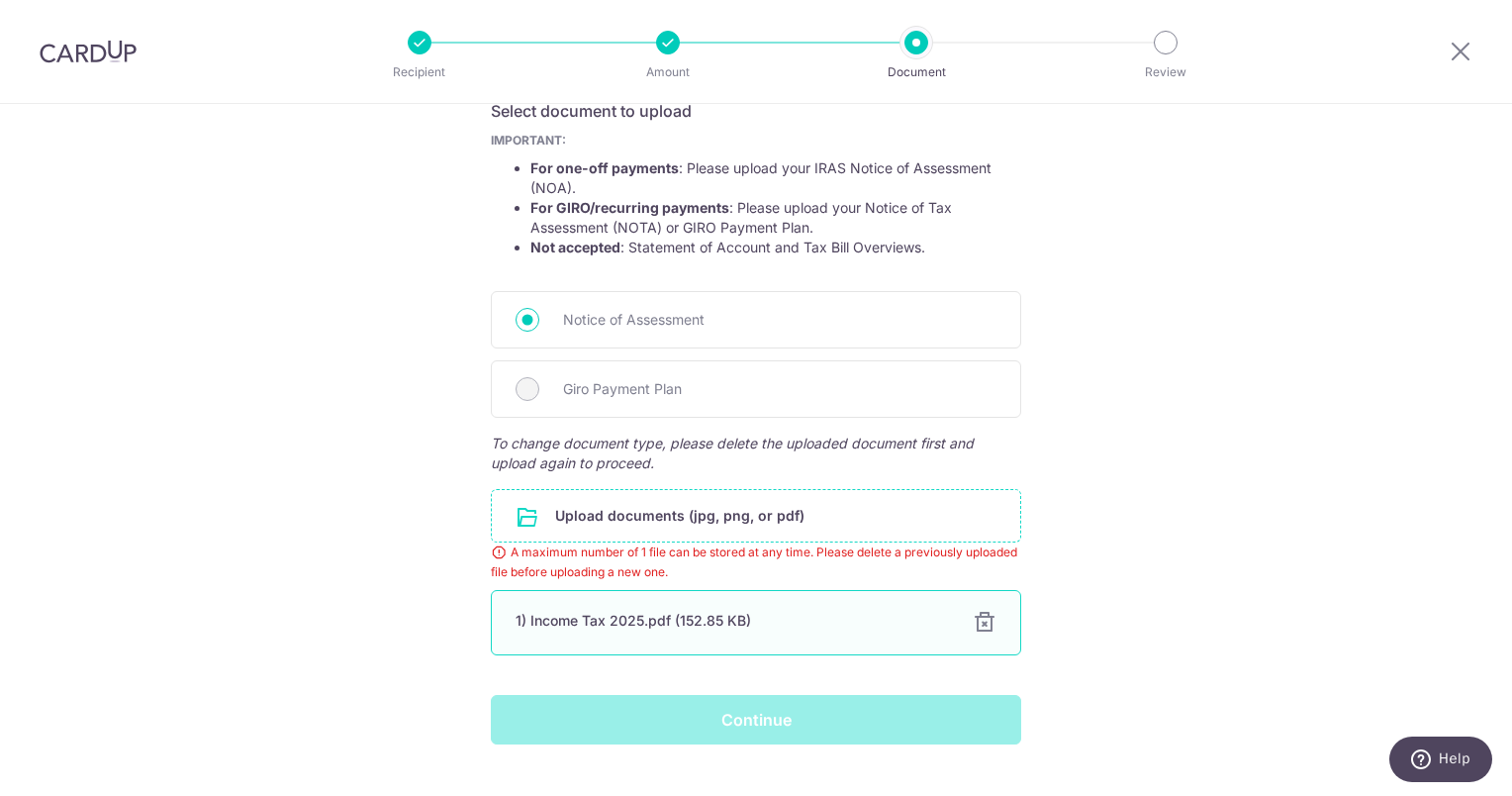 scroll, scrollTop: 389, scrollLeft: 0, axis: vertical 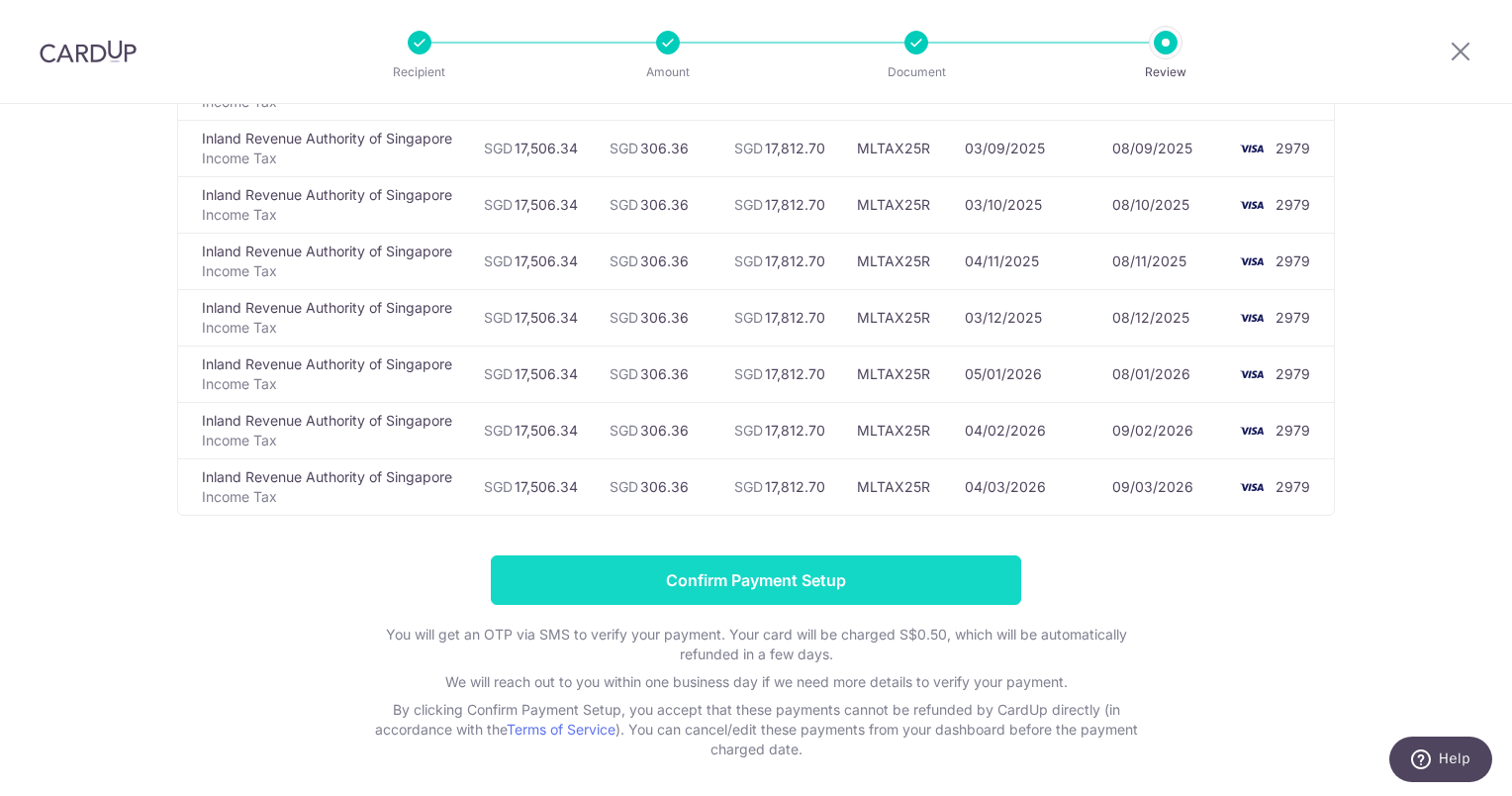 click on "Confirm Payment Setup" at bounding box center (756, 580) 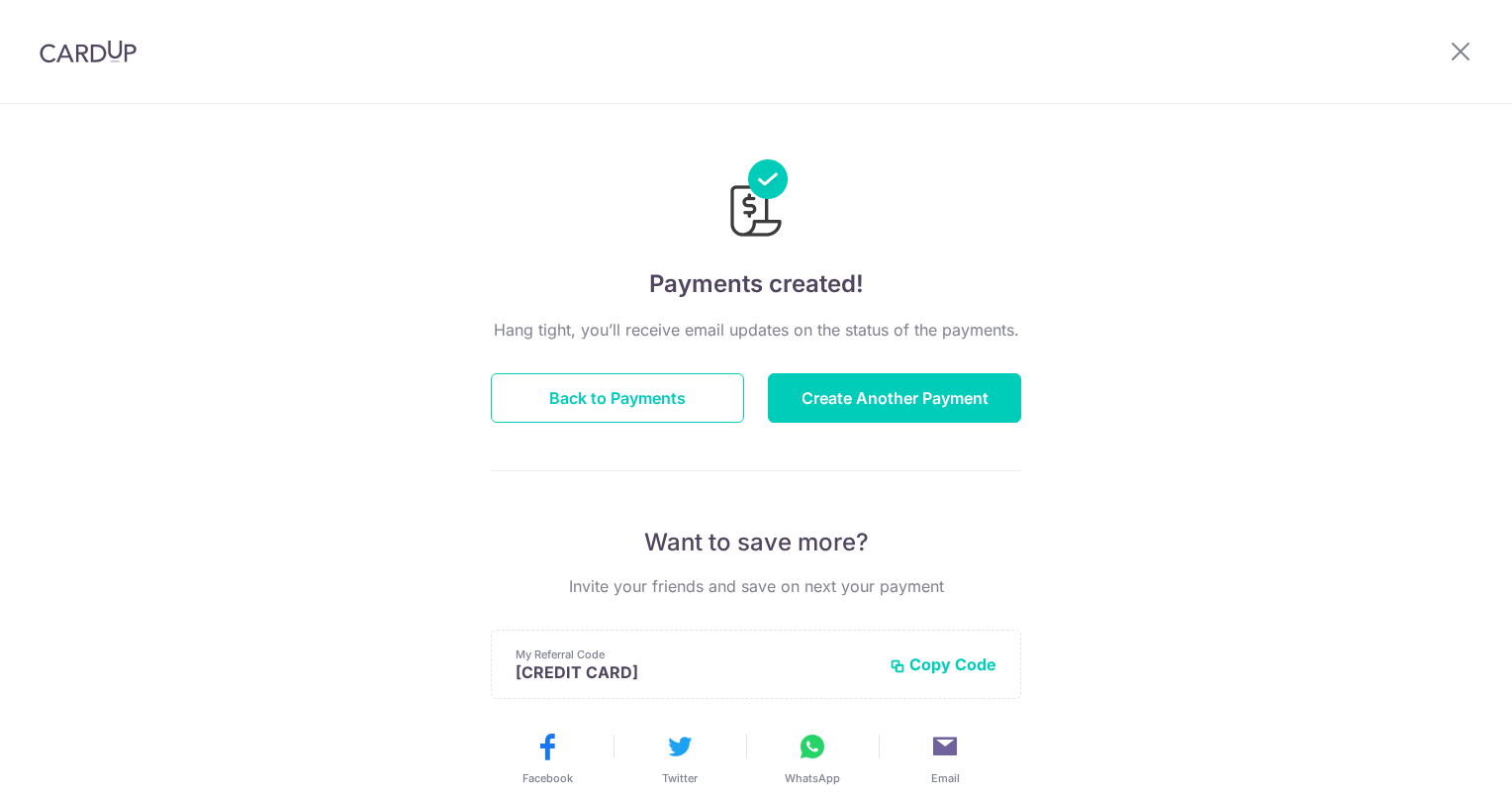 scroll, scrollTop: 0, scrollLeft: 0, axis: both 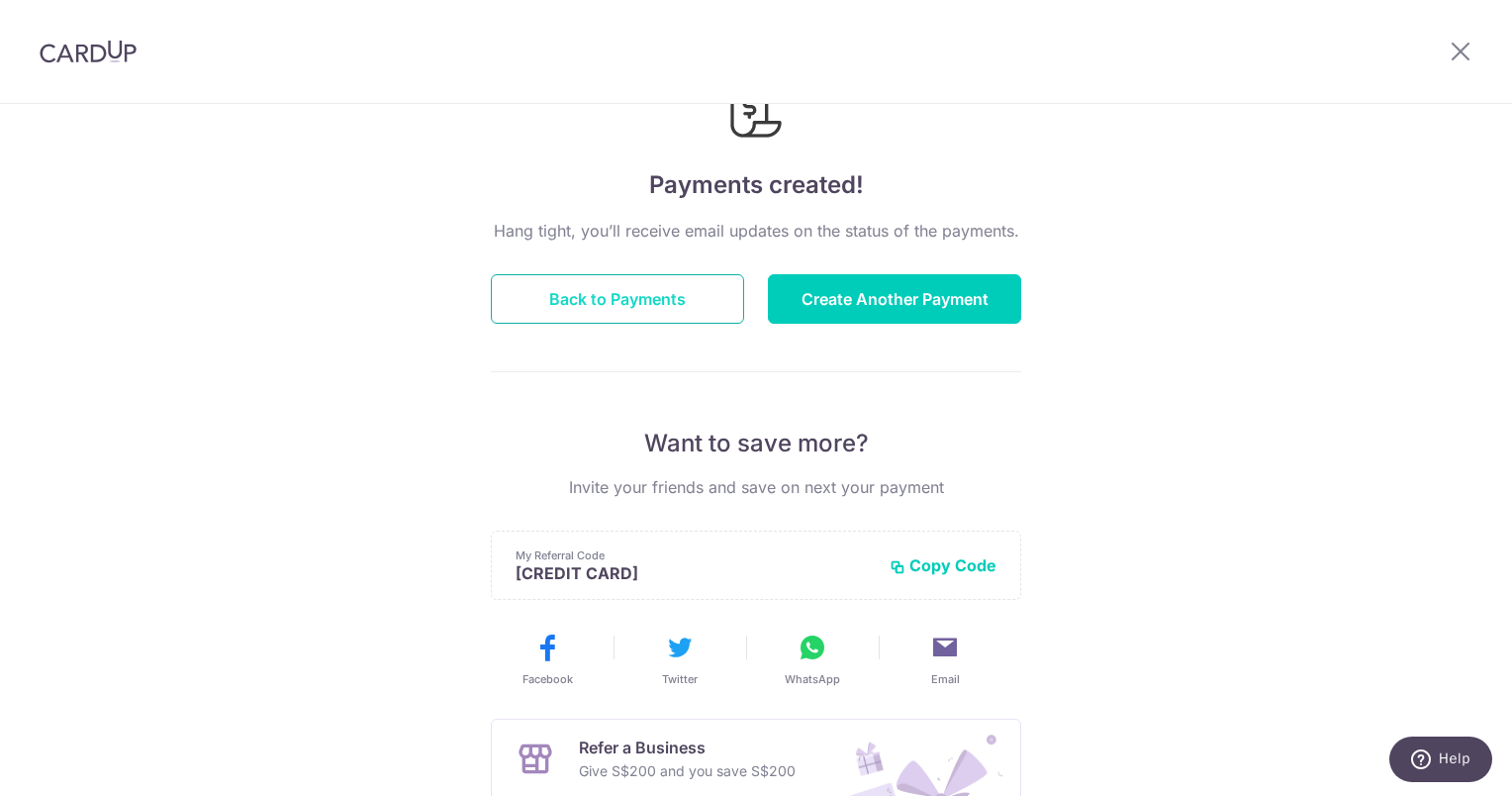 click on "Back to Payments" at bounding box center (617, 299) 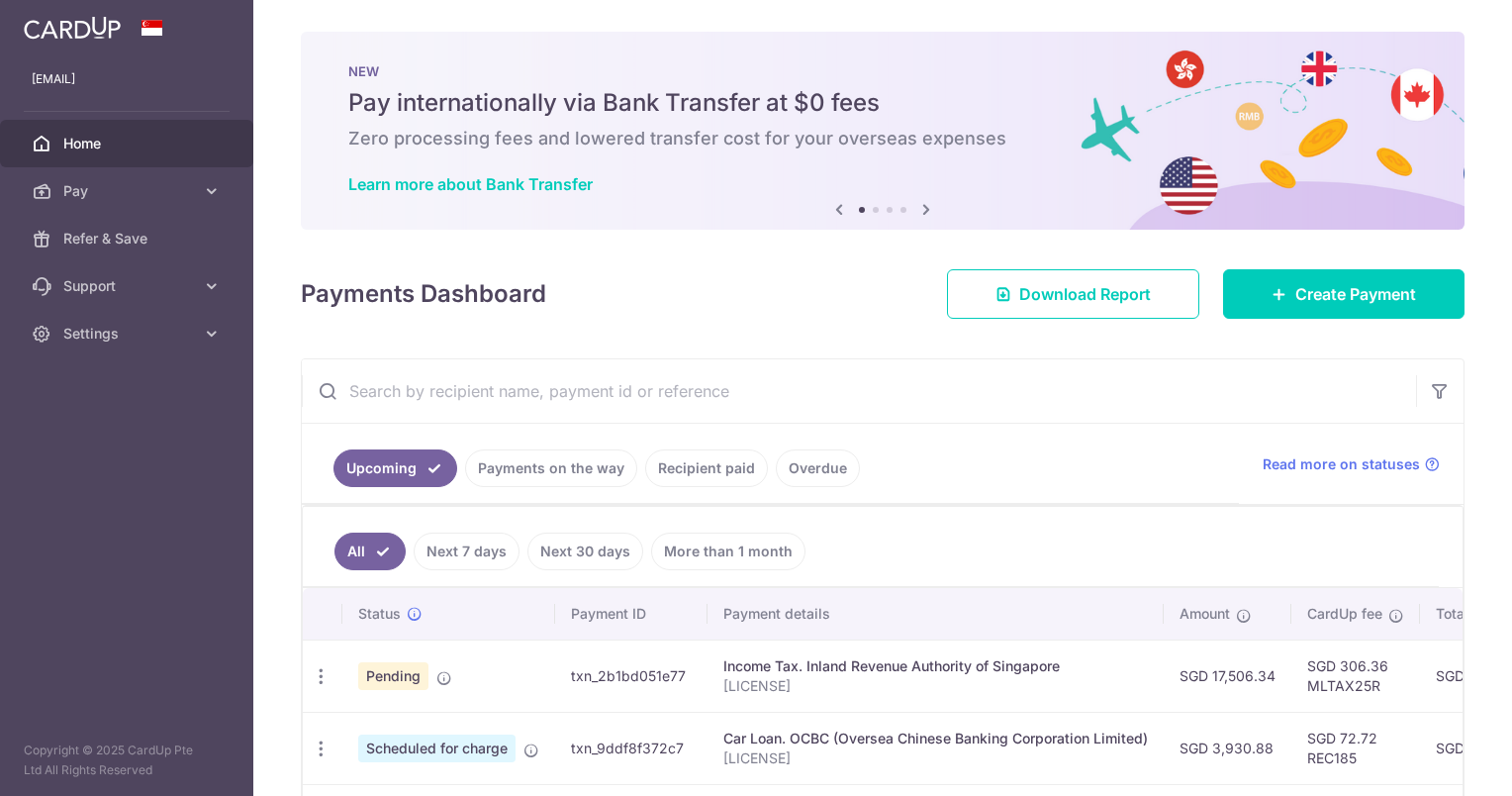 scroll, scrollTop: 0, scrollLeft: 0, axis: both 